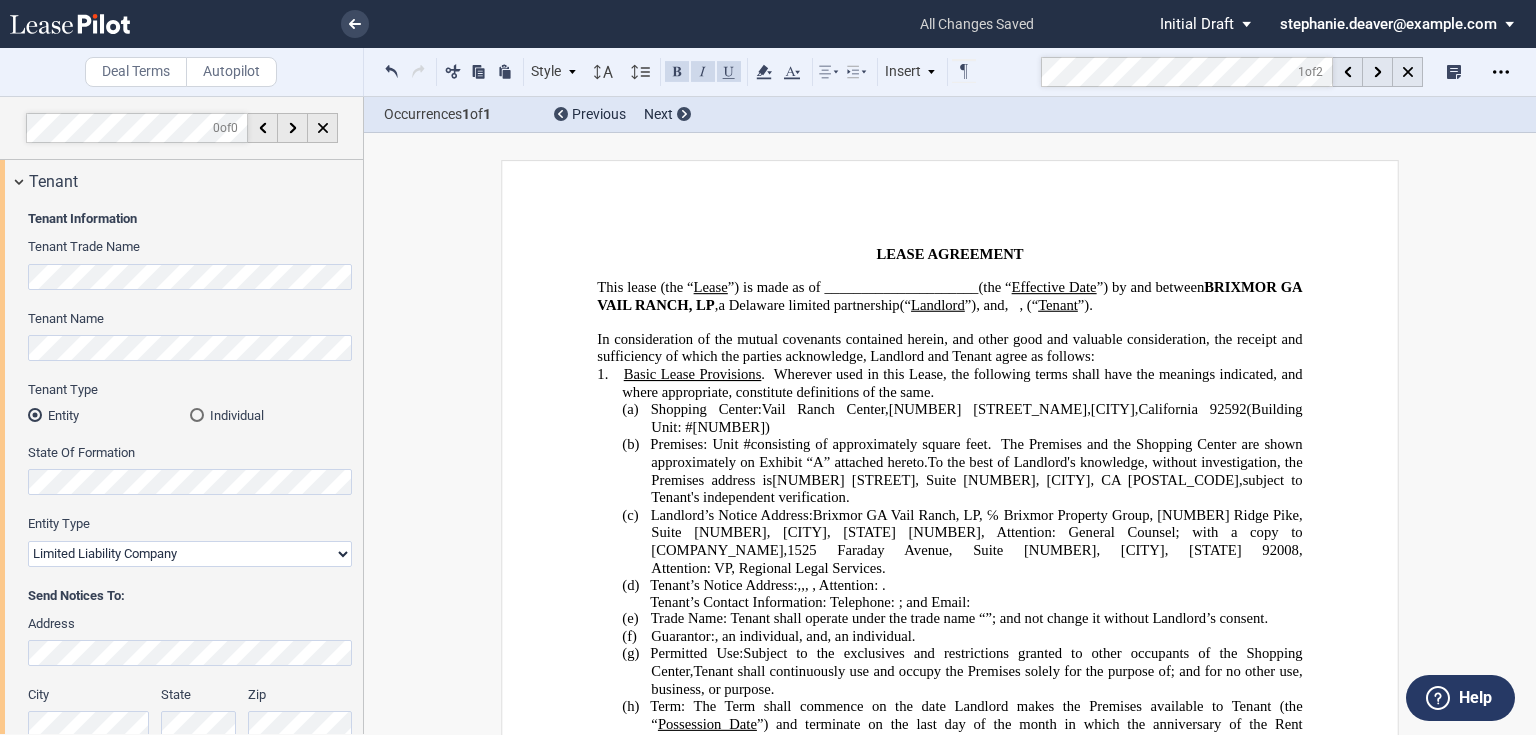 select on "limited liability company" 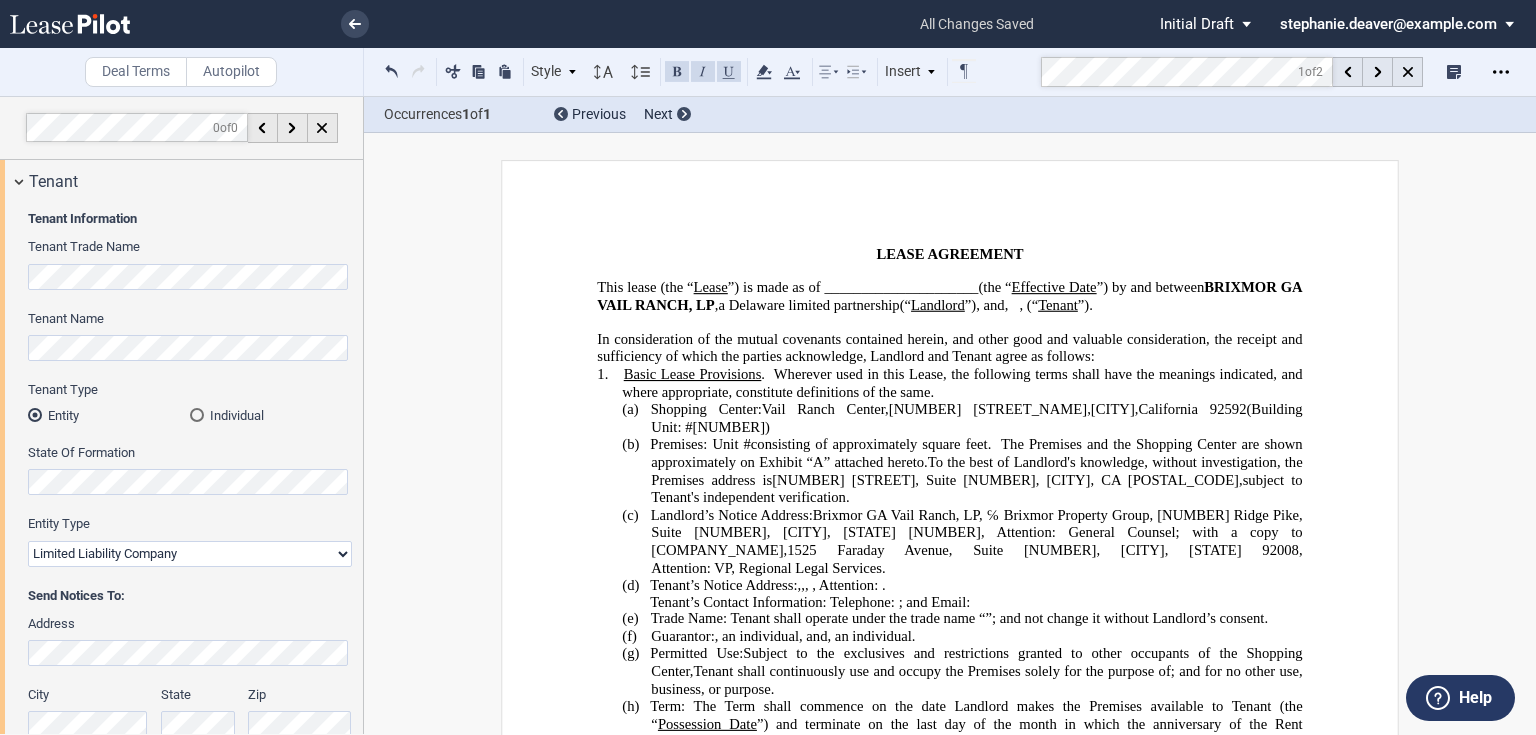scroll, scrollTop: 0, scrollLeft: 0, axis: both 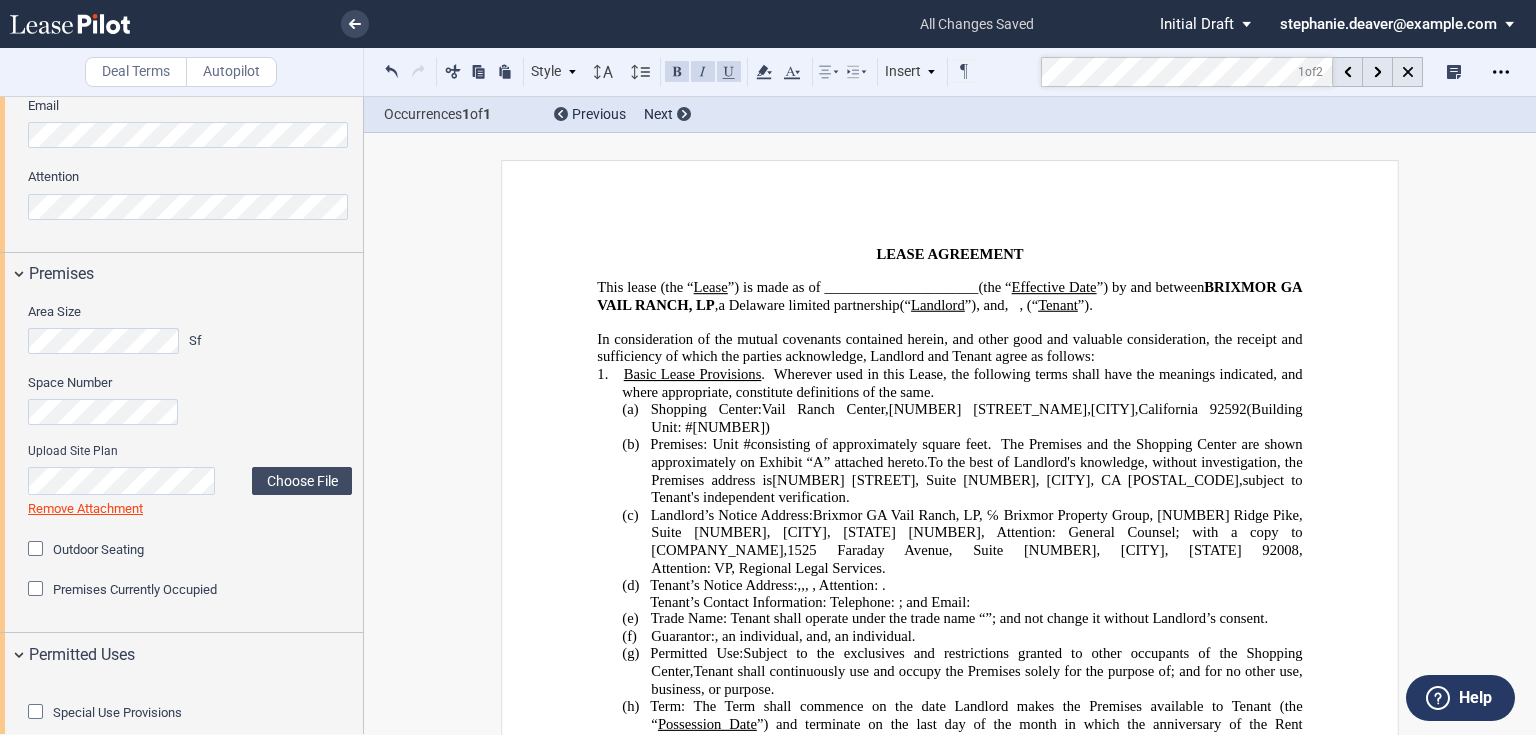 click on "To the best of Landlord's knowledge, without investigation, the Premises address is" 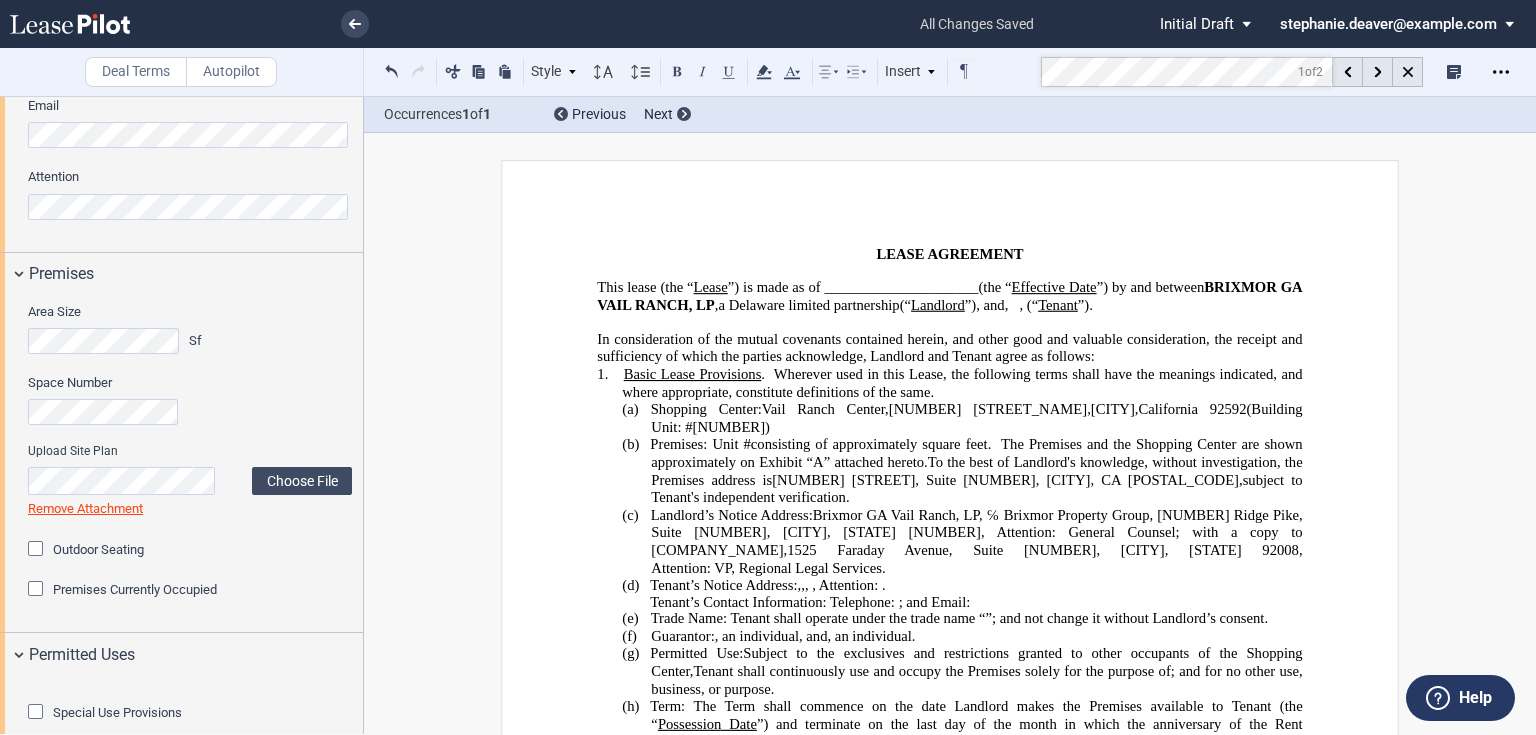 click on "﻿
LEASE AGREEMENT
﻿
This lease (the “ Lease ”) is made as of _____________________  (the “ Effective Date ”) by and between  BRIXMOR GA VAIL RANCH, LP ,  a   Delaware   limited partnership  (“ Landlord ”), and  ﻿ ﻿ ,   ﻿ ﻿   ﻿ ﻿   ﻿ ﻿  an individual , (“ Tenant ”).
﻿
In consideration of the mutual covenants contained herein, and other good and valuable consideration, the receipt and sufficiency of which the parties acknowledge, Landlord and Tenant agree as follows:
!!SET_LEVEL_0!! !!LEASE_LEVEL_1!!
1.         Basic Lease Provisions .    Wherever used in this Lease, the following terms shall have the meanings indicated, and where appropriate, constitute definitions of the same.
!!SET_LEVEL_1!! !!LEASE_LEVEL_2!!
(a)        Shopping Center:  Vail Ranch Center ,  [NUMBER]-[NUMBER] [STREET]," at bounding box center (950, 9505) 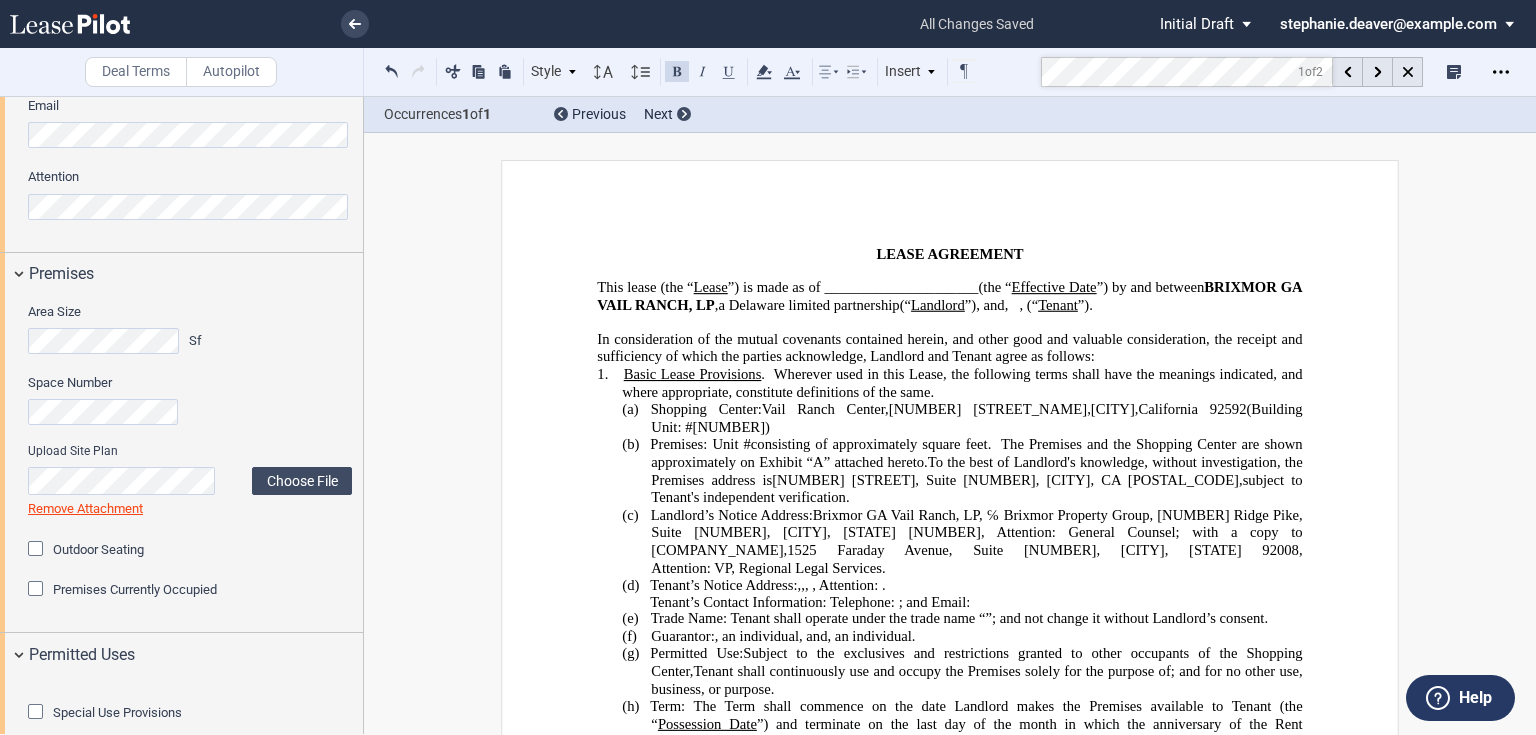 click on "In consideration of the mutual covenants contained herein, and other good and valuable consideration, the receipt and sufficiency of which the parties acknowledge, Landlord and Tenant agree as follows:" at bounding box center (949, 347) 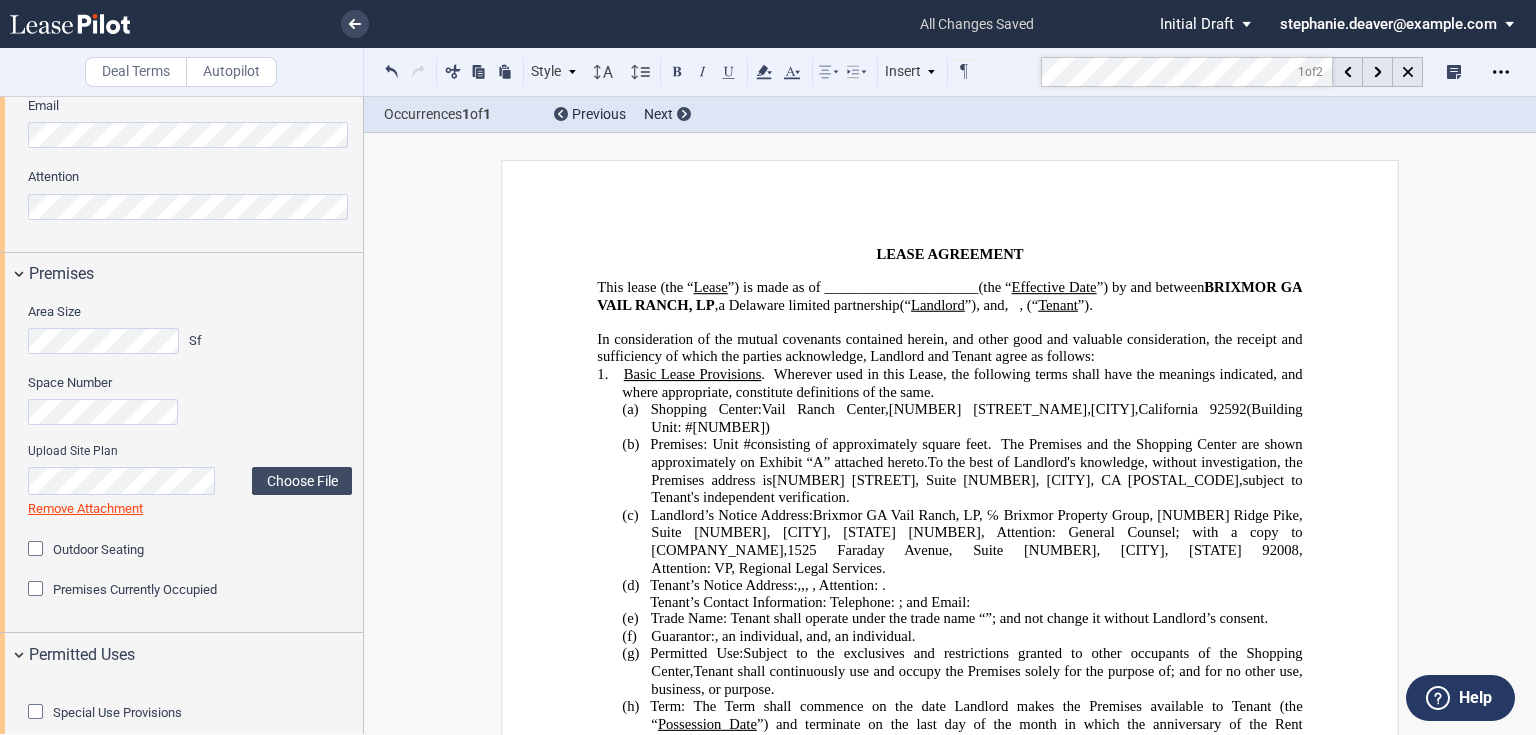 click on "﻿
LEASE AGREEMENT
﻿
This lease (the “ Lease ”) is made as of _____________________  (the “ Effective Date ”) by and between  BRIXMOR GA VAIL RANCH, LP ,  a   Delaware   limited partnership  (“ Landlord ”), and  ﻿ ﻿ ,   ﻿ ﻿   ﻿ ﻿   ﻿ ﻿  an individual , (“ Tenant ”).
﻿
In consideration of the mutual covenants contained herein, and other good and valuable consideration, the receipt and sufficiency of which the parties acknowledge, Landlord and Tenant agree as follows:
!!SET_LEVEL_0!! !!LEASE_LEVEL_1!!
1.         Basic Lease Provisions .    Wherever used in this Lease, the following terms shall have the meanings indicated, and where appropriate, constitute definitions of the same.
!!SET_LEVEL_1!! !!LEASE_LEVEL_2!!
(a)        Shopping Center:  Vail Ranch Center ,  [NUMBER]-[NUMBER] [STREET]" at bounding box center [950, 8656] 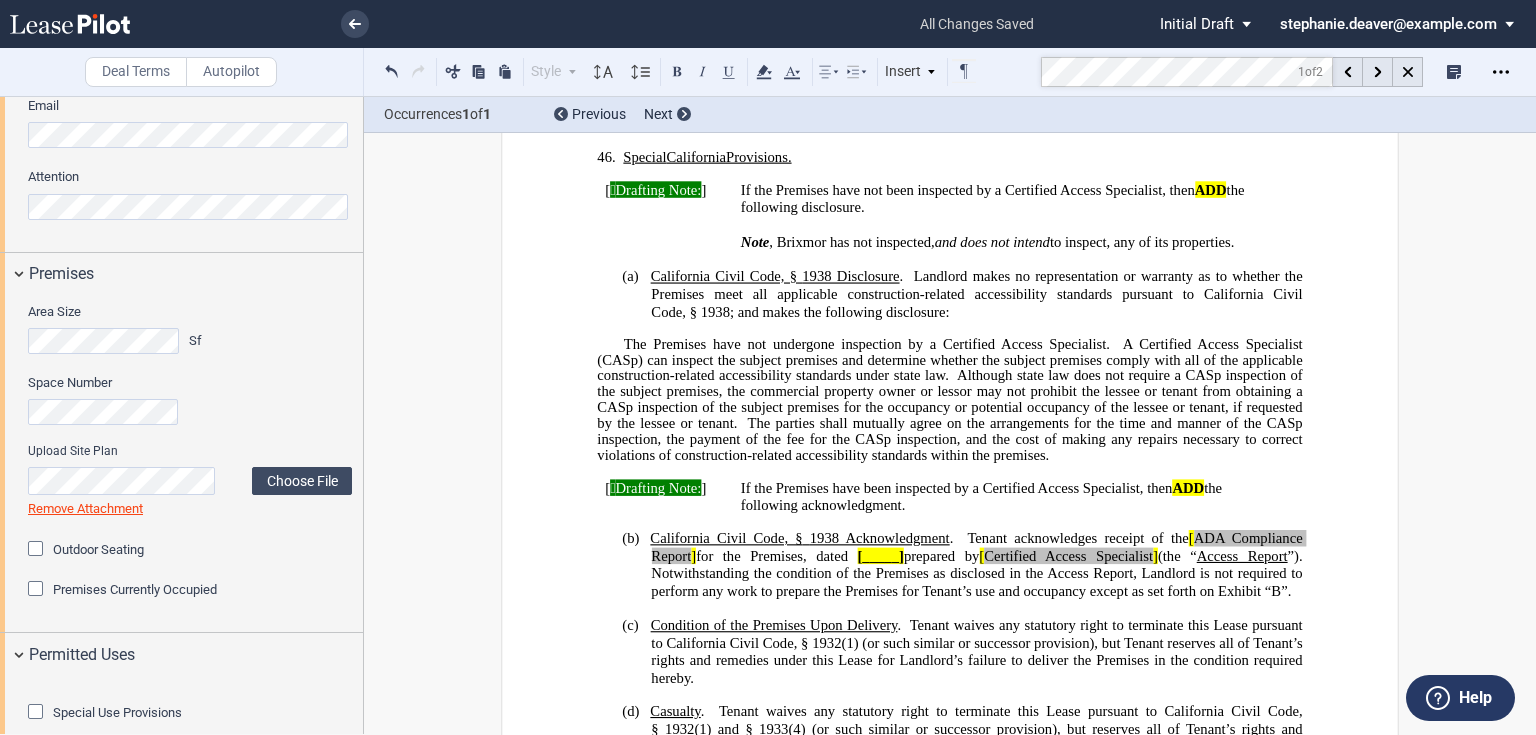 scroll, scrollTop: 14856, scrollLeft: 0, axis: vertical 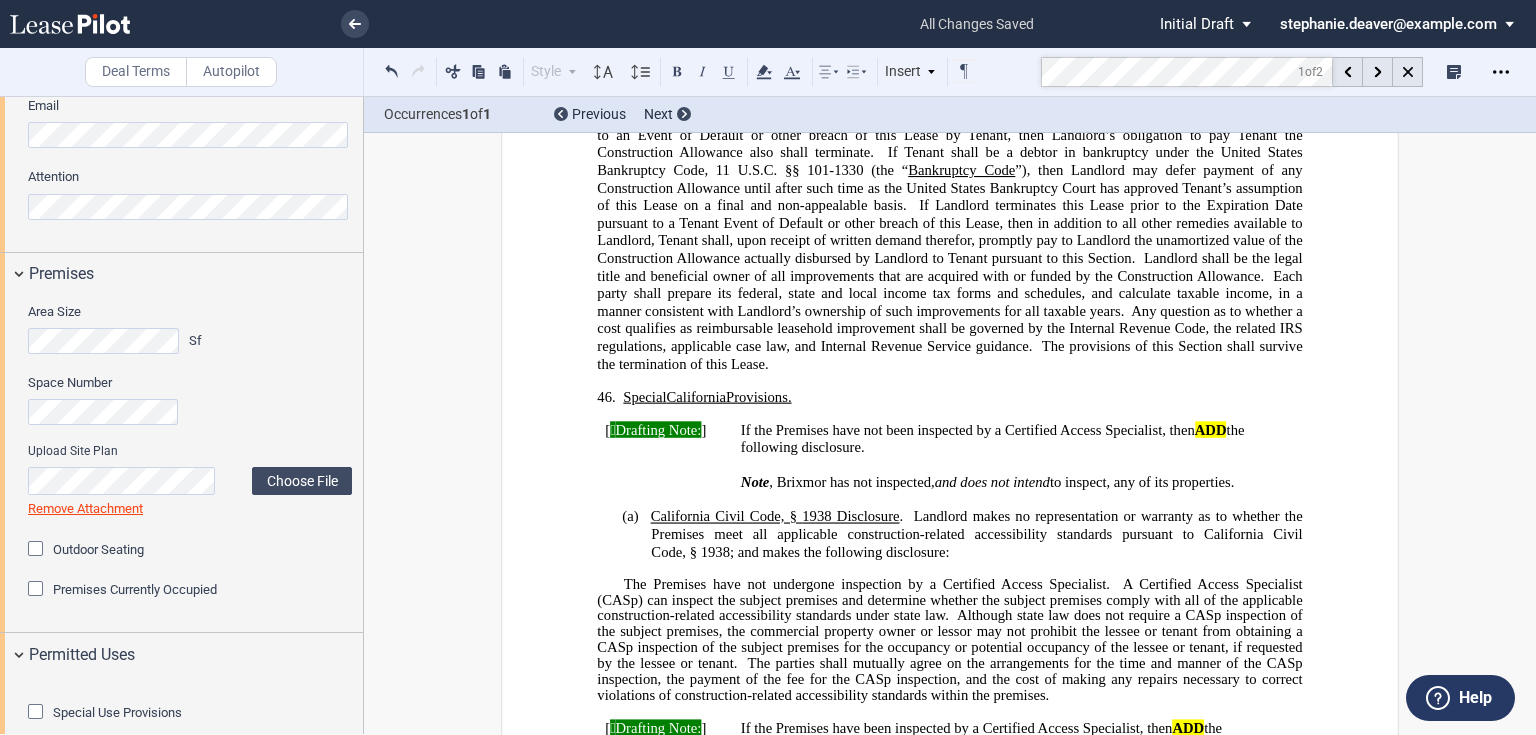 click on "Tenant shall supply either originals or recordable counterparts of the foregoing documents. Tenant shall submit Tenant’s application for payment to: Tenant Allowance Coordinator, Brixmor Property Group, 200 Ridge Pike, Suite 100, Conshohocken, PA 19428. (To expedite, Tenant may submit Tenant’s request via email to tacoordinator@example.com provided Tenant follows-up said email with a hard copy via U.S. Mail or overnight carrier service.) Tenant shall provide such additional evidence as Landlord may reasonably request in support of Tenant’s costs. Recognizing Landlord’s need to close timely Landlord’s financial books and records, if Tenant has not satisfied all the conditions for payment of the Construction Allowance by the first anniversary of the Rent Commencement Date then, as of such day, Tenant waives any and all rights to the payment of the Construction Allowance. If Tenant shall be a debtor in bankruptcy under the United States Bankruptcy Code, 11" at bounding box center (949, 161) 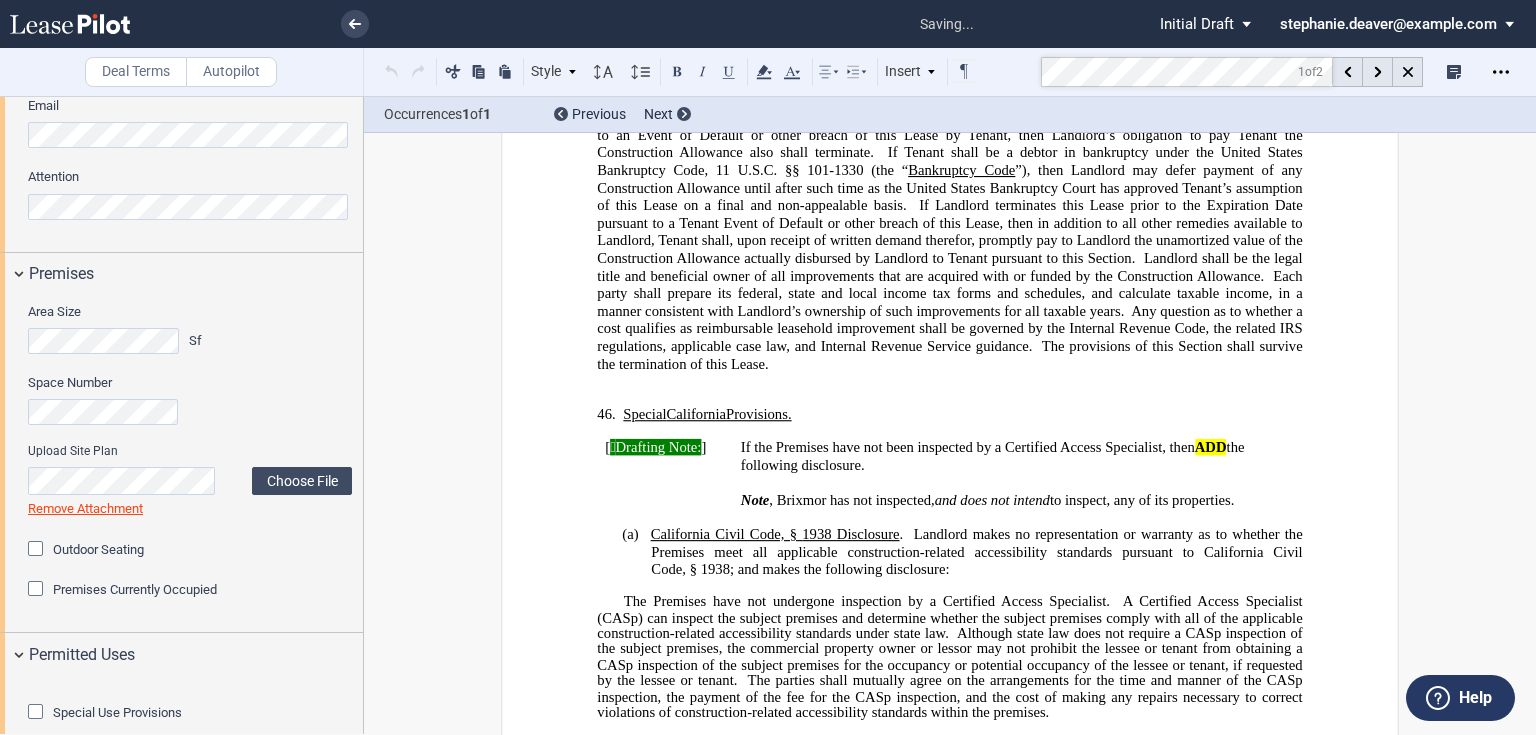 scroll, scrollTop: 14775, scrollLeft: 0, axis: vertical 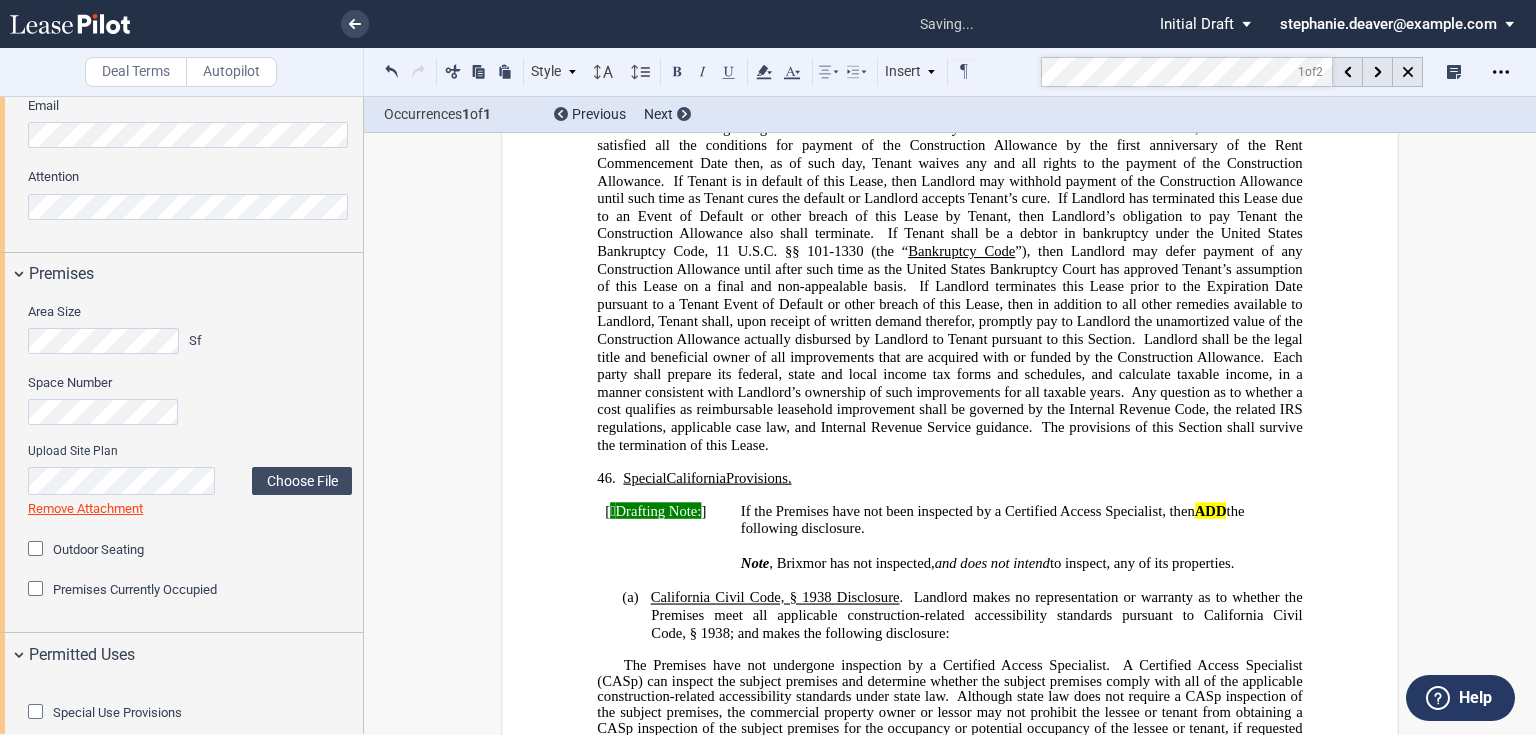click on "Special" 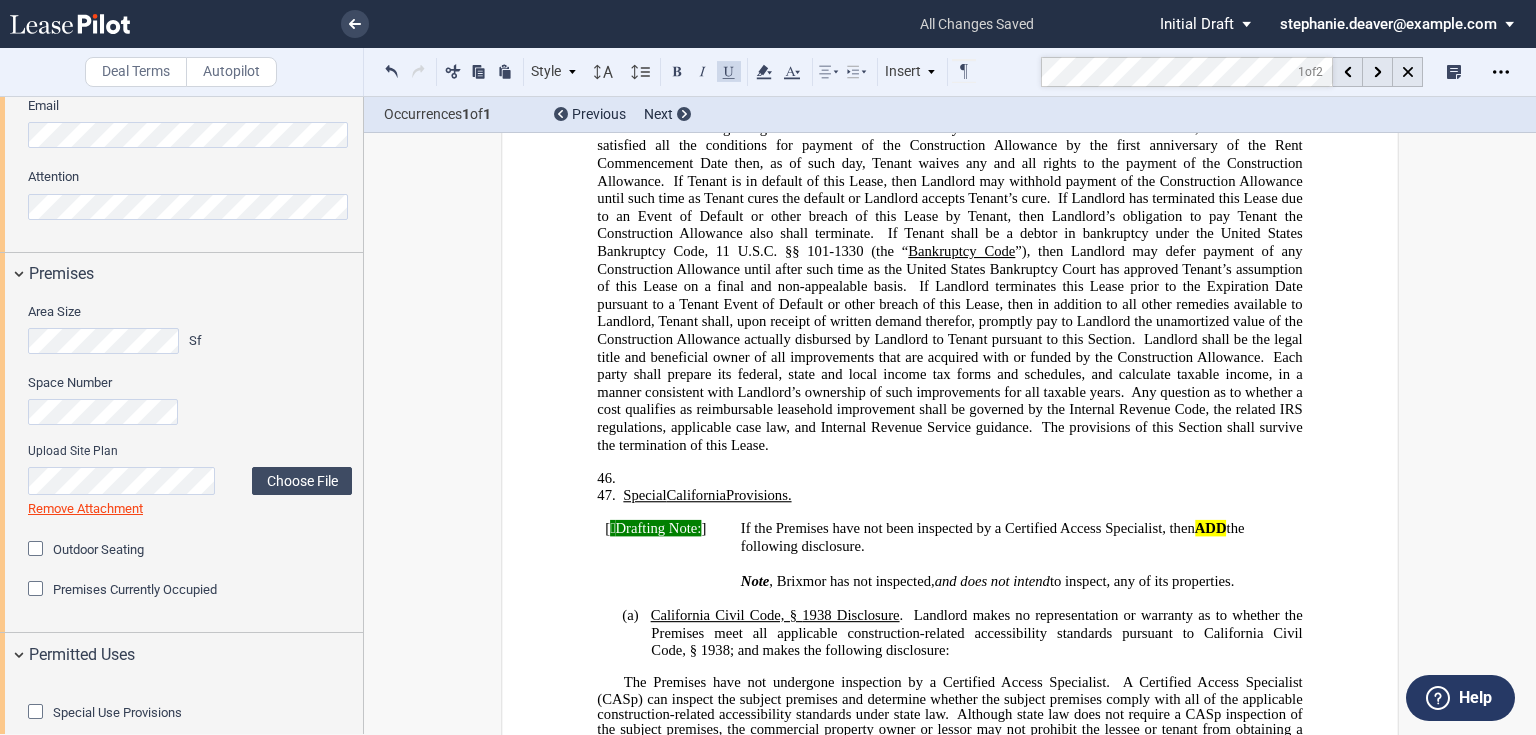 click on "46.     ﻿" at bounding box center (962, 478) 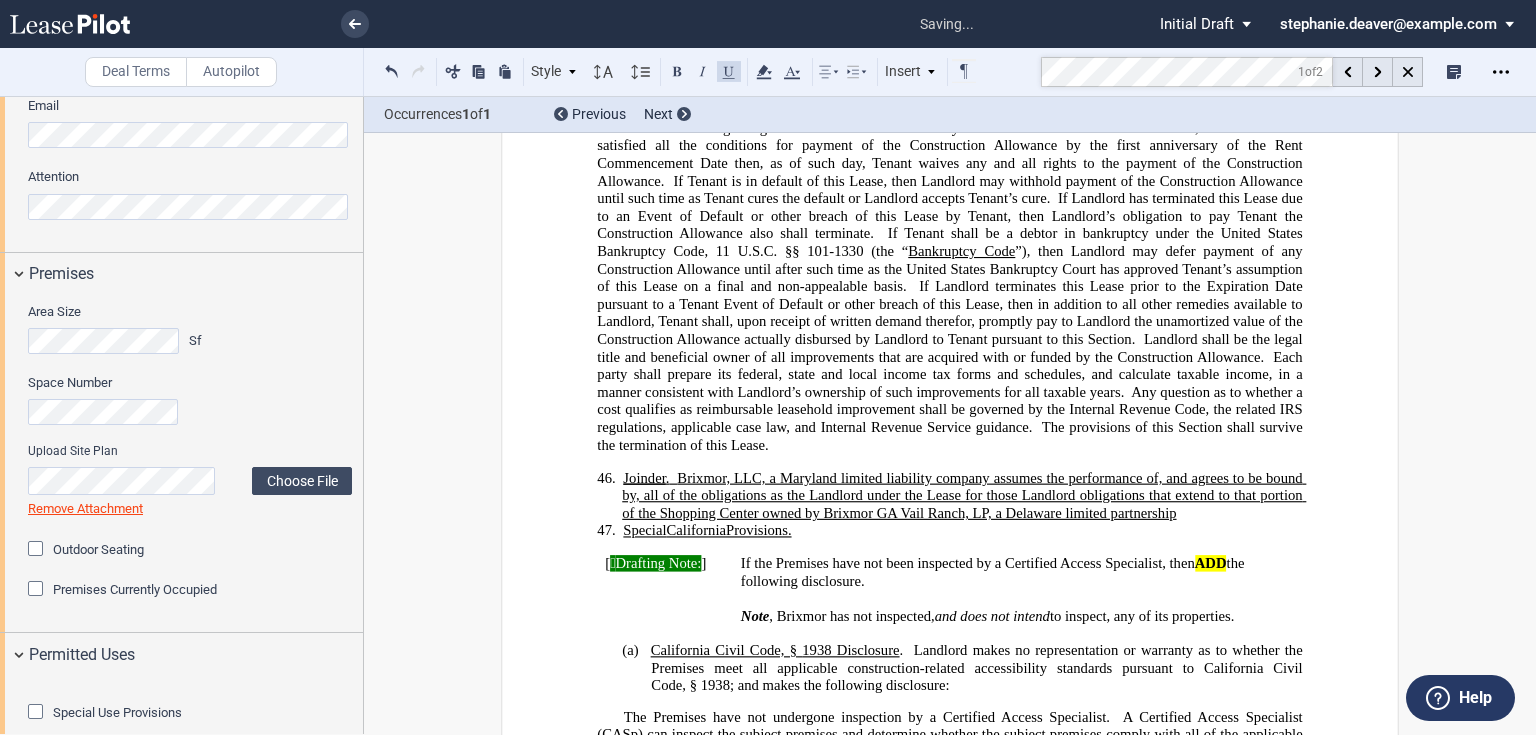 type 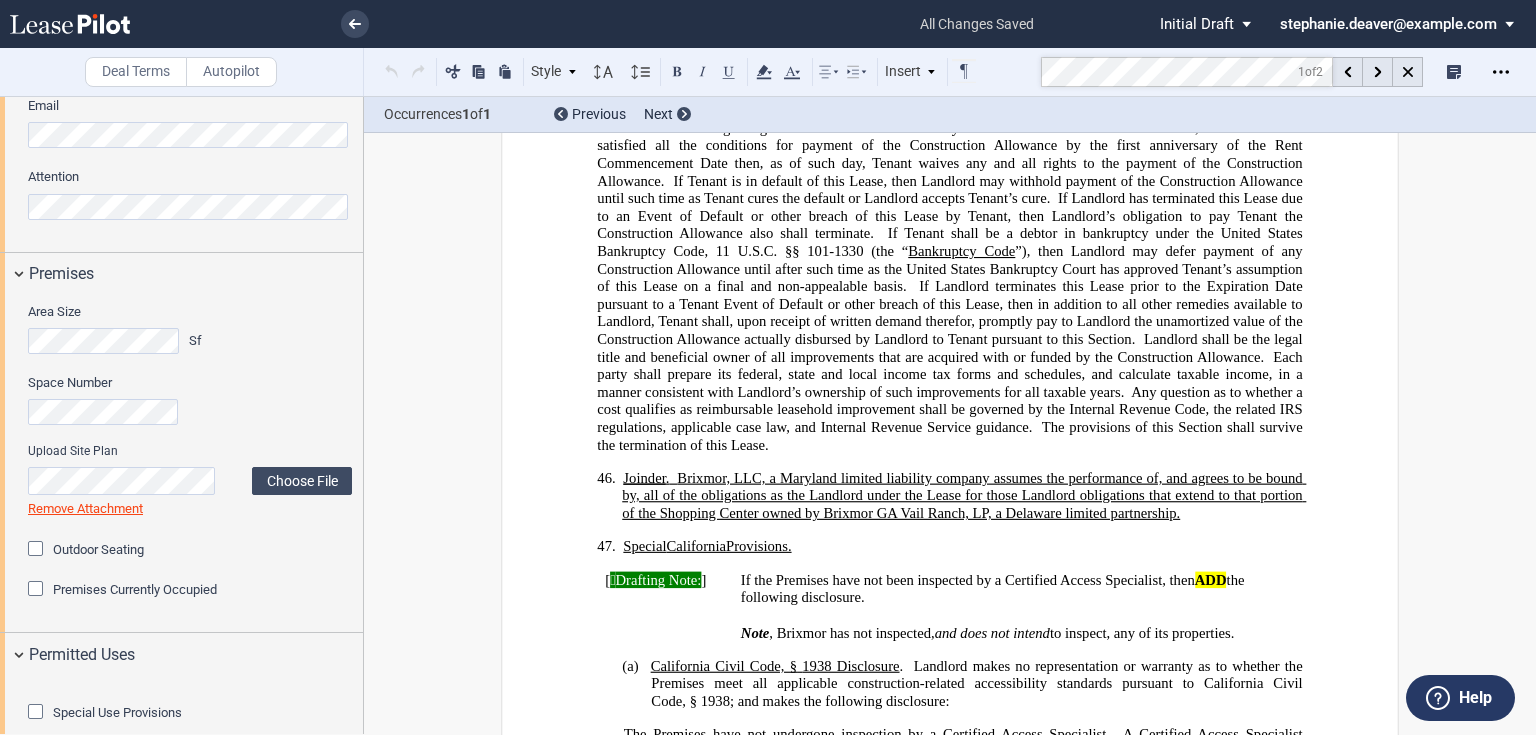 click 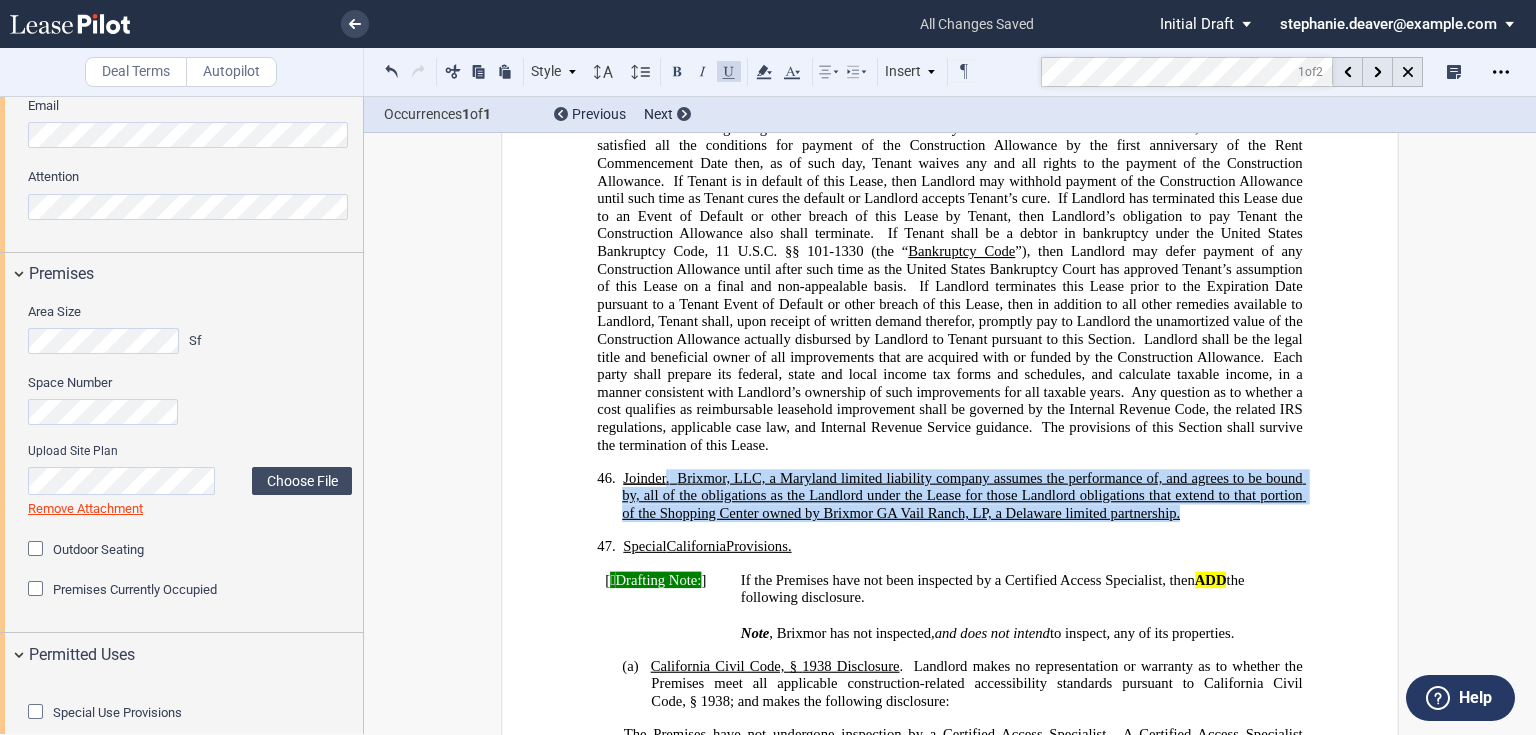 click on "46.     ﻿ Joinder .    Brixmor, LLC, a Maryland limited liability company assumes the performance of, and agrees to be bound by, all of the obligations as the Landlord under the Lease for those Landlord obligations that extend to that portion of the Shopping Center owned by Brixmor GA Vail Ranch, LP, a Delaware limited partnership." at bounding box center [962, 495] 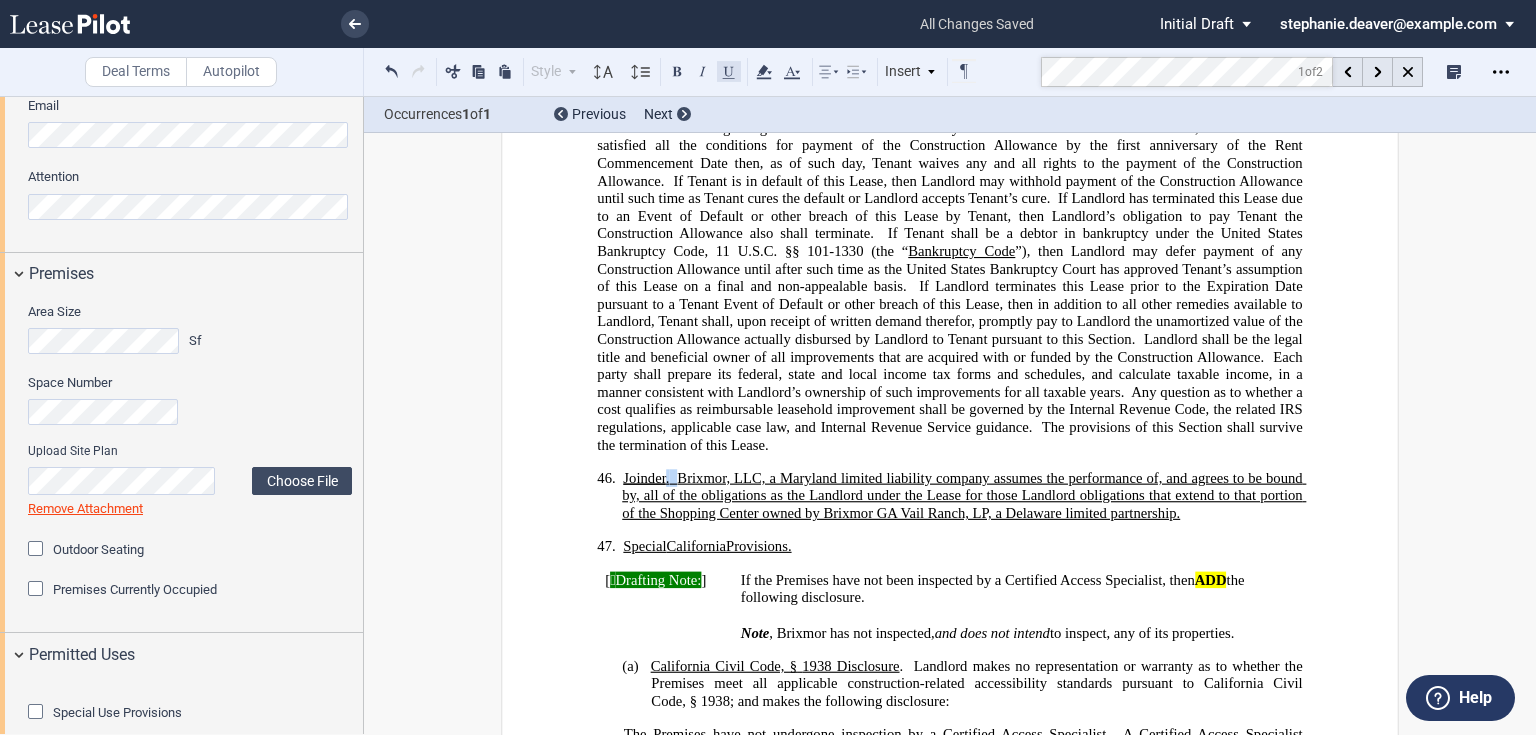 click at bounding box center [729, 71] 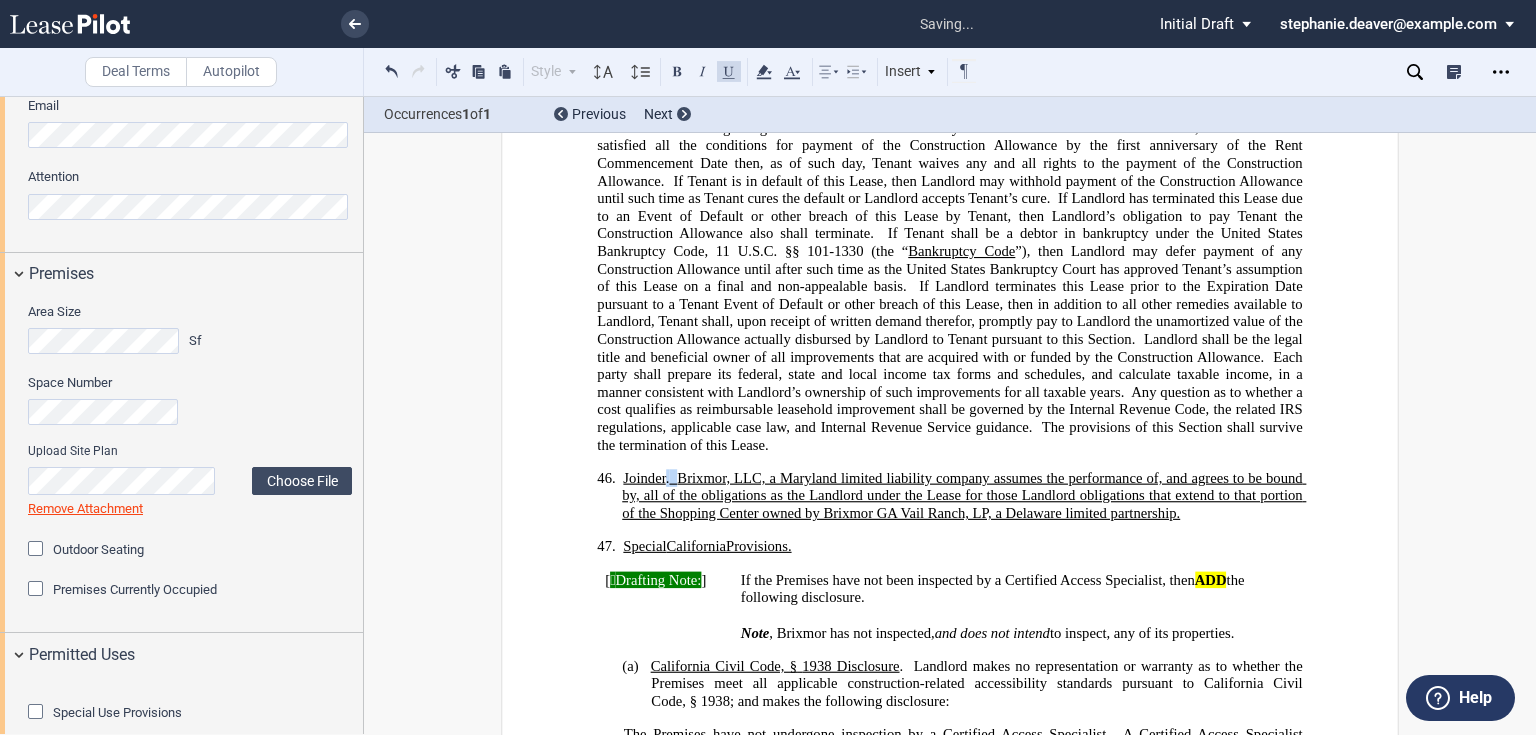 click at bounding box center (729, 71) 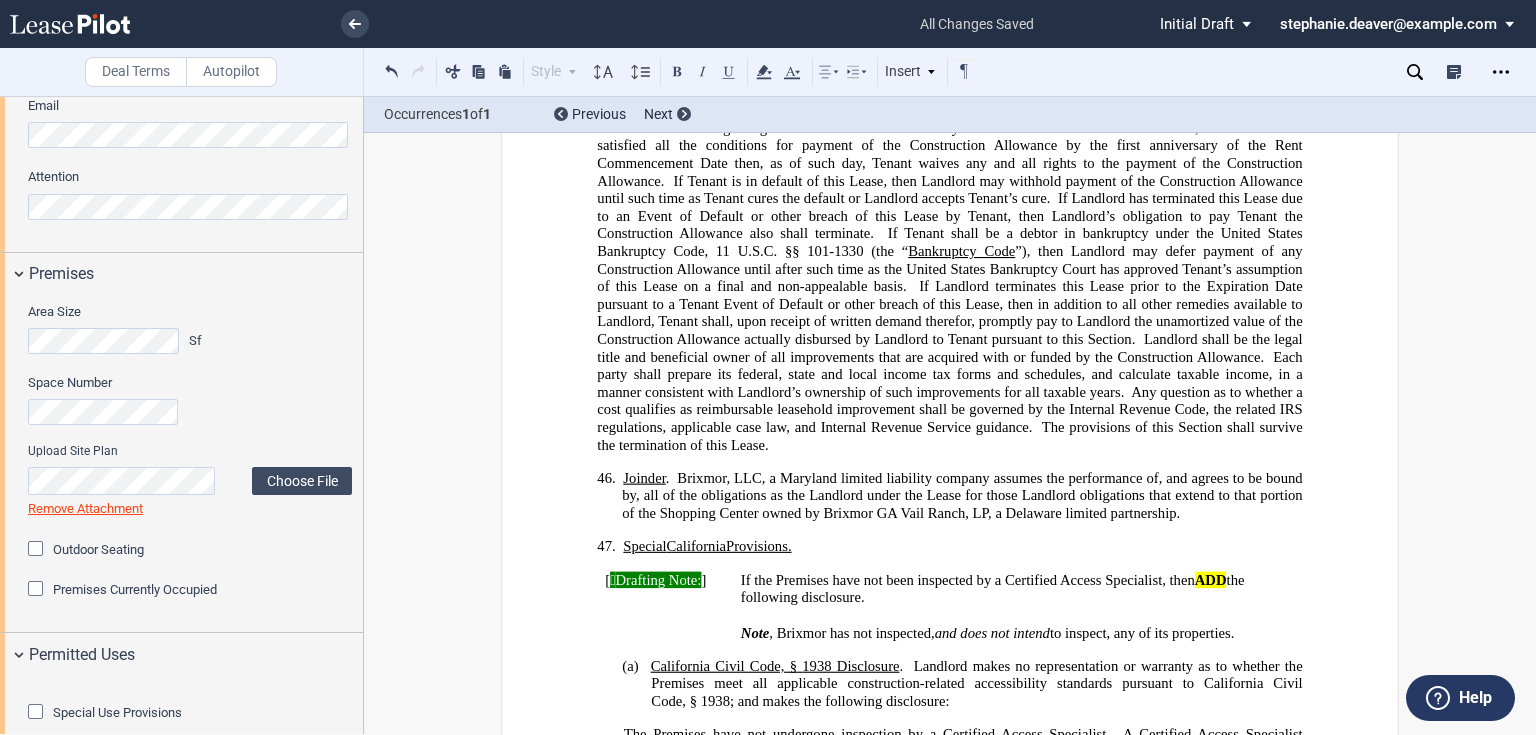 click on "If Landlord terminates this Lease prior to the Expiration Date pursuant to a Tenant Event of Default or other breach of this Lease, then in addition to all other remedies available to Landlord, Tenant shall, upon receipt of written demand therefor, promptly pay to Landlord the unamortized value of the Construction Allowance actually disbursed by Landlord to Tenant pursuant to this Section." 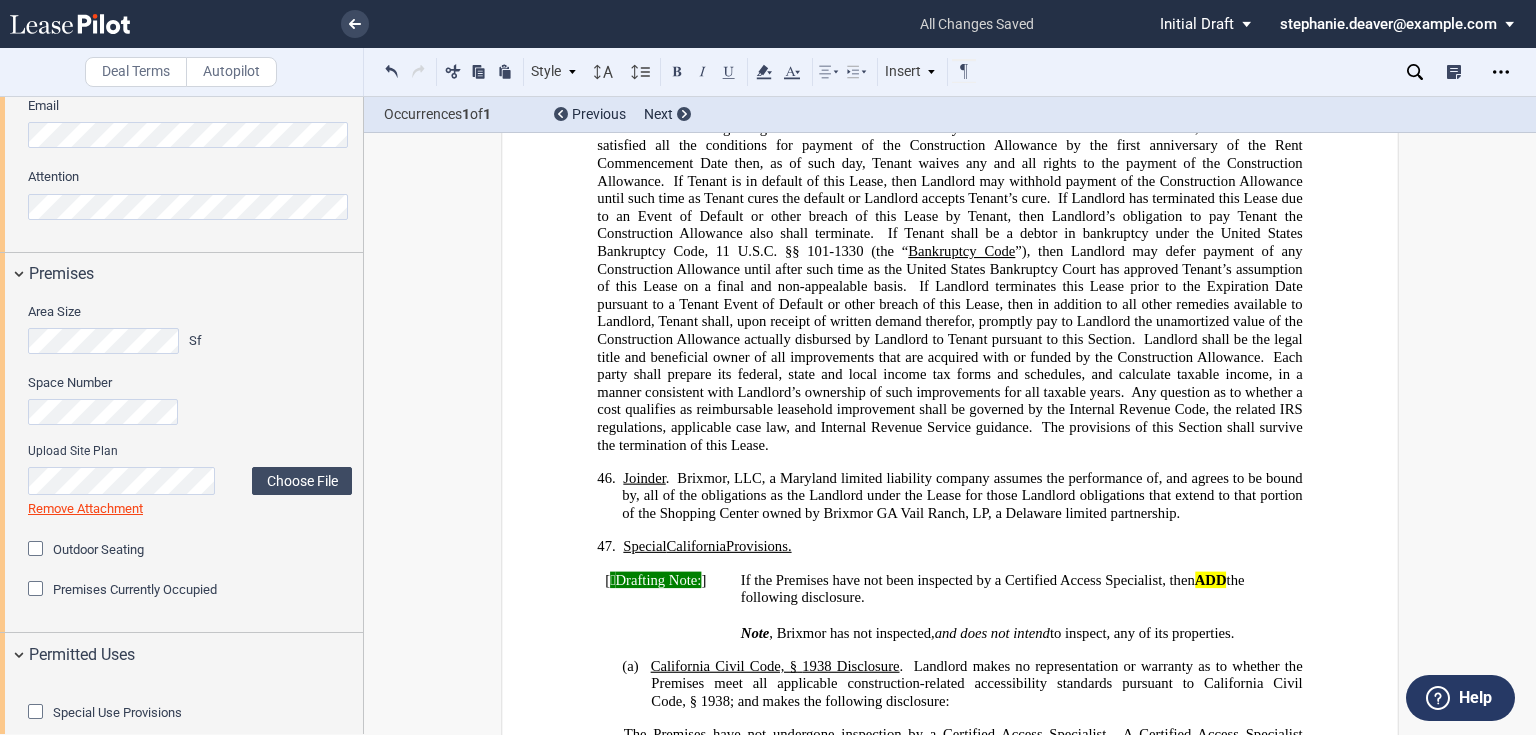 click on "Tenant shall supply either originals or recordable counterparts of the foregoing documents. Tenant shall submit Tenant’s application for payment to: Tenant Allowance Coordinator, Brixmor Property Group, 200 Ridge Pike, Suite 100, Conshohocken, PA 19428. (To expedite, Tenant may submit Tenant’s request via email to tacoordinator@example.com provided Tenant follows-up said email with a hard copy via U.S. Mail or overnight carrier service.) Tenant shall provide such additional evidence as Landlord may reasonably request in support of Tenant’s costs. Recognizing Landlord’s need to close timely Landlord’s financial books and records, if Tenant has not satisfied all the conditions for payment of the Construction Allowance by the first anniversary of the Rent Commencement Date then, as of such day, Tenant waives any and all rights to the payment of the Construction Allowance. If Tenant shall be a debtor in bankruptcy under the United States Bankruptcy Code, 11" at bounding box center [949, 242] 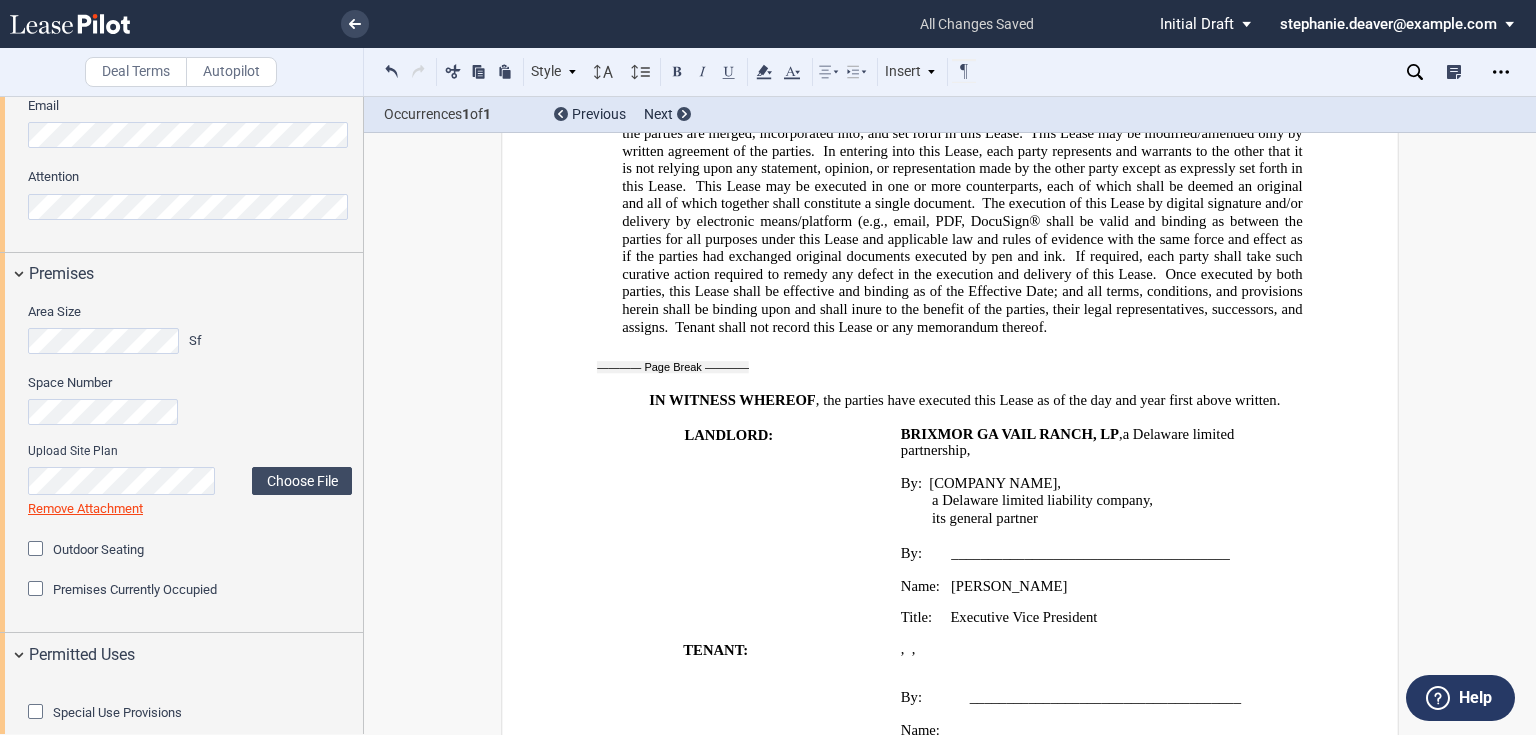 scroll, scrollTop: 11724, scrollLeft: 0, axis: vertical 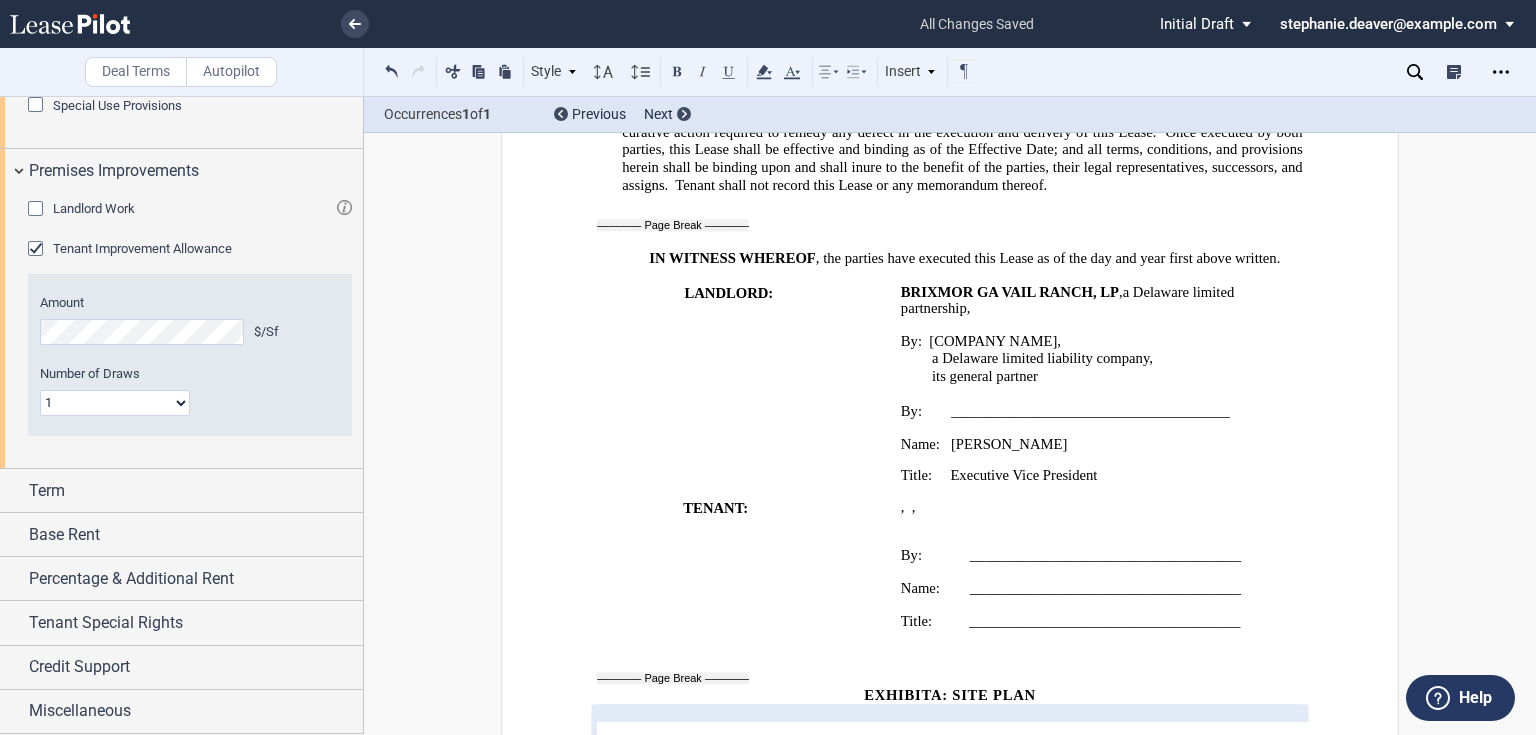 click 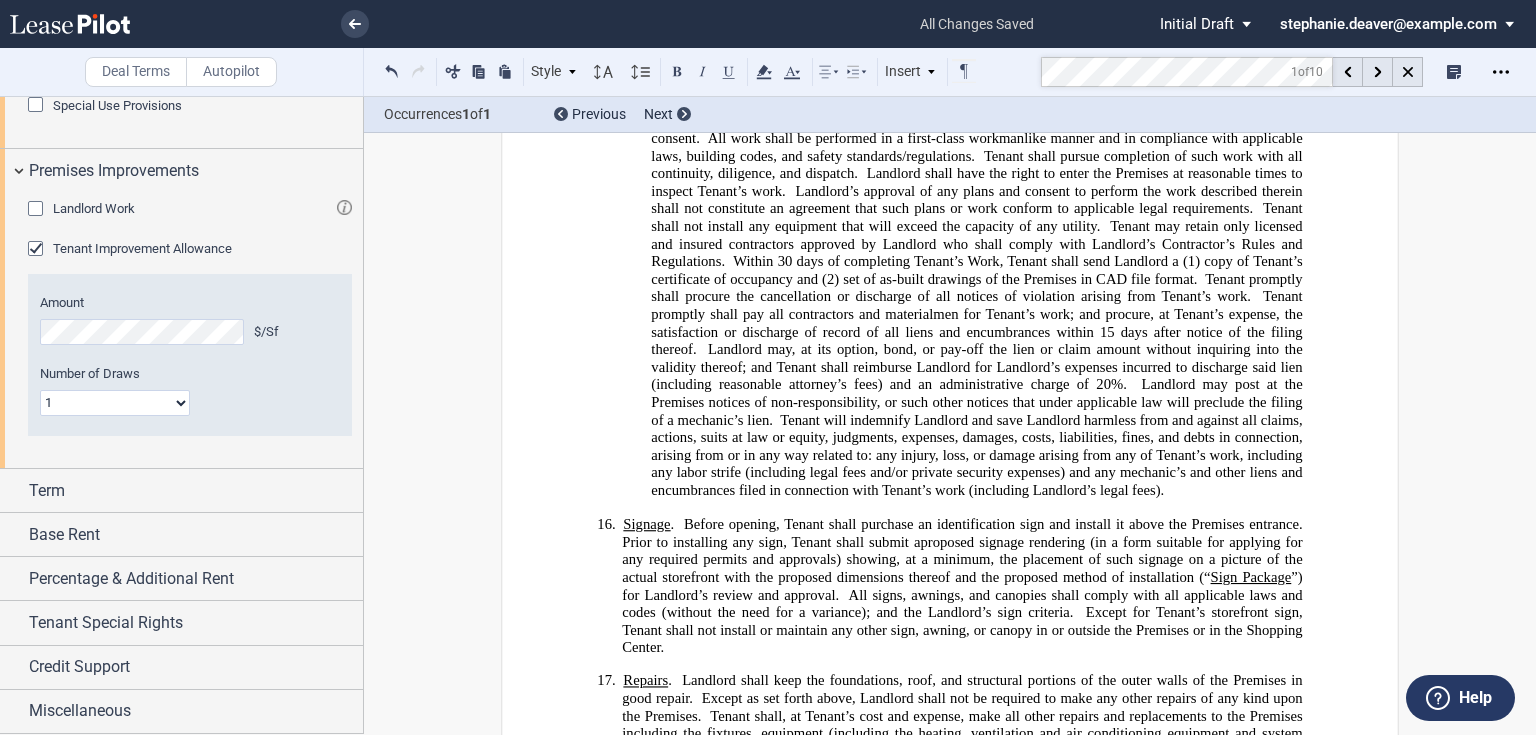 scroll, scrollTop: 4711, scrollLeft: 0, axis: vertical 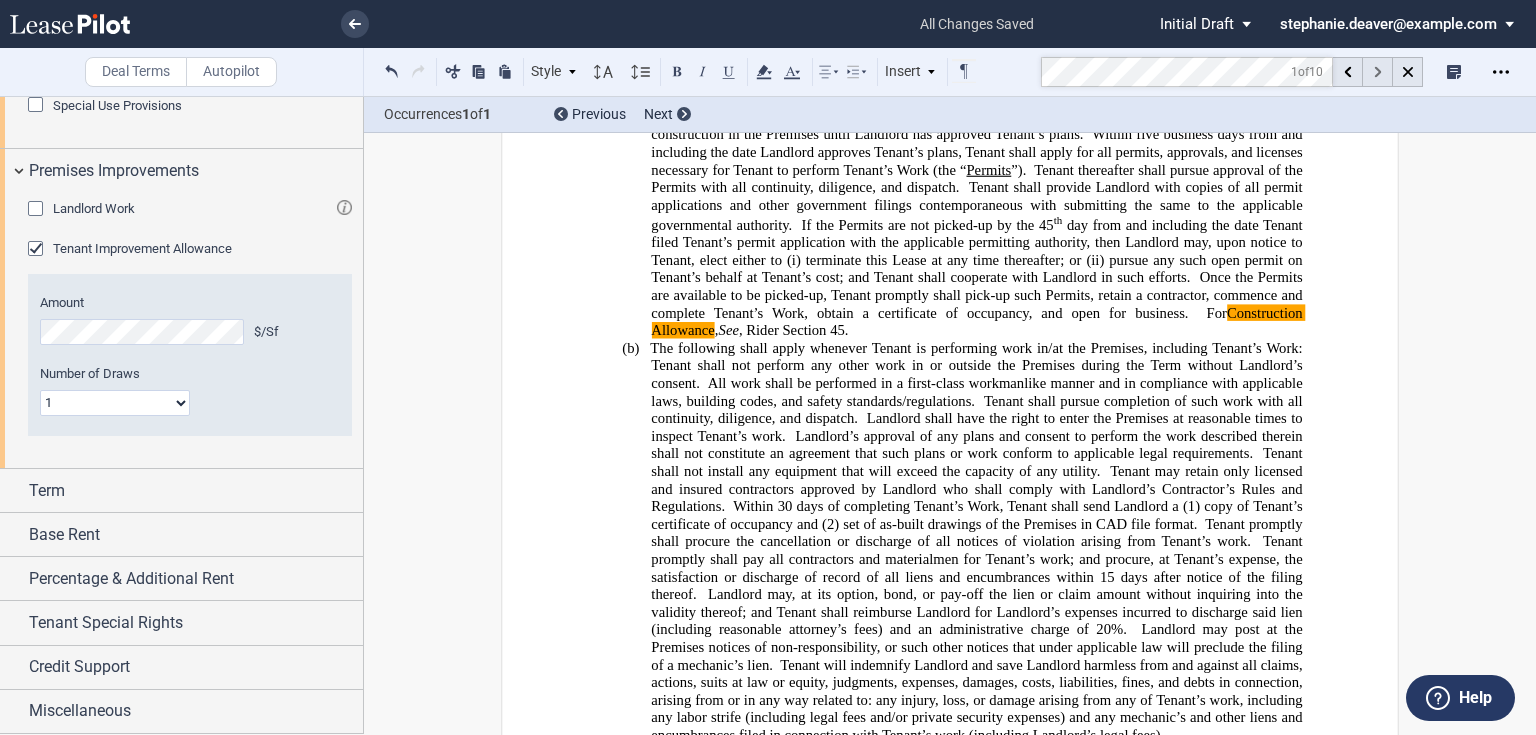 click at bounding box center (1378, 72) 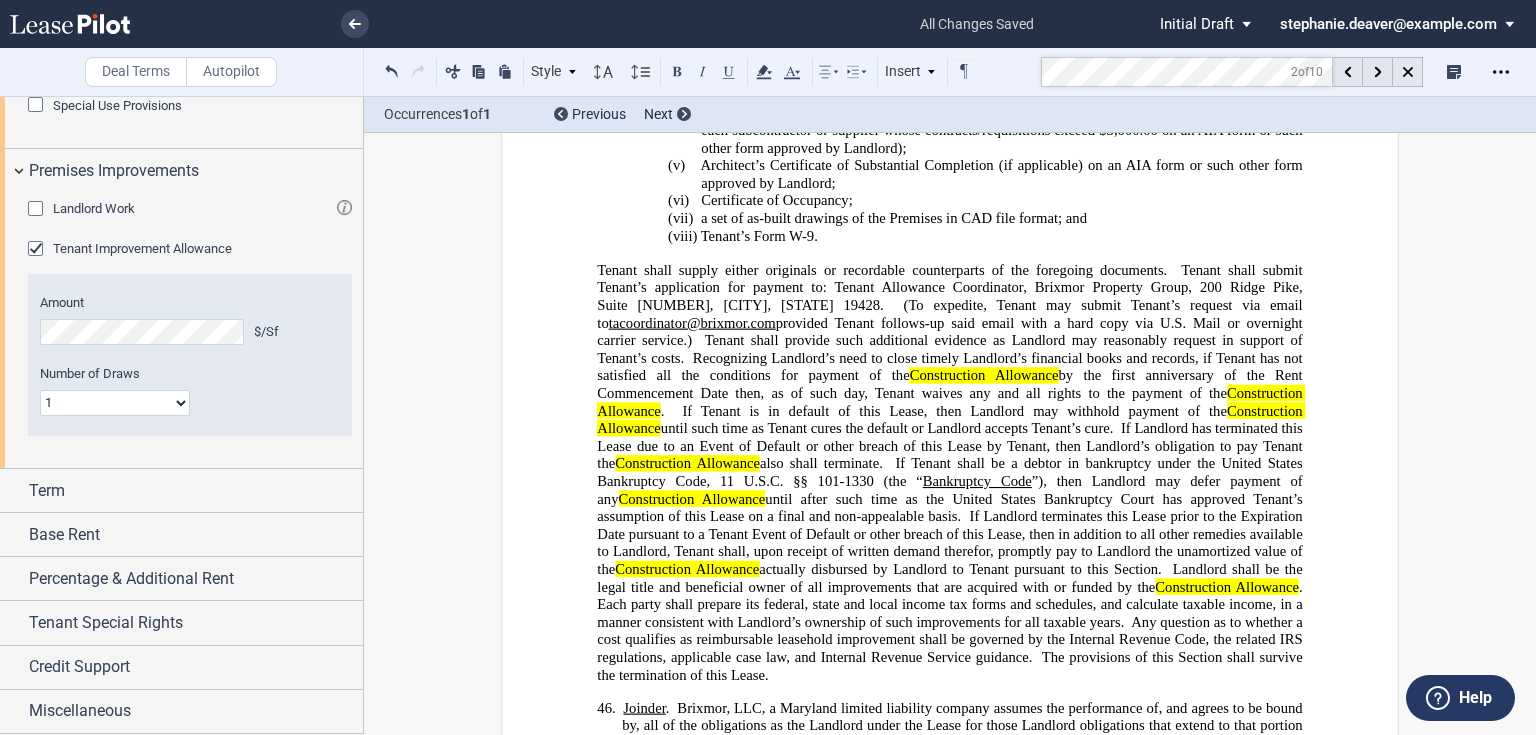 scroll, scrollTop: 14621, scrollLeft: 0, axis: vertical 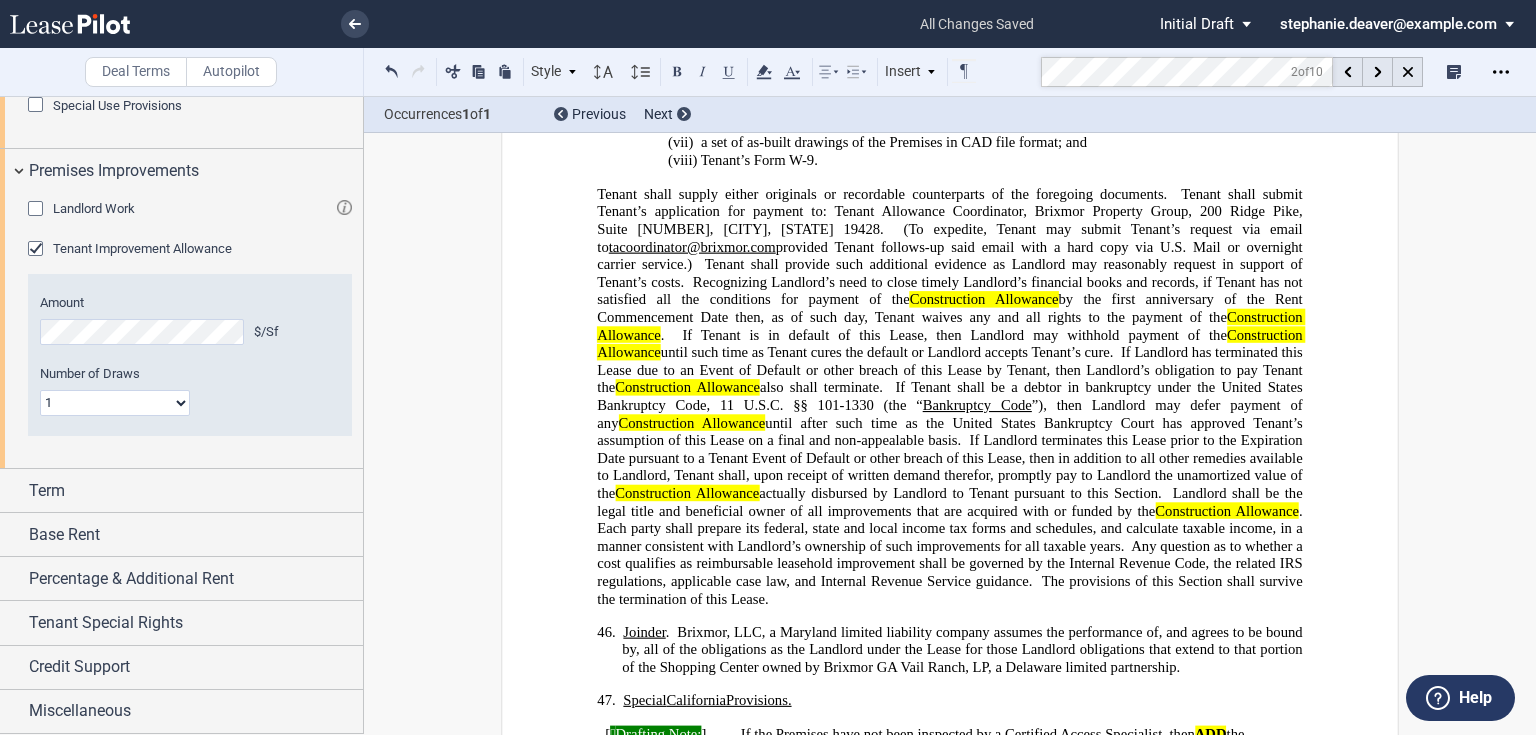 click on "If Landlord has terminated this Lease due to an Event of Default or other breach of this Lease by Tenant, then Landlord’s obligation to pay Tenant the  Construction Allowance  also shall terminate." 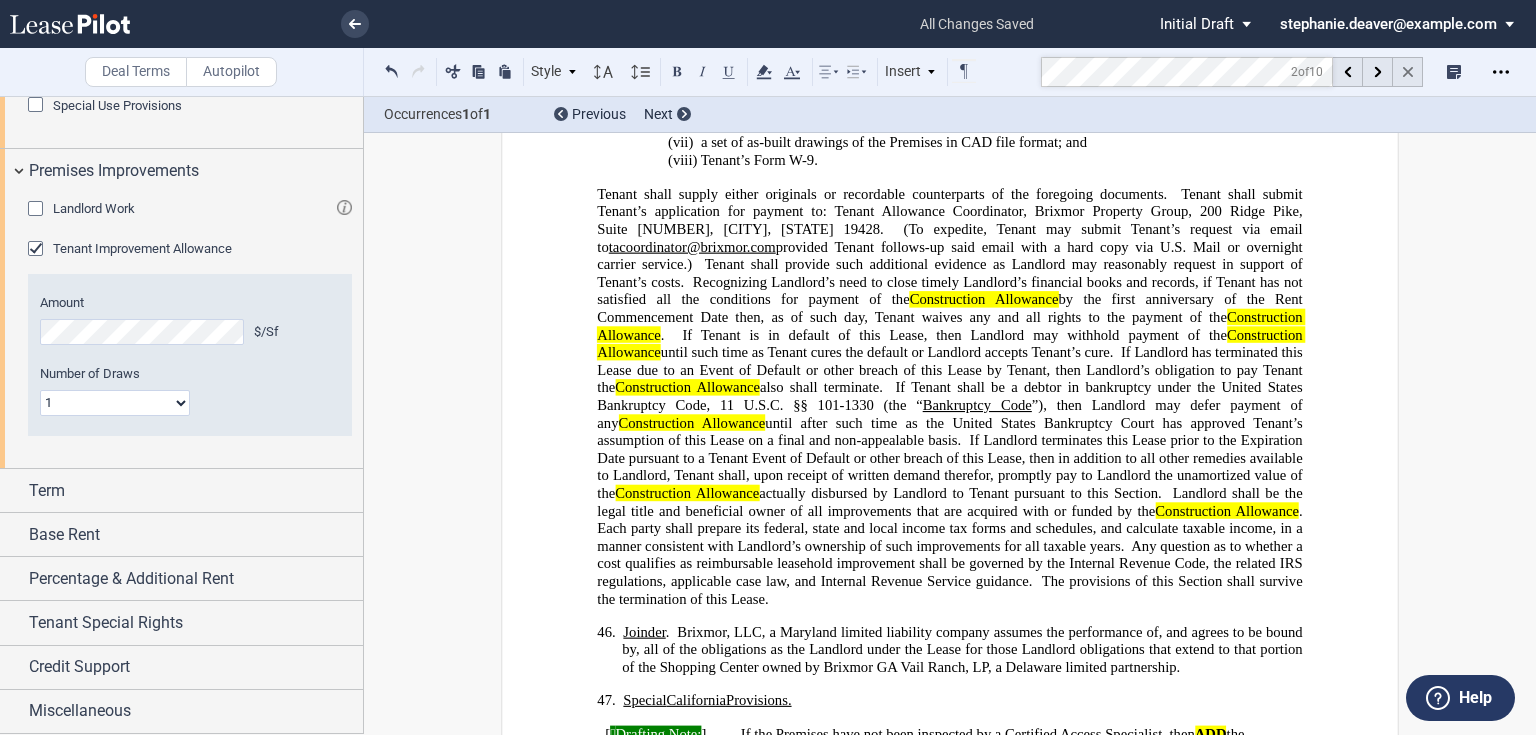 click 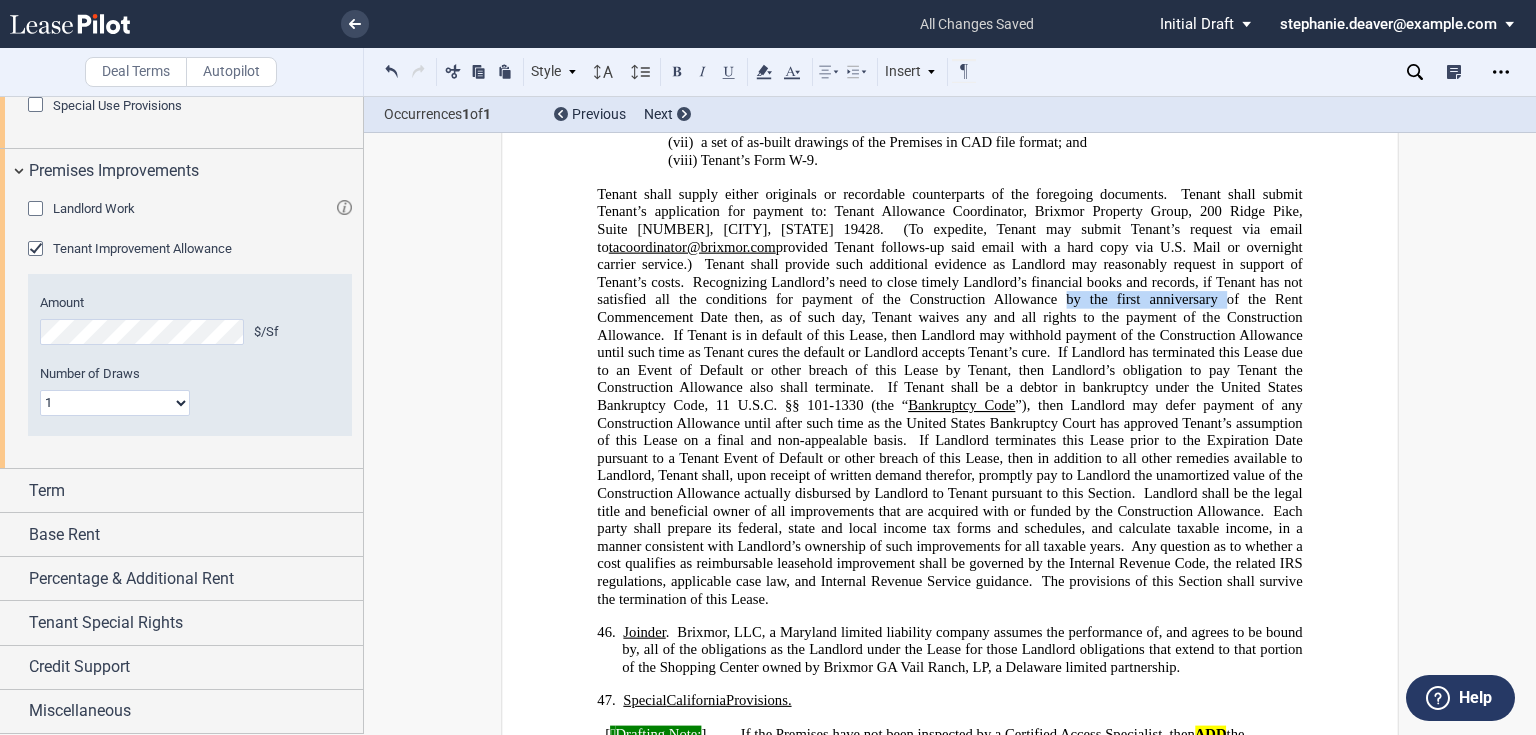 drag, startPoint x: 961, startPoint y: 366, endPoint x: 1103, endPoint y: 356, distance: 142.35168 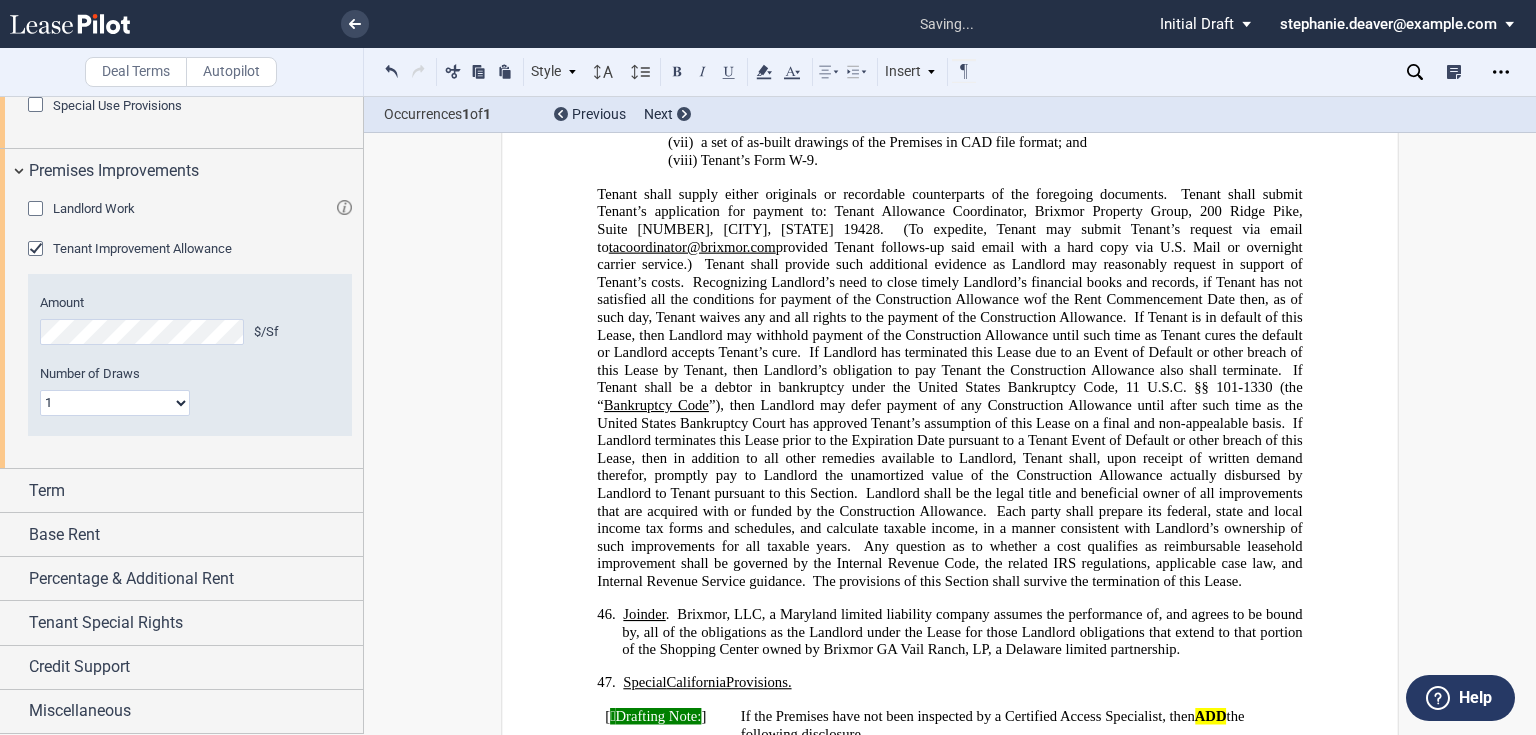 type 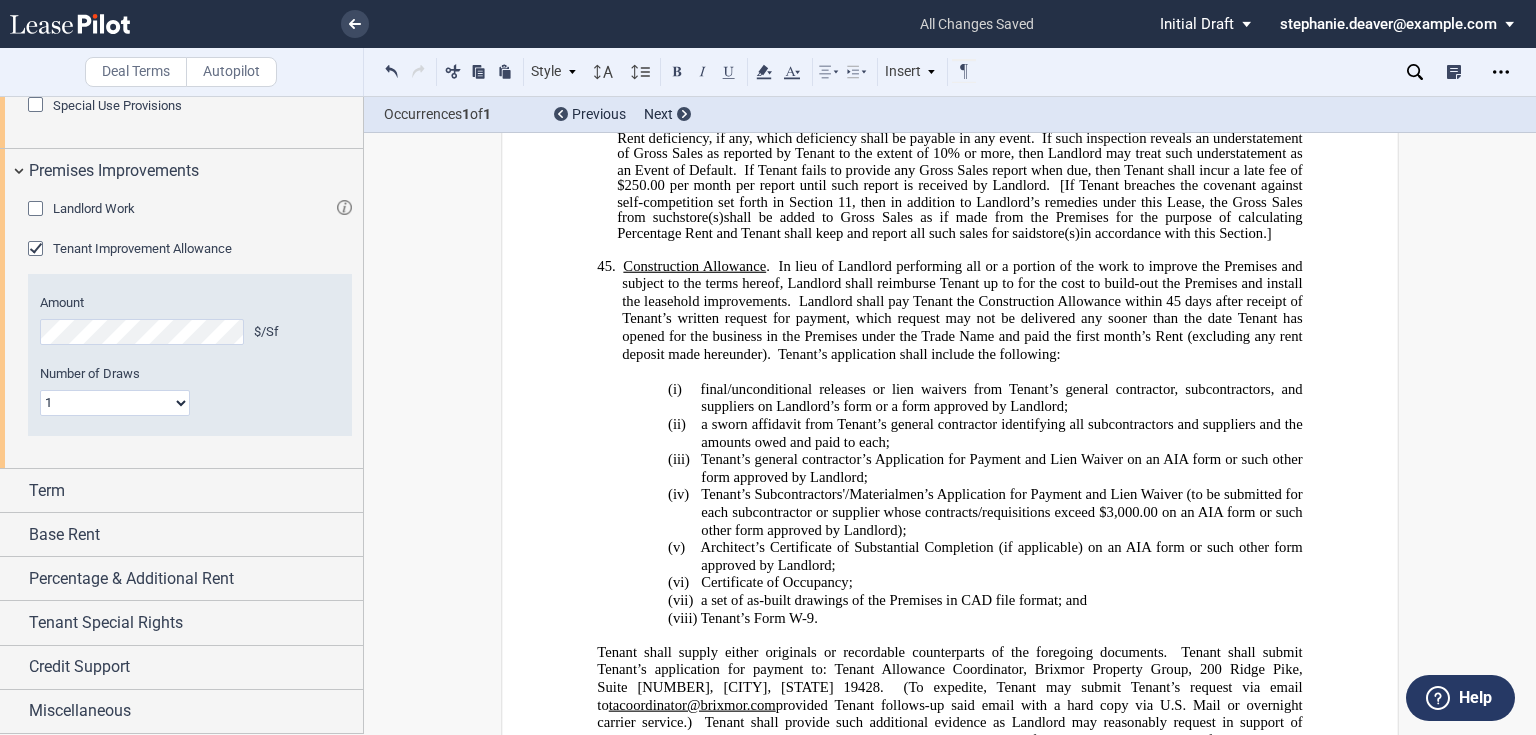scroll, scrollTop: 14141, scrollLeft: 0, axis: vertical 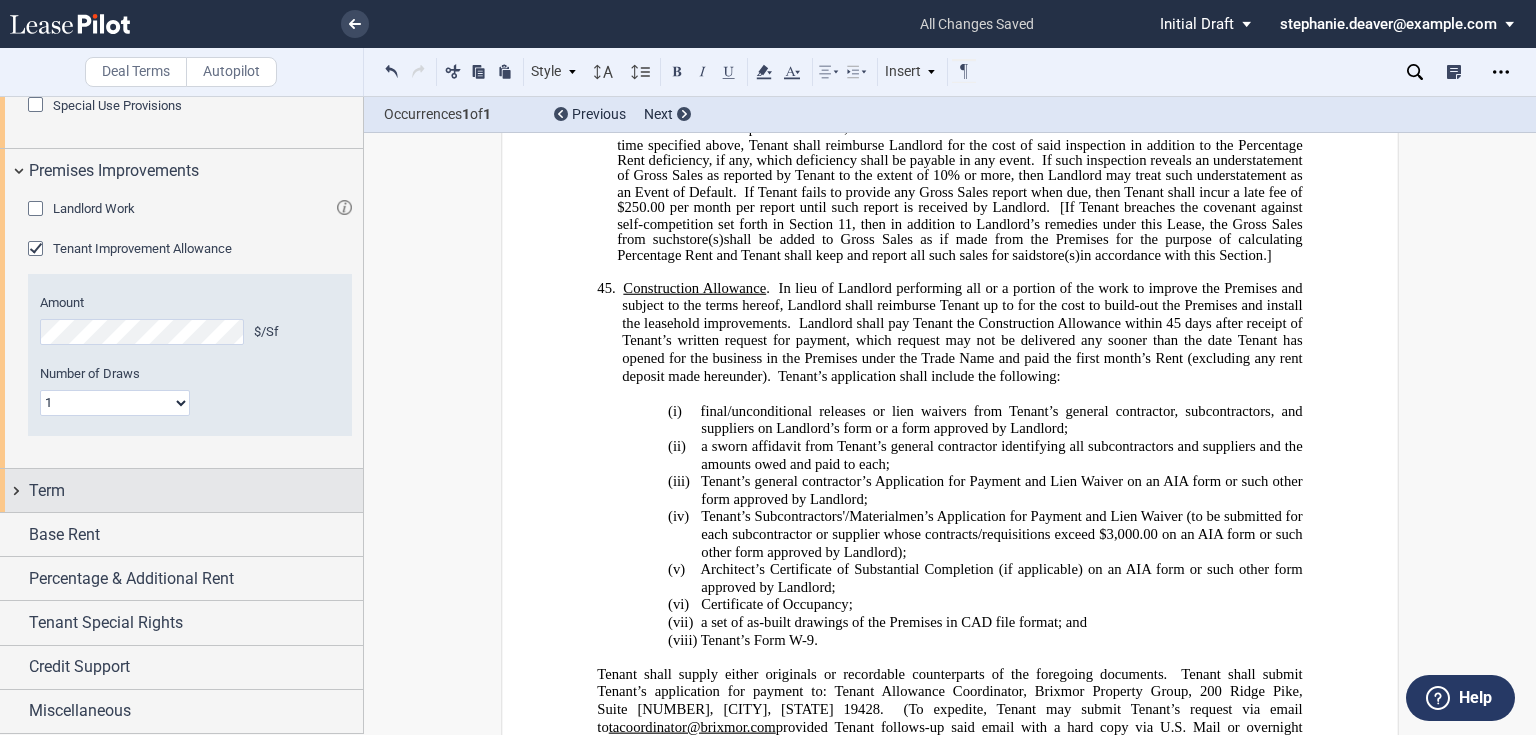 click on "Term" at bounding box center [181, 490] 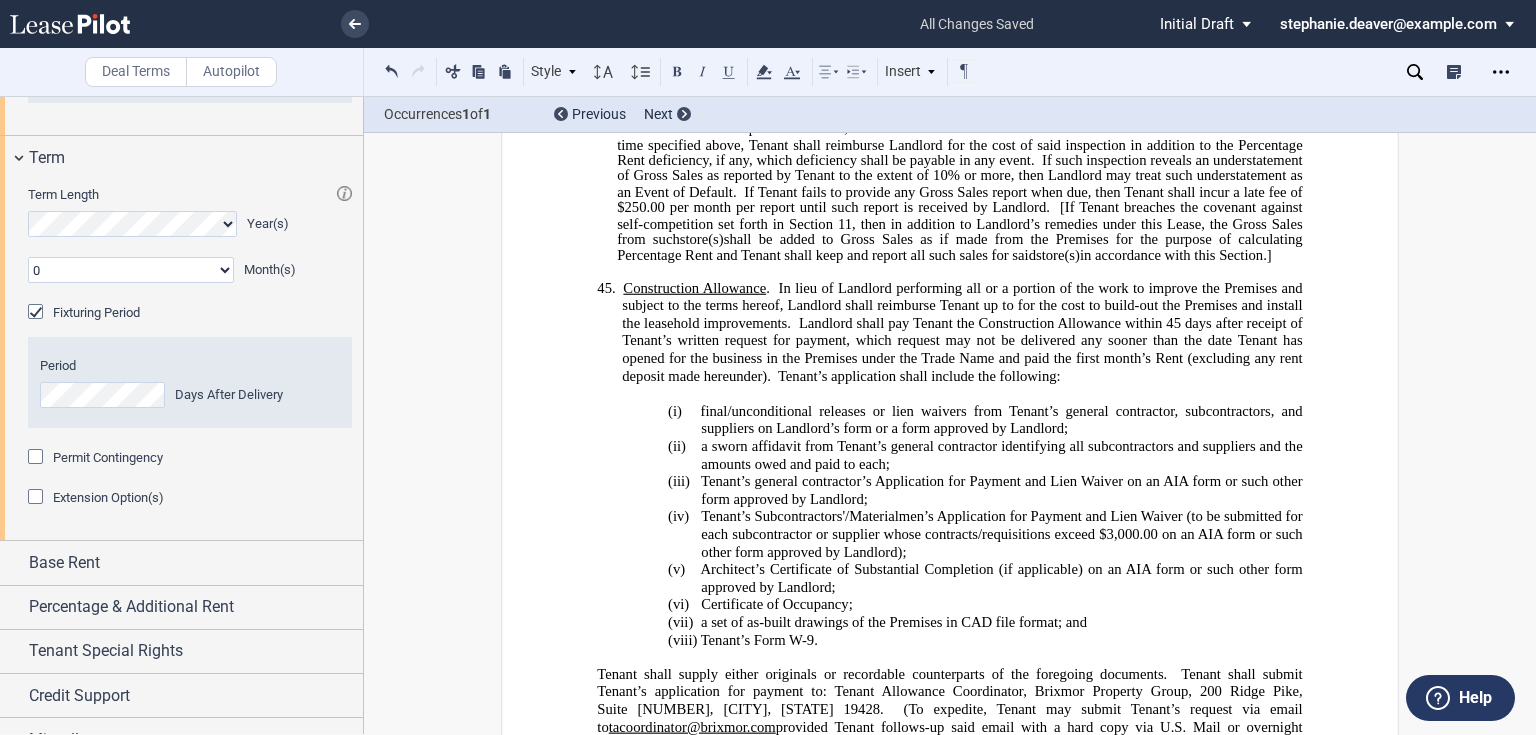 scroll, scrollTop: 1686, scrollLeft: 0, axis: vertical 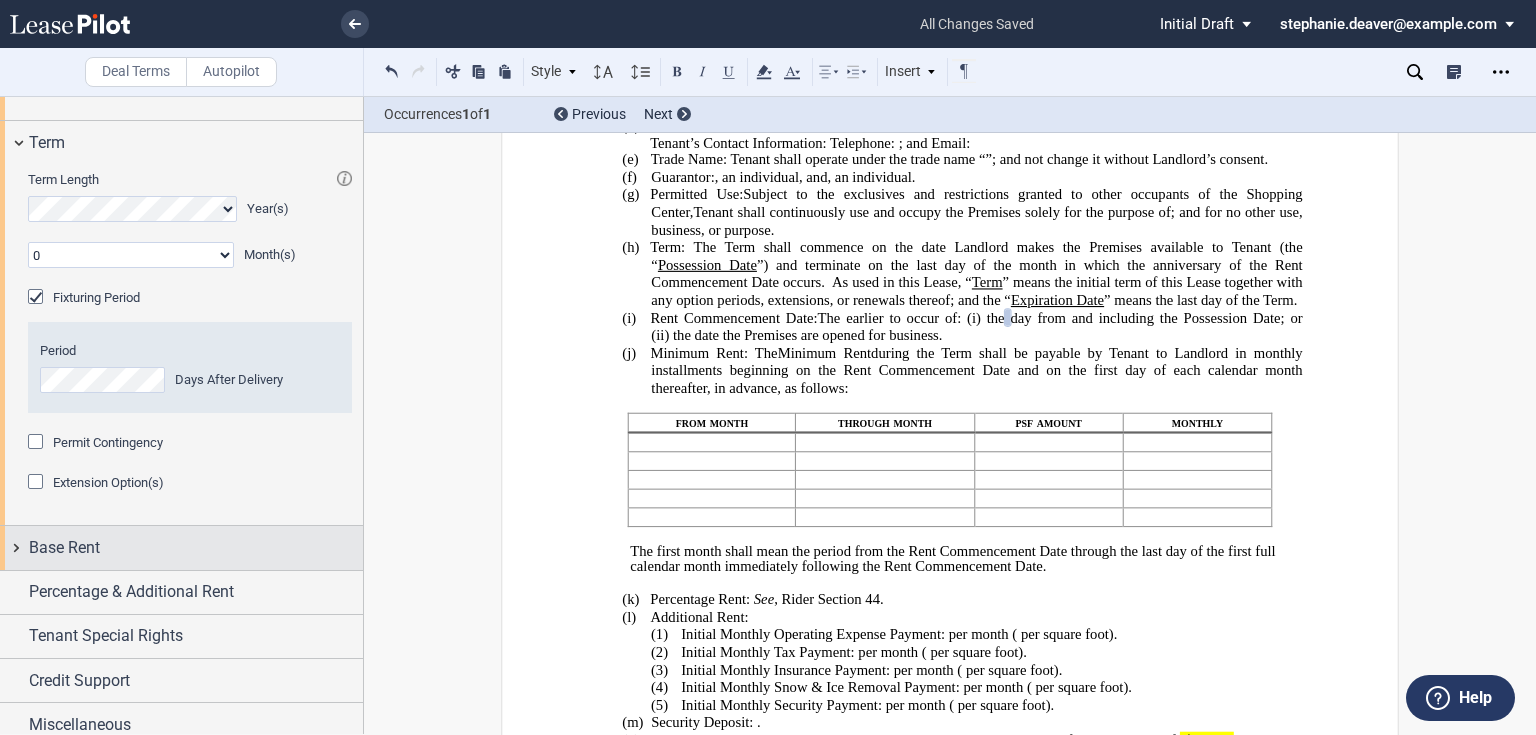 click on "Base Rent" at bounding box center (196, 548) 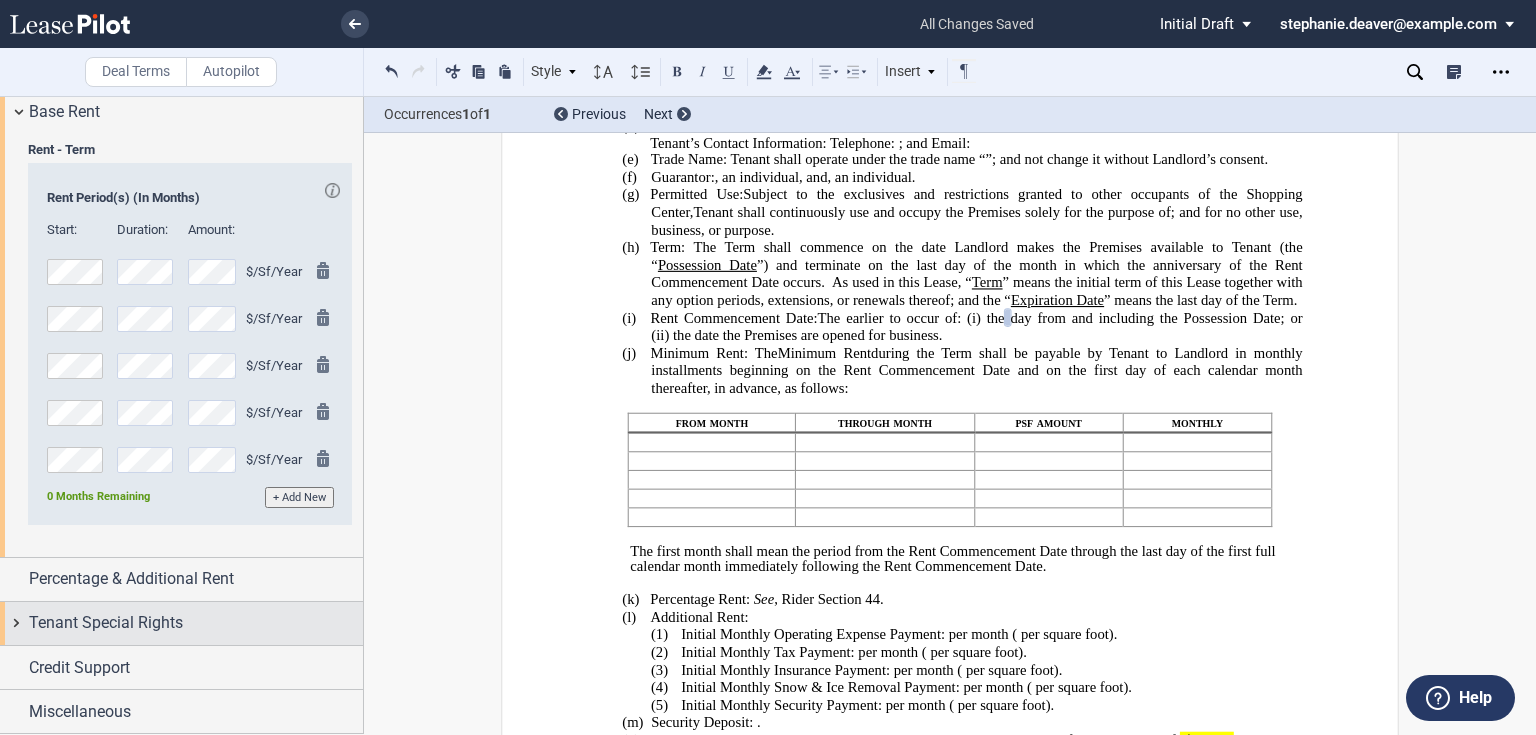 scroll, scrollTop: 2229, scrollLeft: 0, axis: vertical 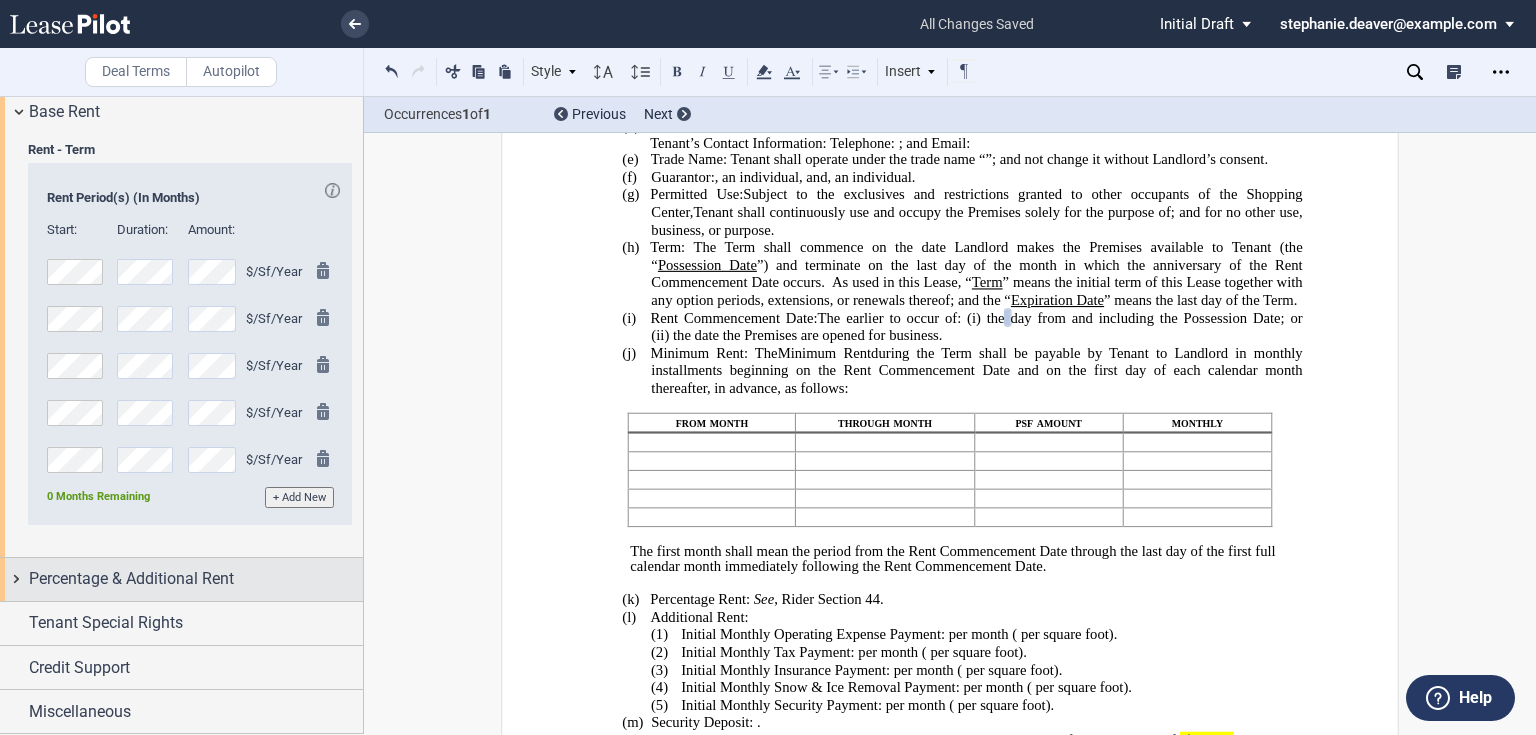 click on "Percentage & Additional Rent" at bounding box center (131, 579) 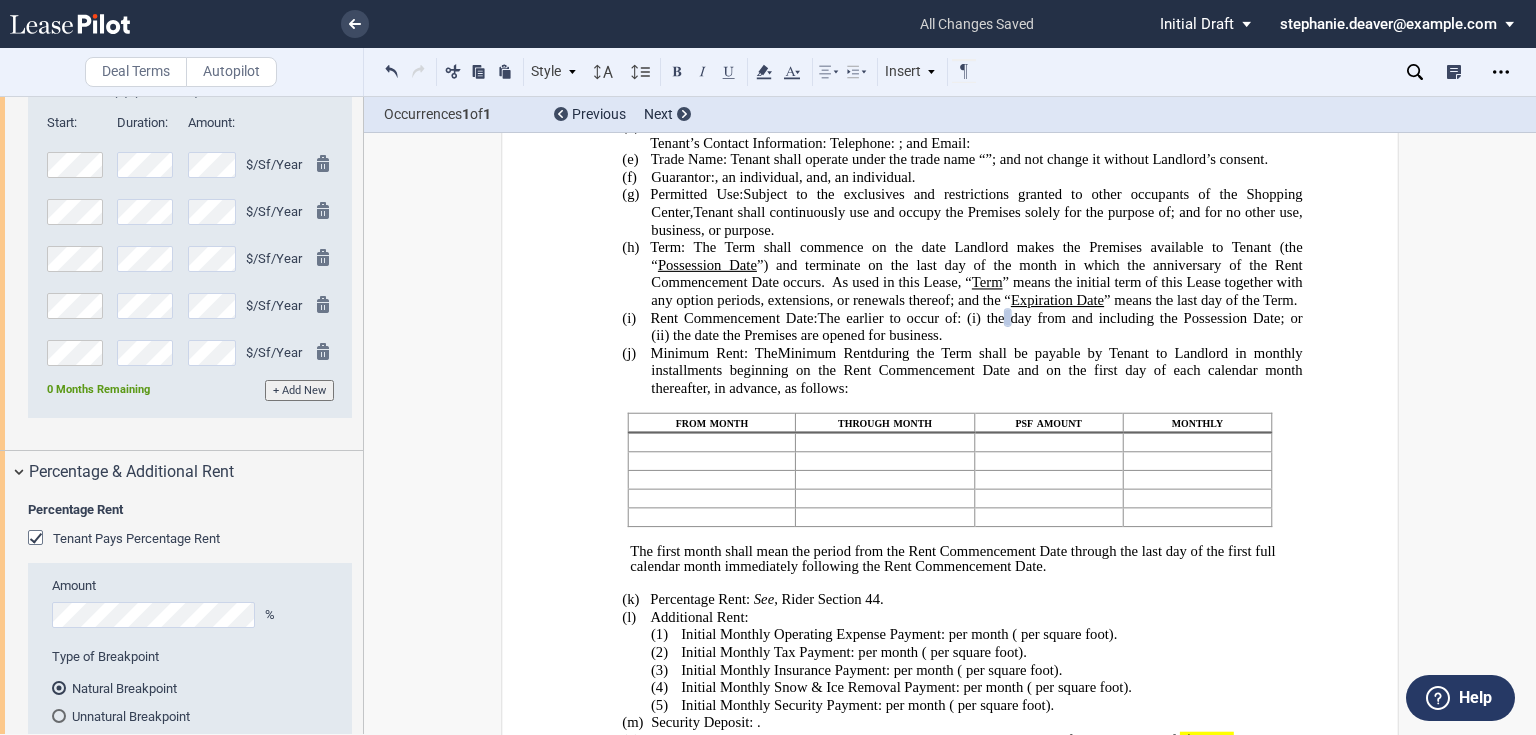 click 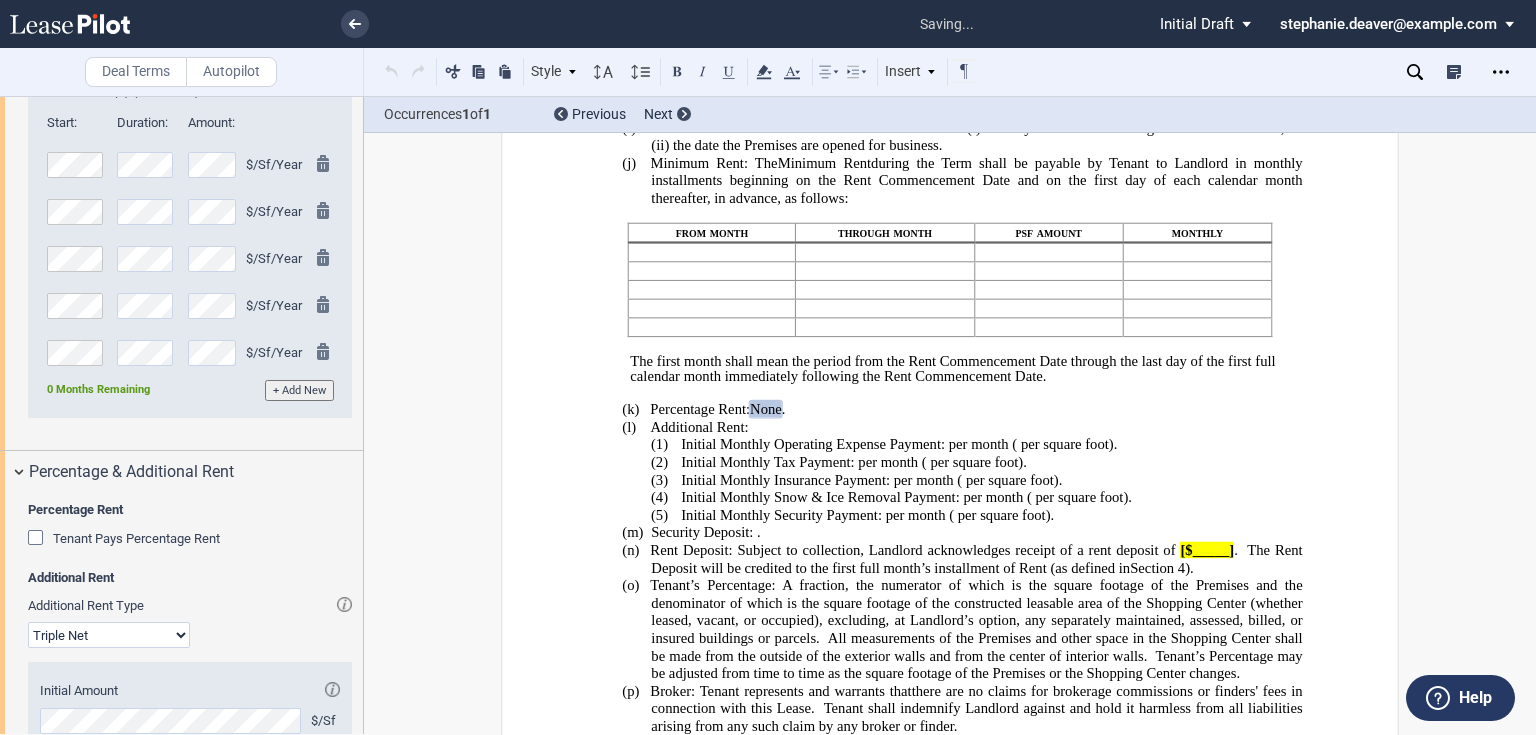 scroll, scrollTop: 739, scrollLeft: 0, axis: vertical 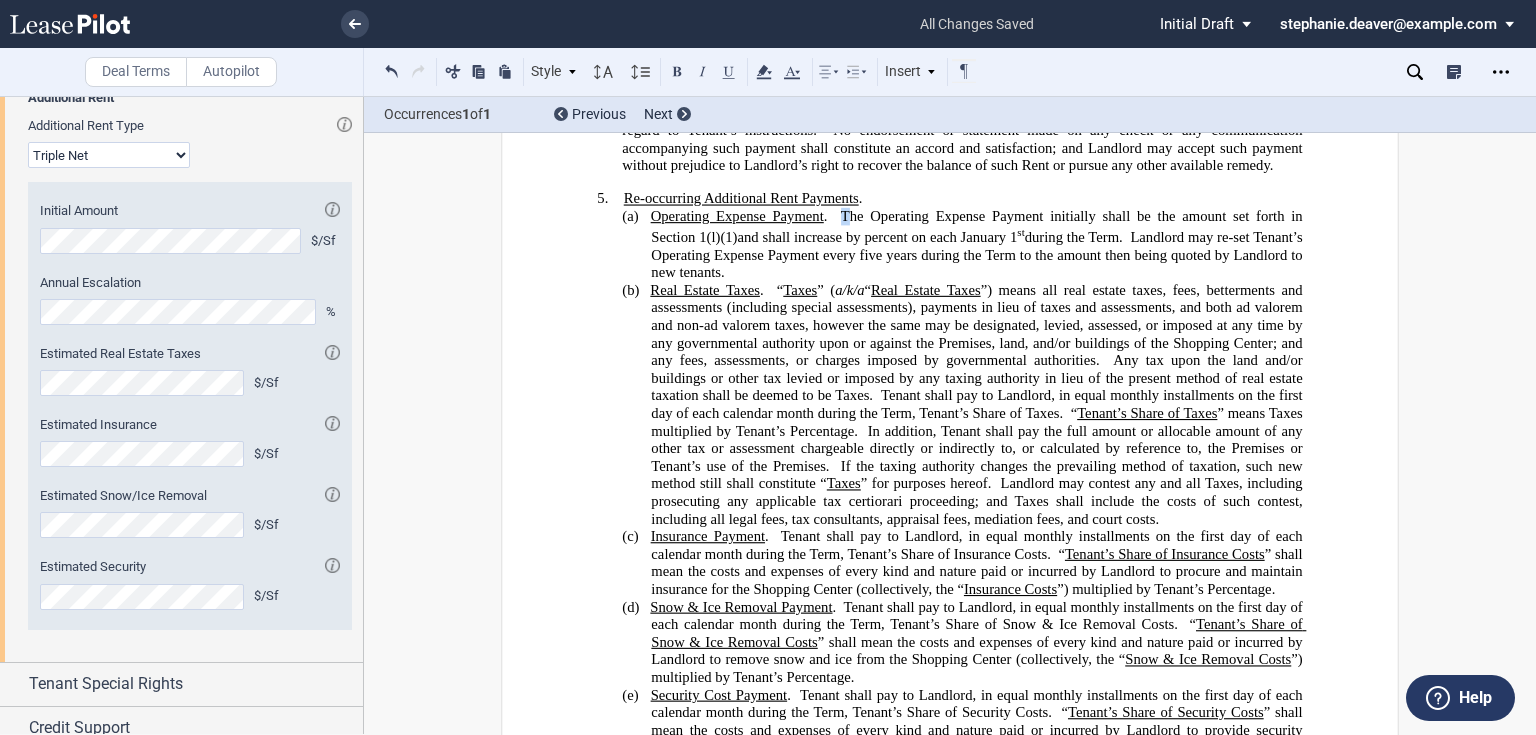 click on "The Operating Expense Payment initially shall be the amount set forth in Section" 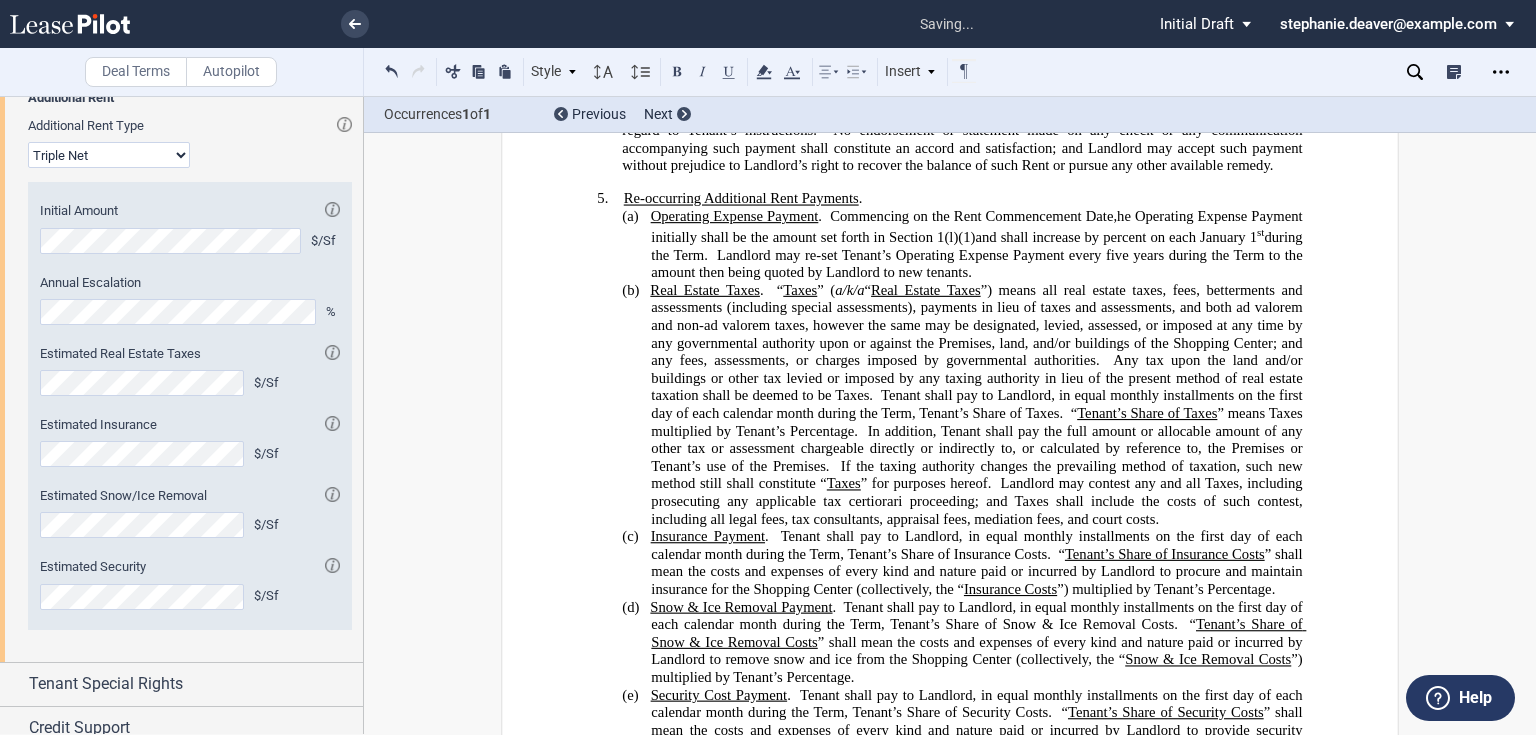 type 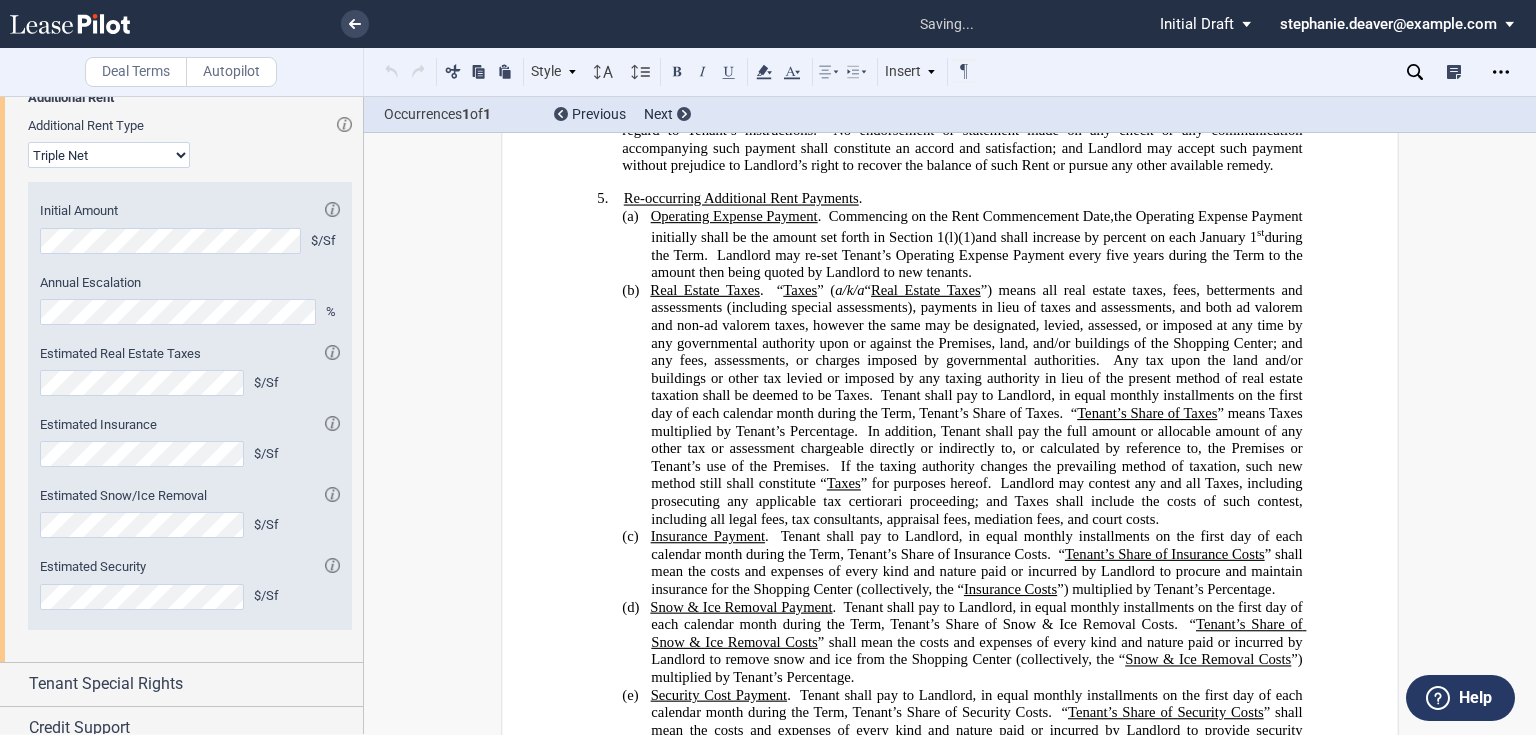 click on "”) means all real estate taxes, fees, betterments and assessments (including special assessments), payments in lieu of taxes and assessments, and both ad valorem and non-ad valorem taxes, however the same may be designated, levied, assessed, or imposed at any time by any governmental authority upon or against the Premises, land, and/or buildings of the Shopping Center; and any fees, assessments, or charges imposed by governmental authorities." 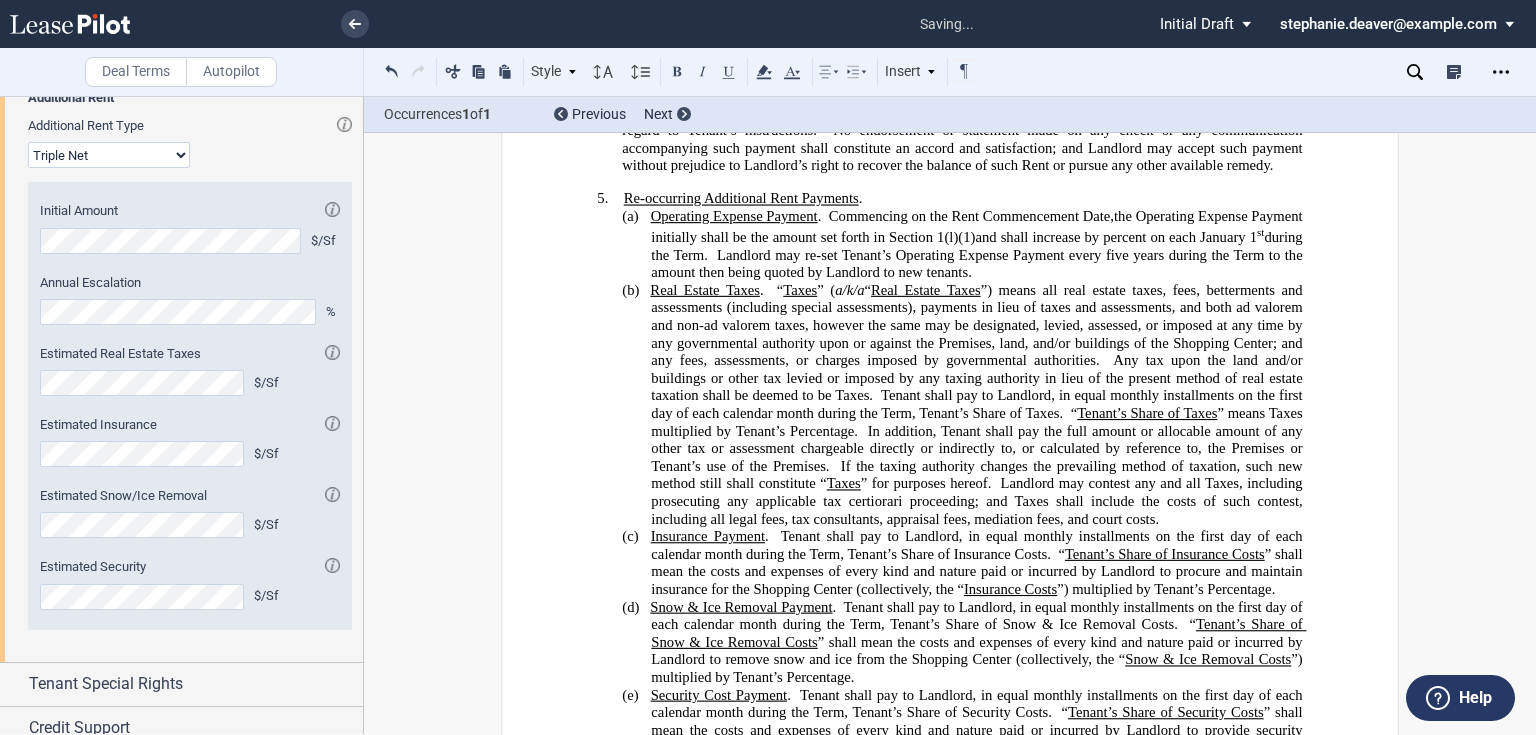 click on "Tenant shall pay to Landlord, in equal monthly installments on the first day of each calendar month during the Term, Tenant’s Share of Taxes." 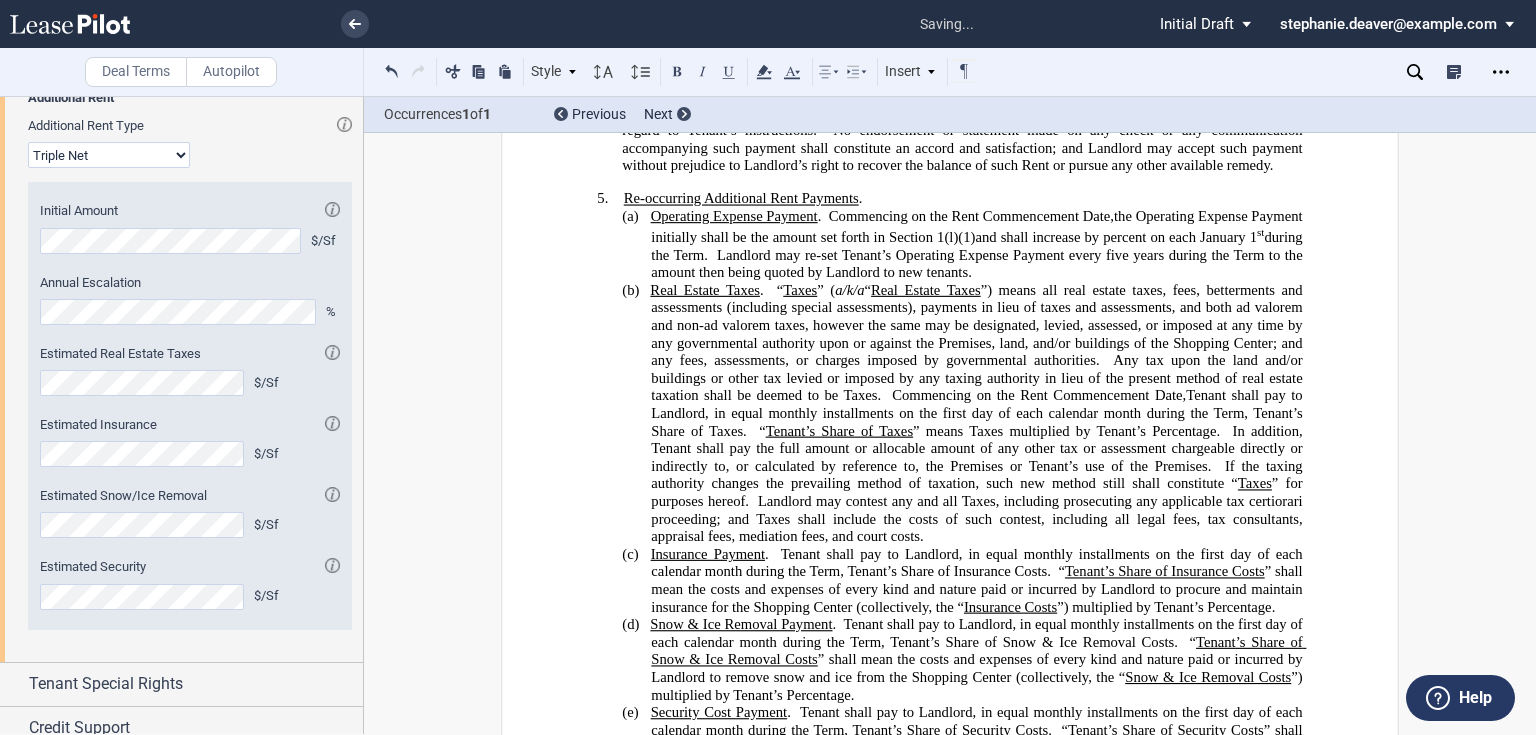 click on "Tenant shall pay to Landlord, in equal monthly installments on the first day of each calendar month during the Term, Tenant’s Share of Insurance Costs." 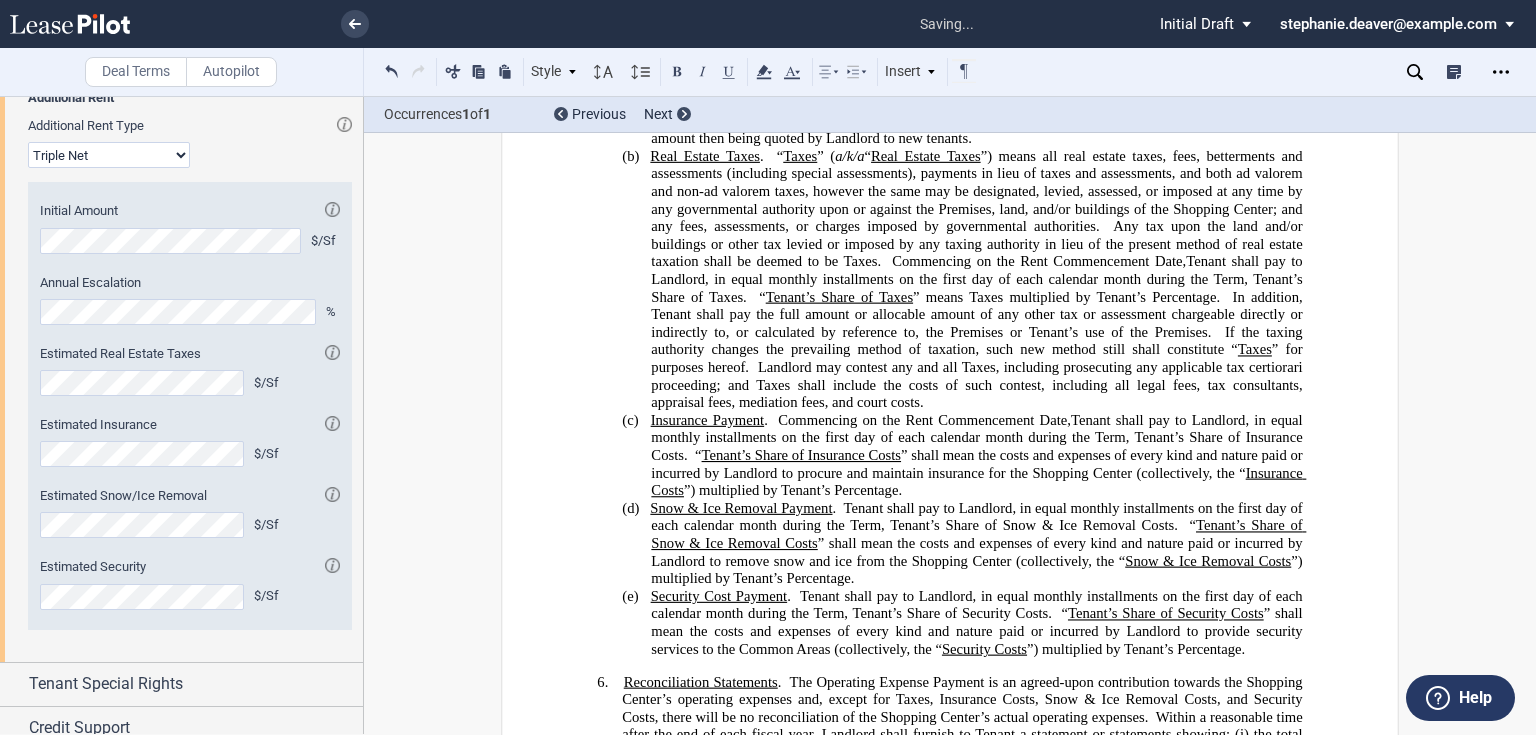 scroll, scrollTop: 1859, scrollLeft: 0, axis: vertical 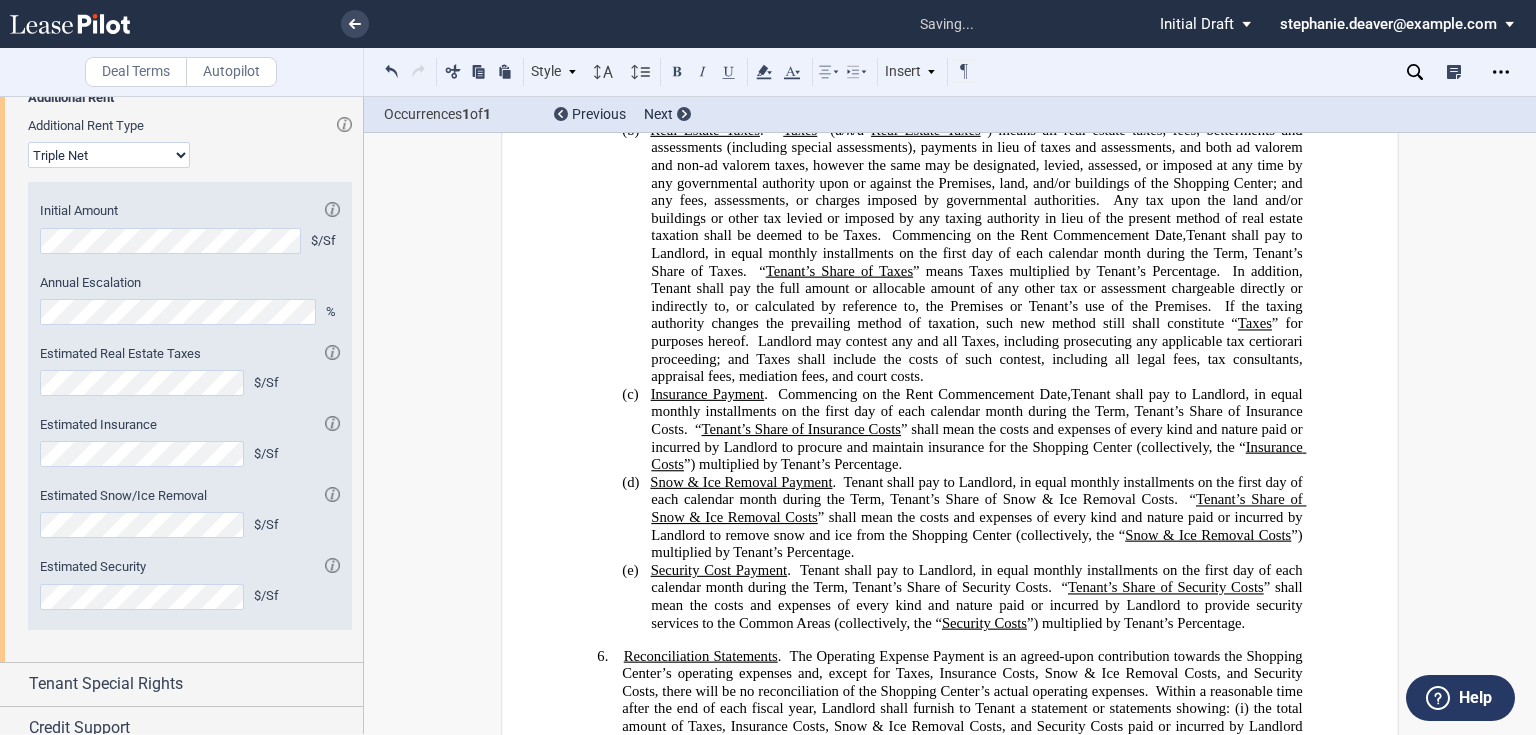 click 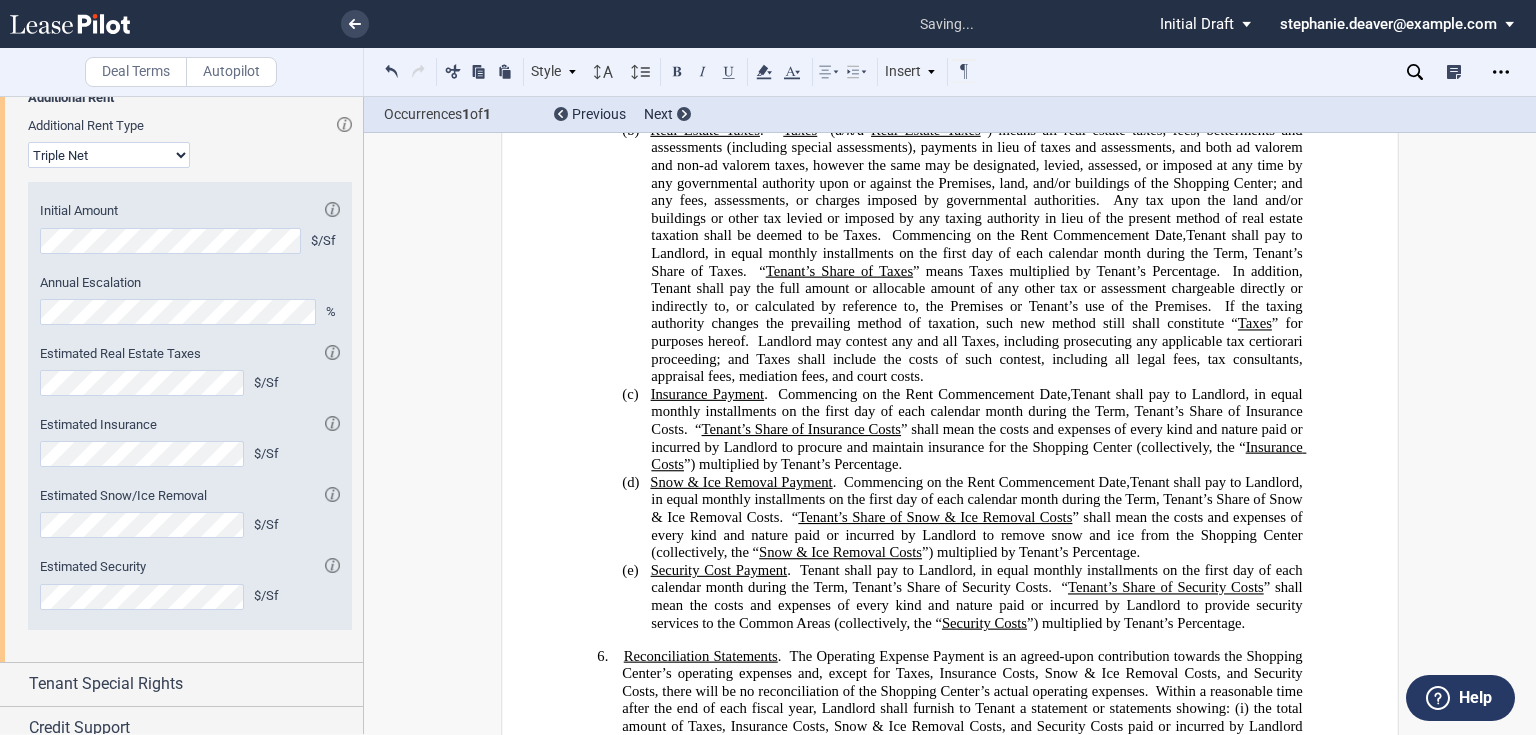 click on "Tenant shall pay to Landlord, in equal monthly installments on the first day of each calendar month during the Term, Tenant’s Share of Security Costs." 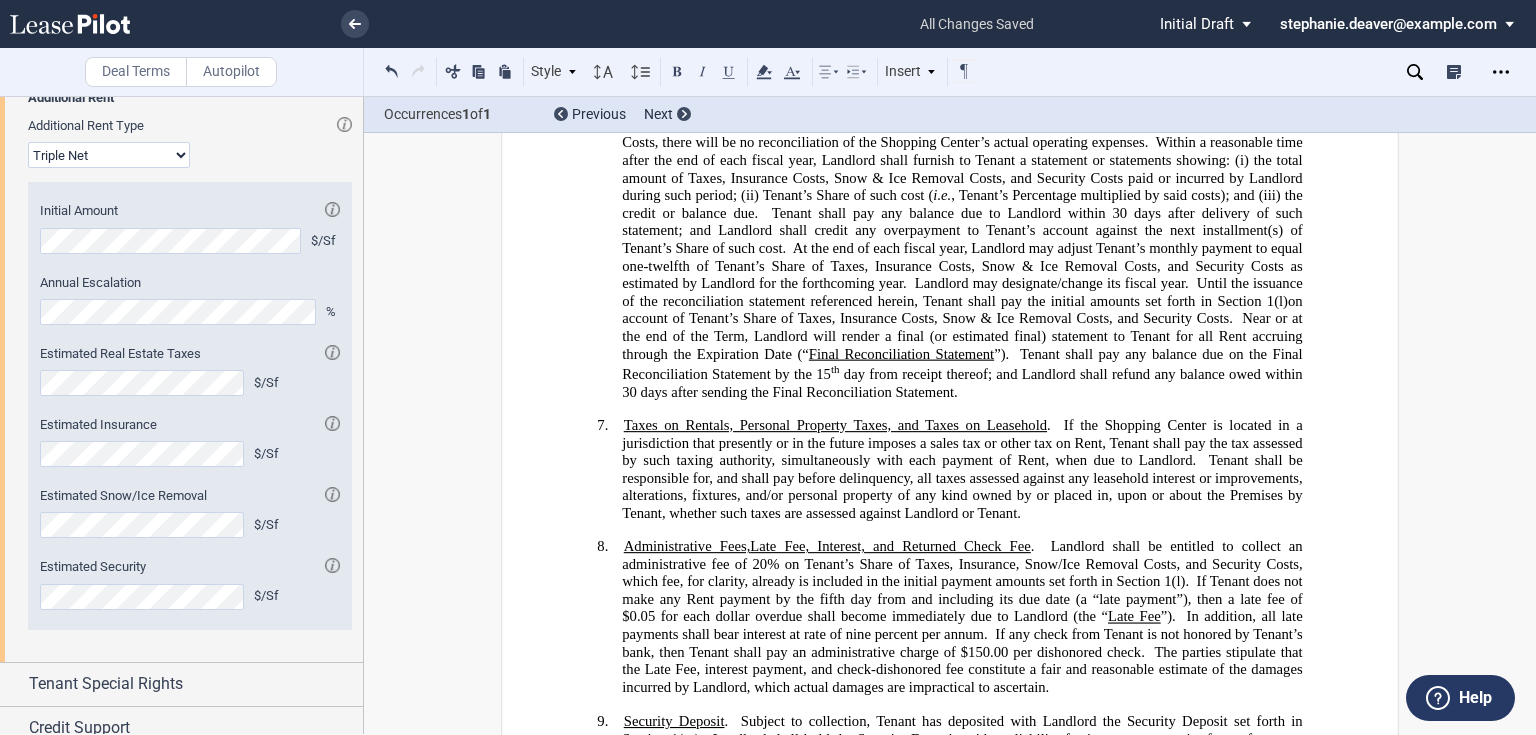 scroll, scrollTop: 2579, scrollLeft: 0, axis: vertical 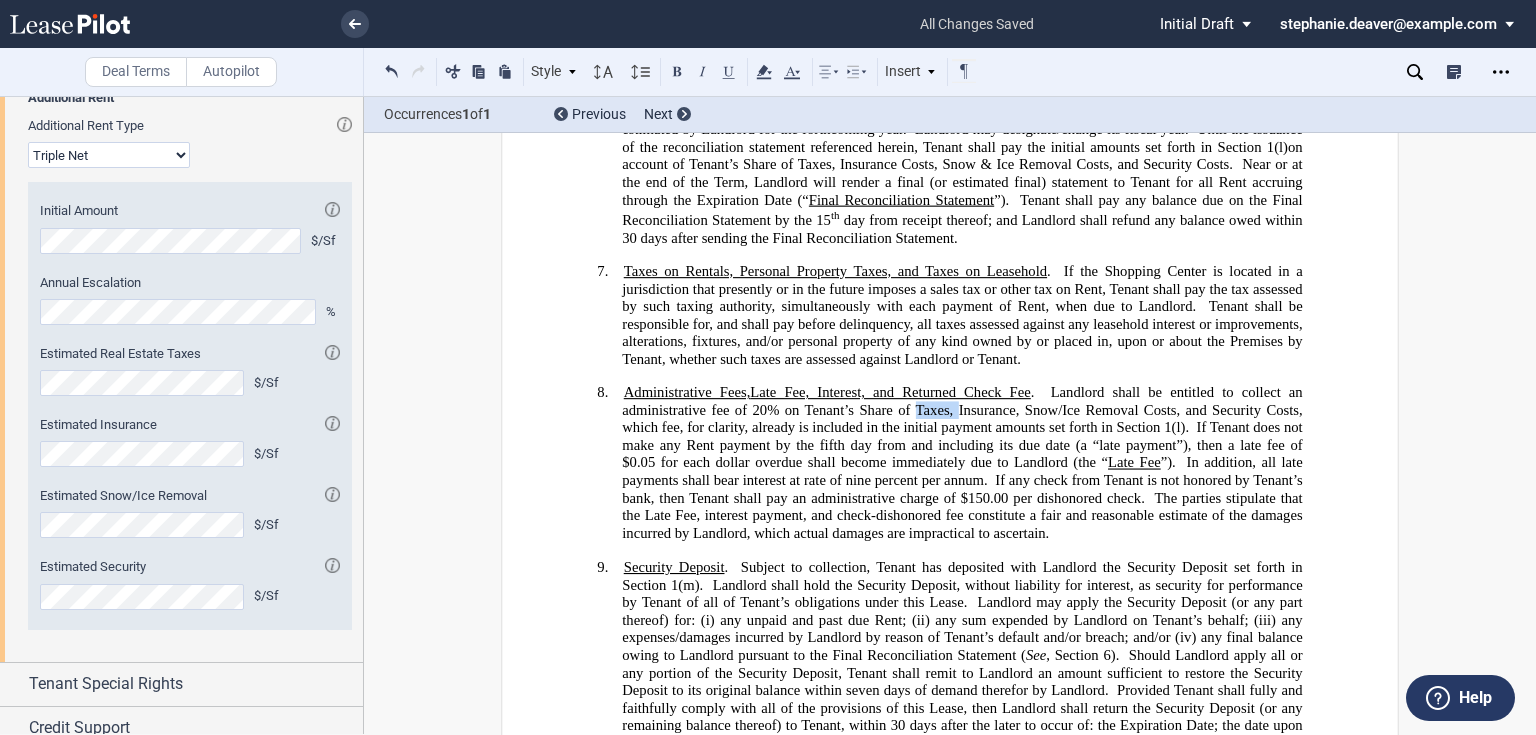 drag, startPoint x: 914, startPoint y: 441, endPoint x: 952, endPoint y: 440, distance: 38.013157 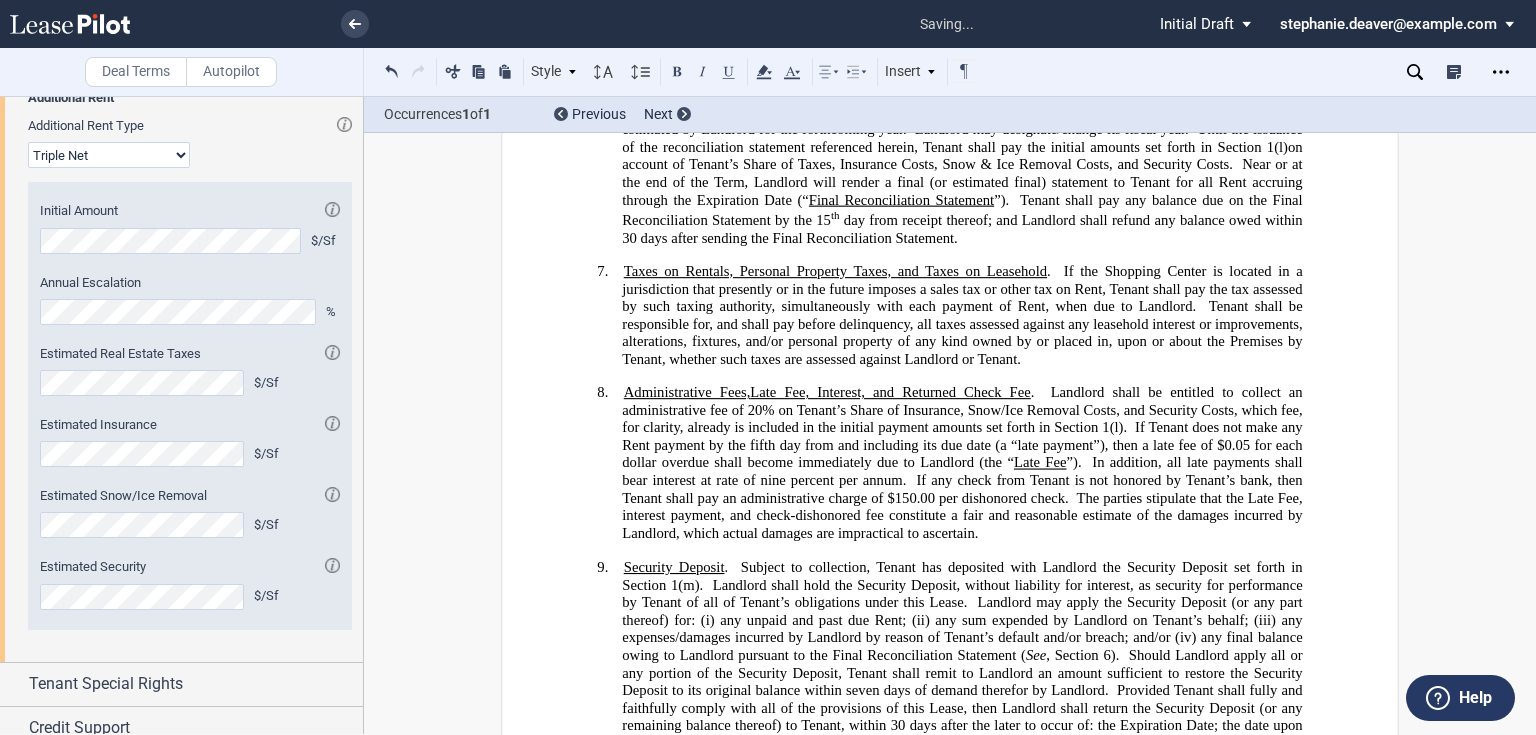 click on "for each dollar overdue shall become immediately due to Landlord (the “" 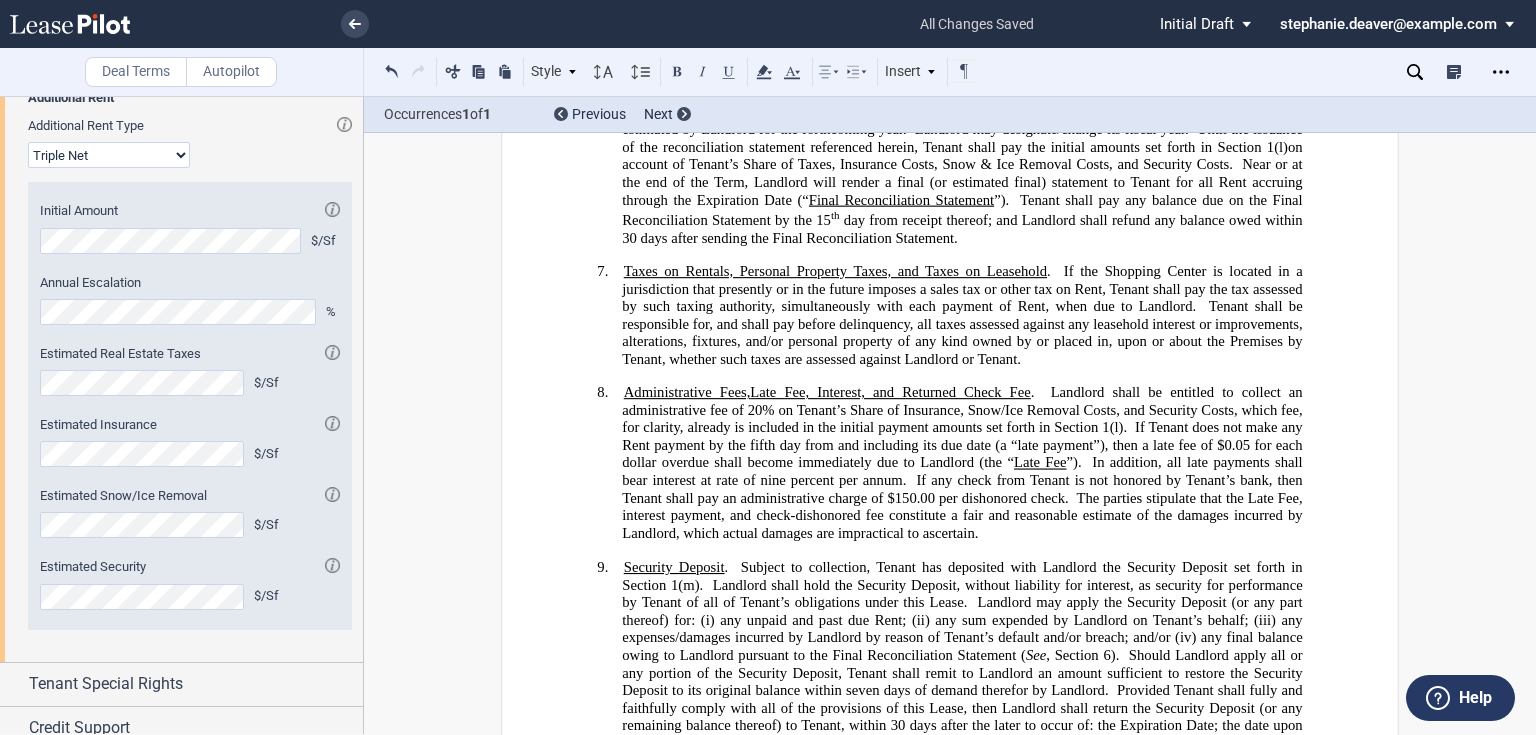 scroll, scrollTop: 2877, scrollLeft: 0, axis: vertical 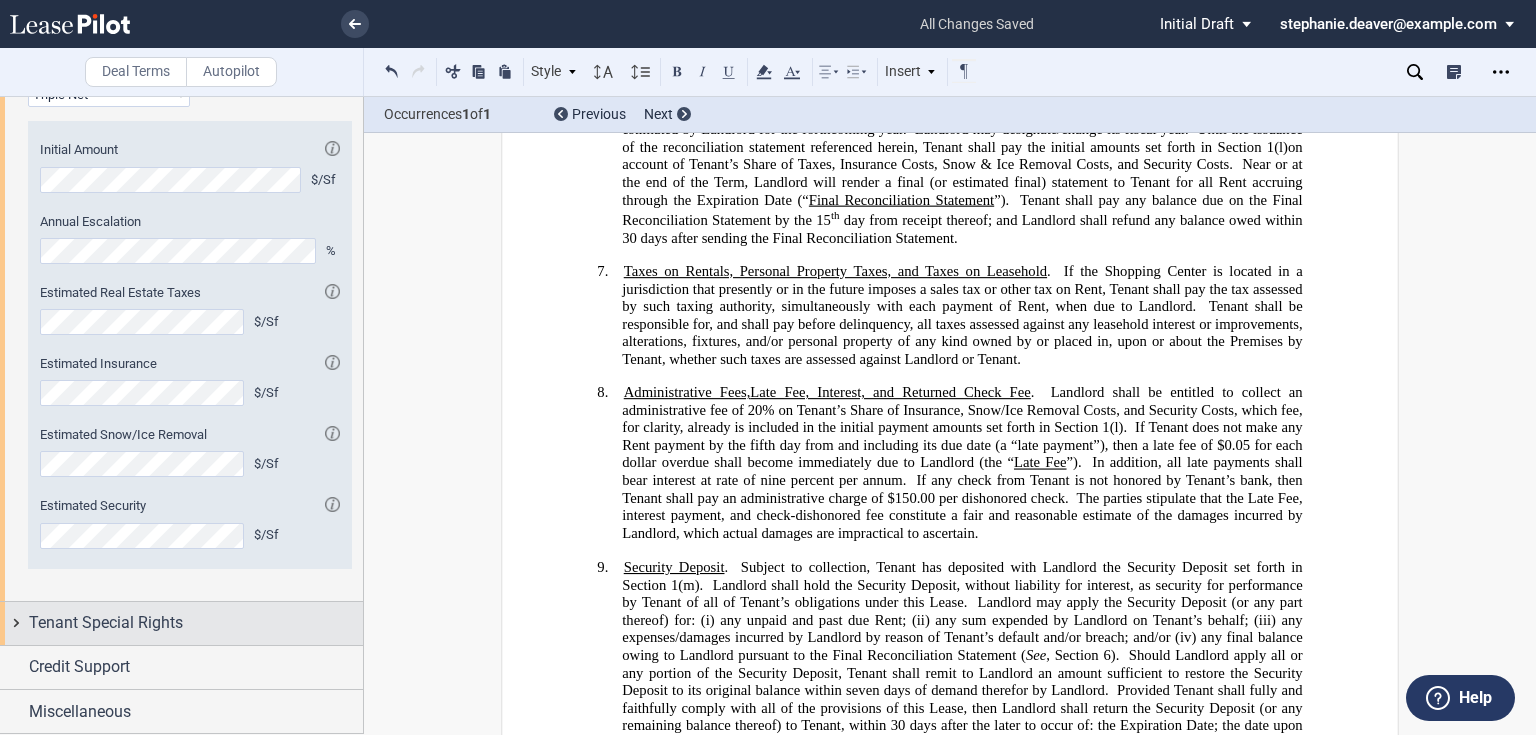 click on "Tenant Special Rights" at bounding box center (181, 623) 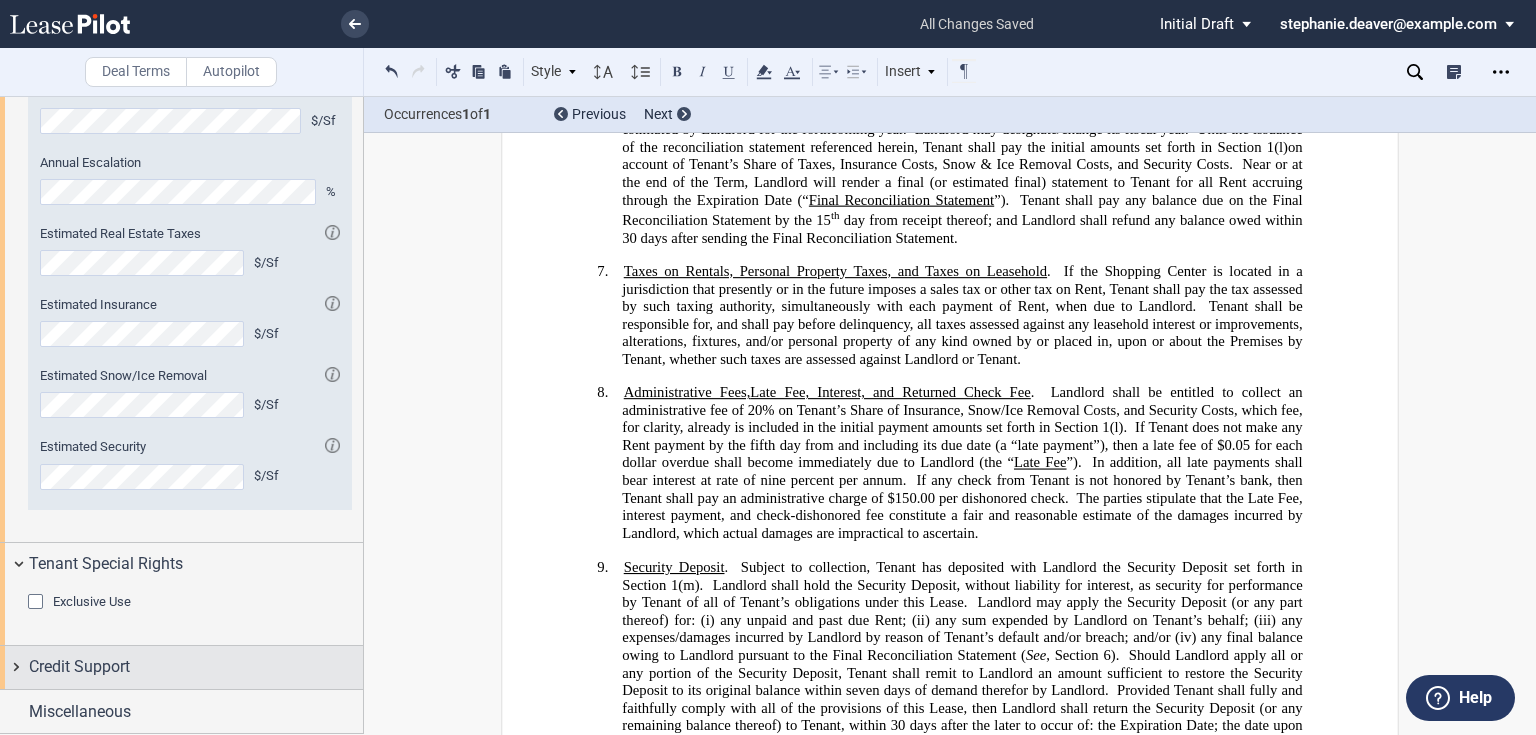 click on "Credit Support" at bounding box center [79, 667] 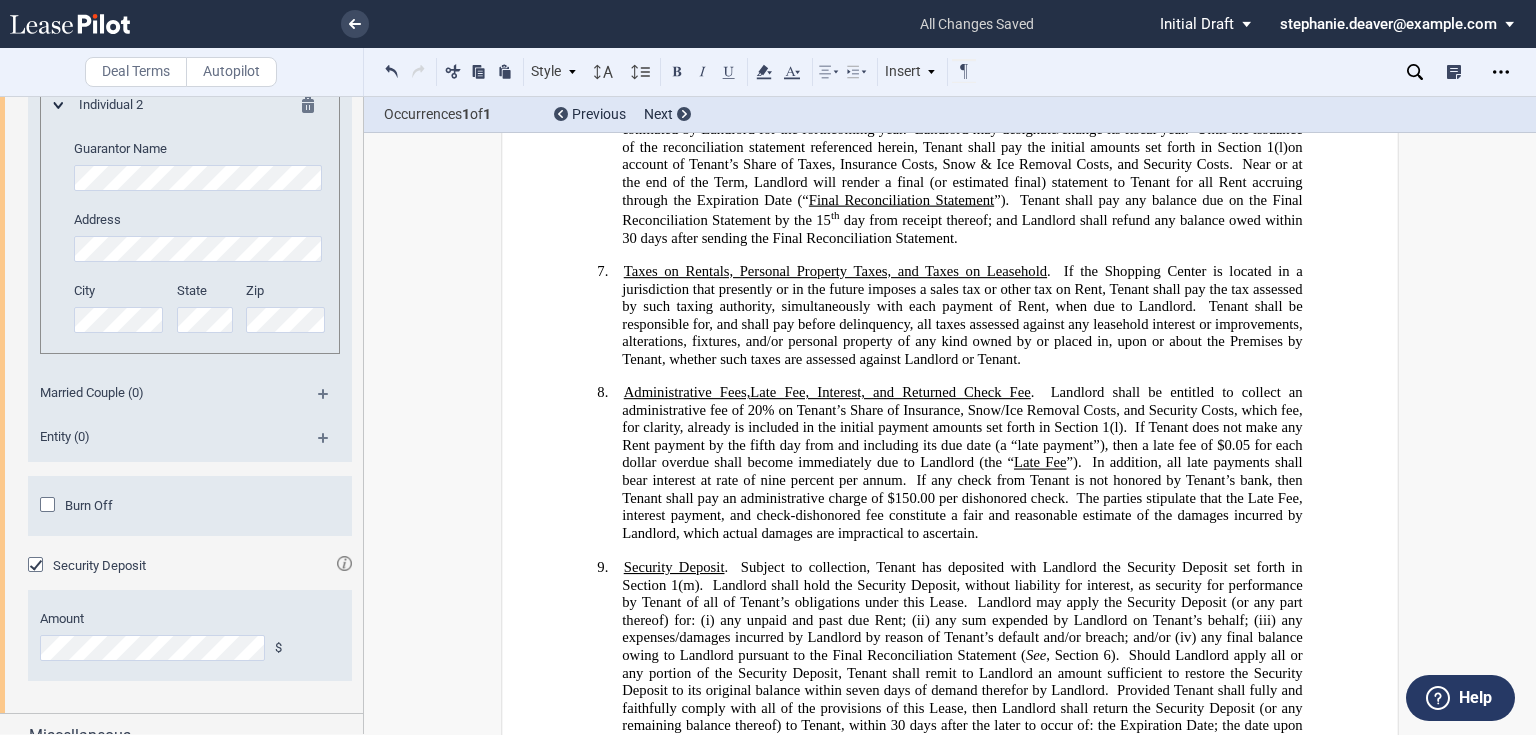scroll, scrollTop: 3896, scrollLeft: 0, axis: vertical 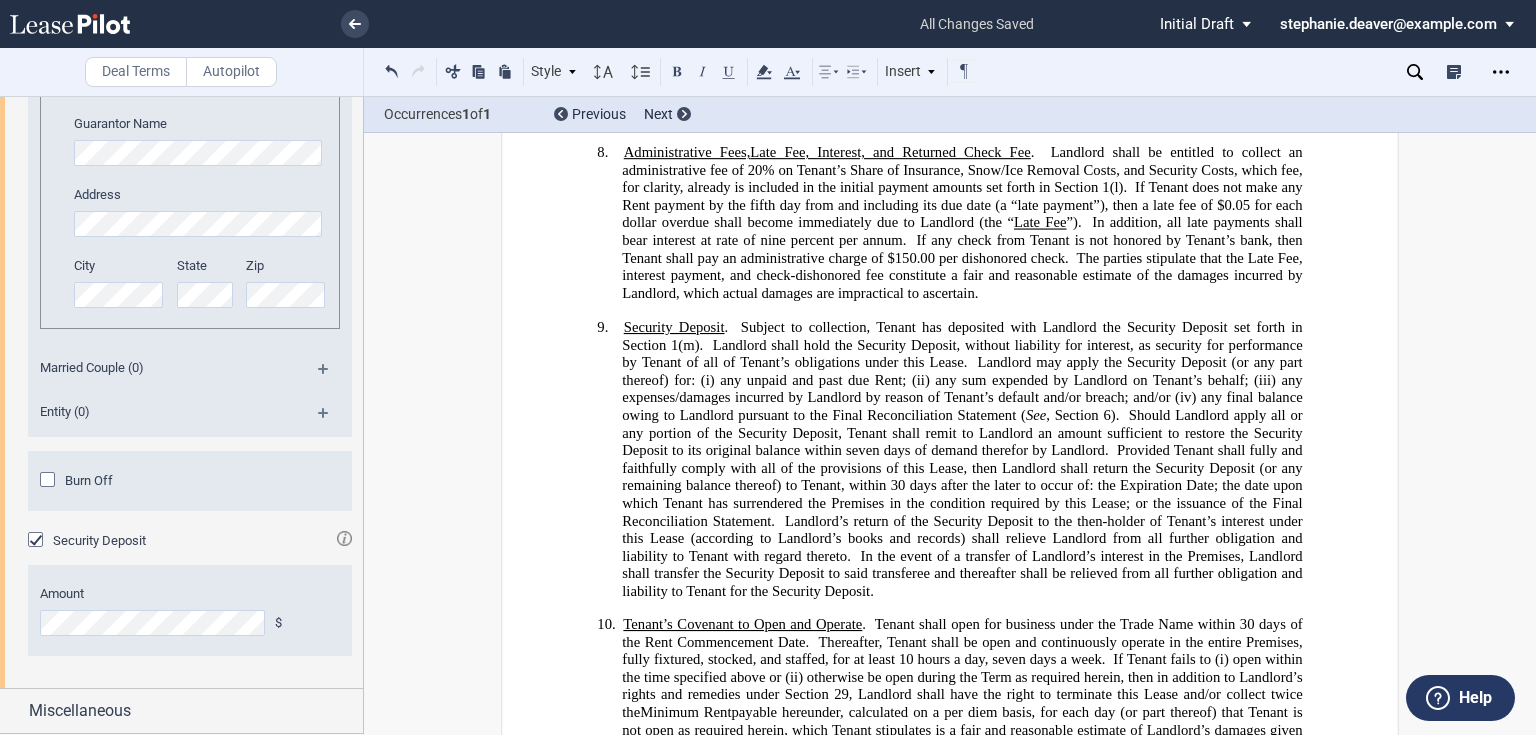 click on "﻿
LEASE AGREEMENT
﻿
This lease (the “ Lease ”) is made as of _____________________  (the “ Effective Date ”) by and between  BRIXMOR GA VAIL RANCH, LP ,  a   Delaware   limited partnership  (“ Landlord ”), and  ﻿ ﻿ ,   ﻿ ﻿   ﻿ ﻿   ﻿ ﻿  an individual , (“ Tenant ”).
﻿
In consideration of the mutual covenants contained herein, and other good and valuable consideration, the receipt and sufficiency of which the parties acknowledge, Landlord and Tenant agree as follows:
!!SET_LEVEL_0!! !!LEASE_LEVEL_1!!
1.         Basic Lease Provisions .    Wherever used in this Lease, the following terms shall have the meanings indicated, and where appropriate, constitute definitions of the same.
!!SET_LEVEL_1!! !!LEASE_LEVEL_2!!
(a)        Shopping Center:  Vail Ranch Center ,  [NUMBER]-[NUMBER] [STREET]" at bounding box center (950, 5555) 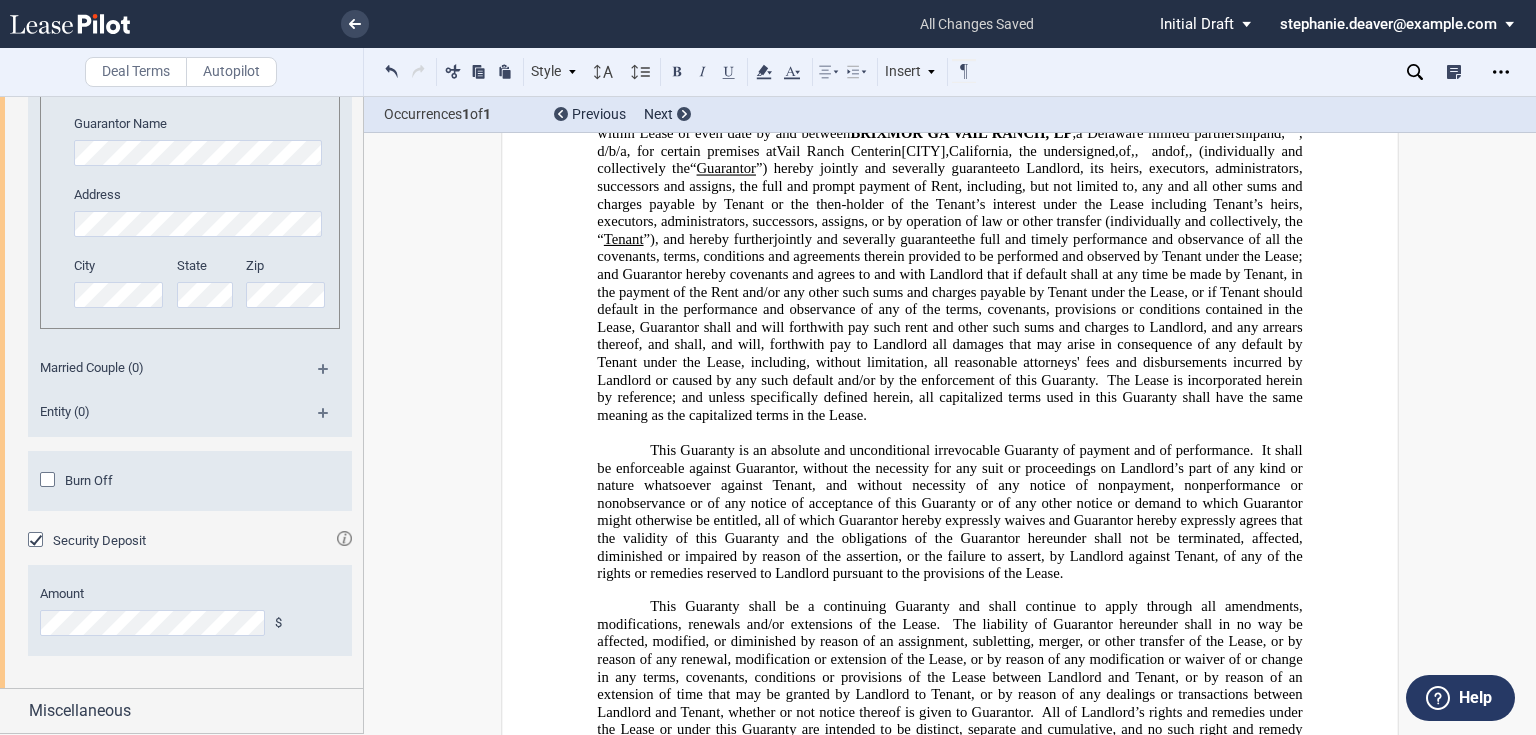 scroll, scrollTop: 17183, scrollLeft: 0, axis: vertical 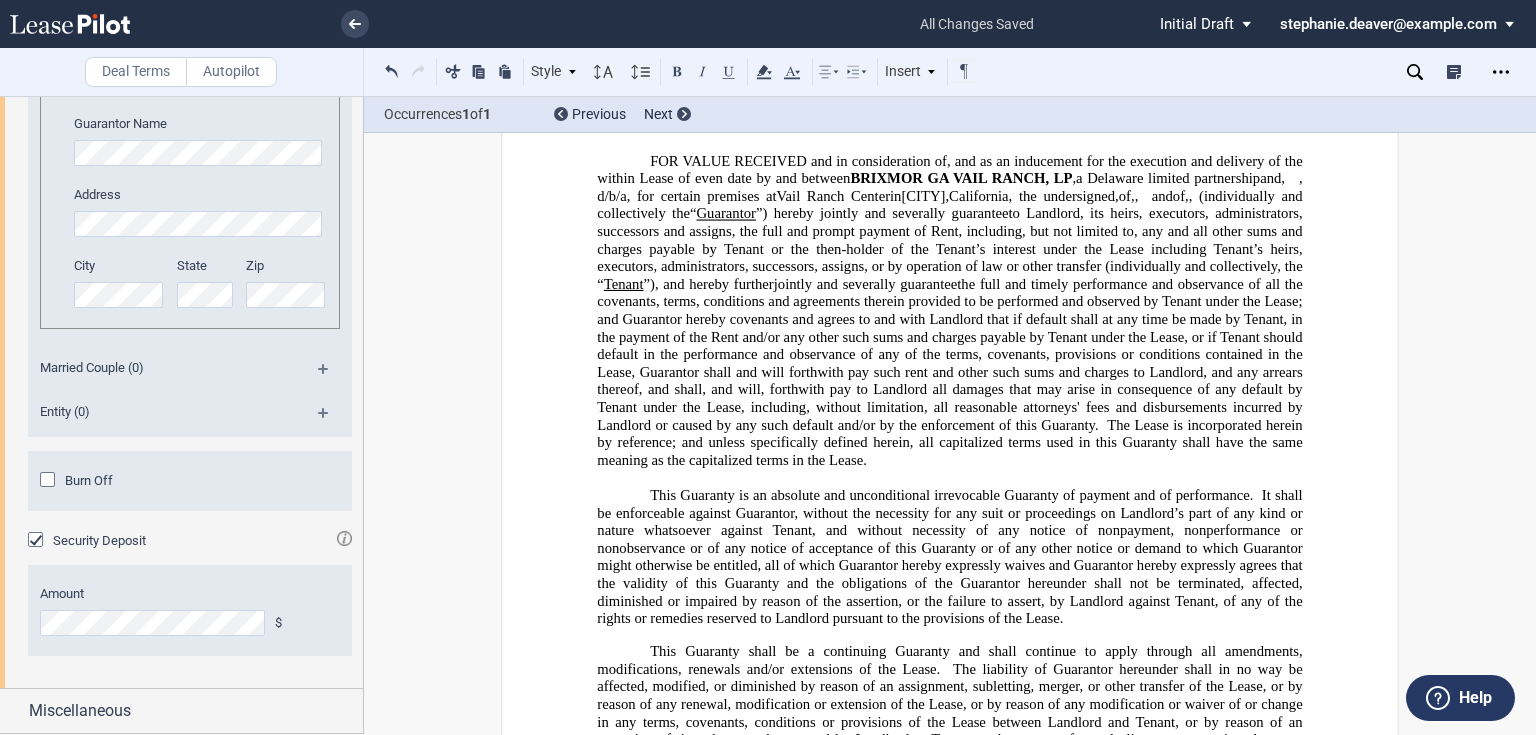 click 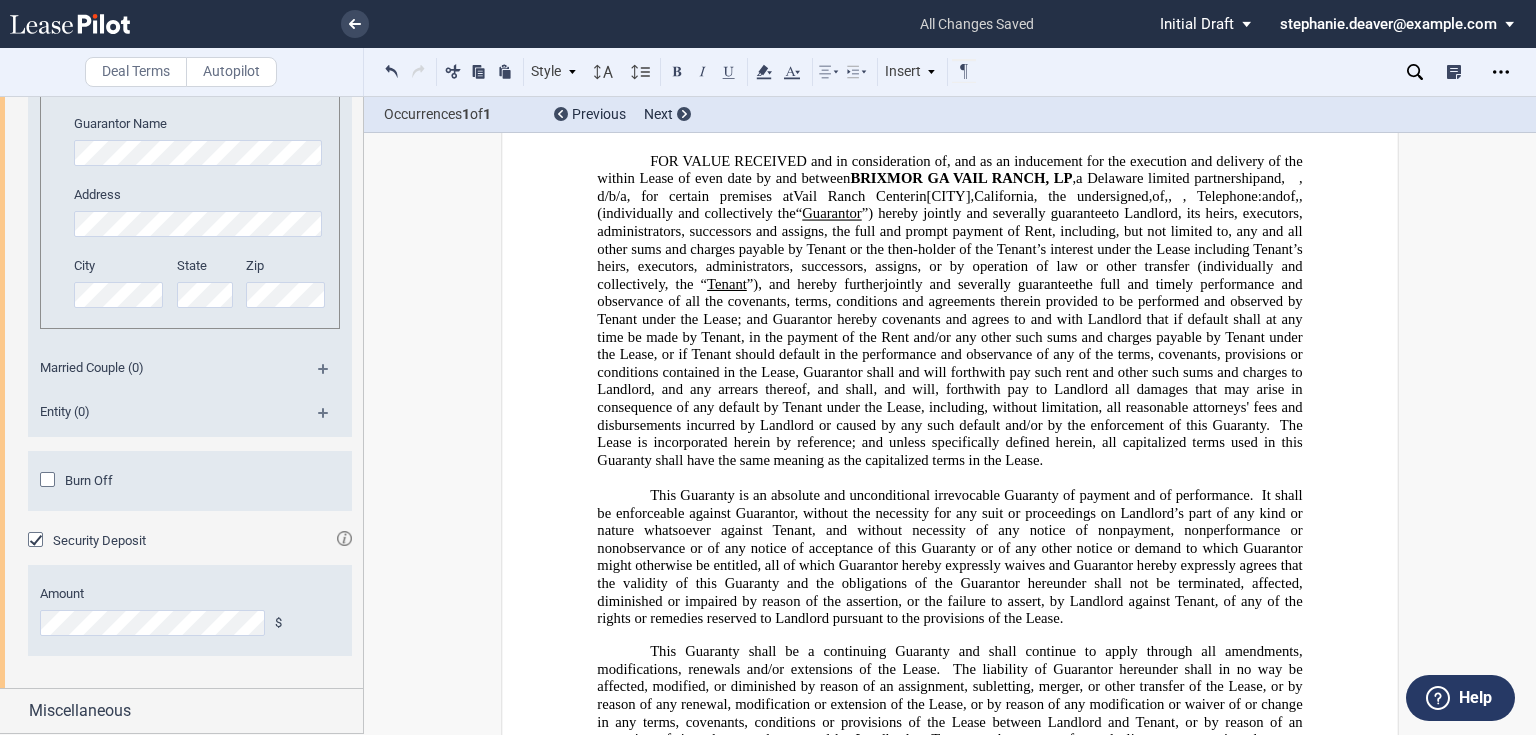 click on ", Telephone:" 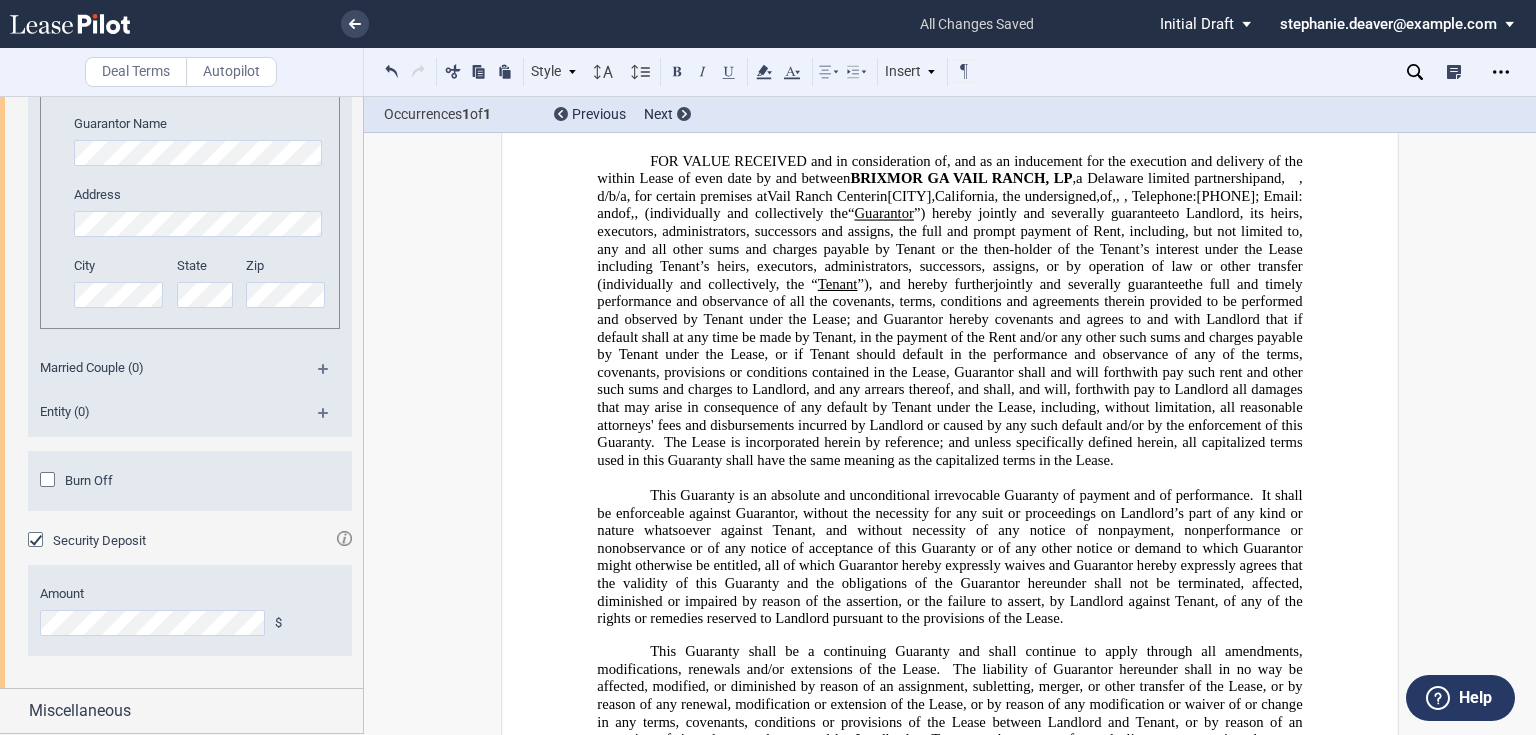click on "[PHONE]; Email: and" 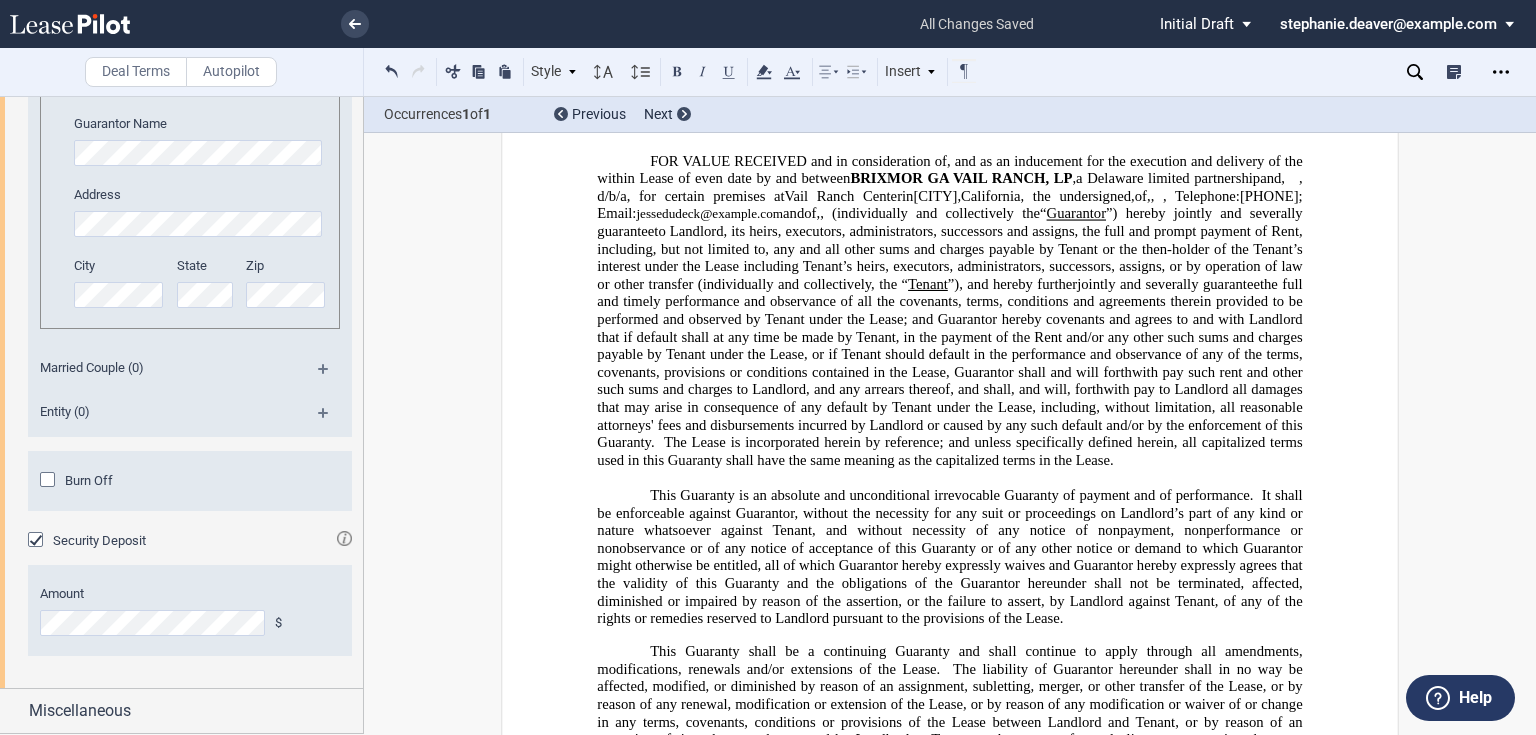 click on "(individually and collectively the" 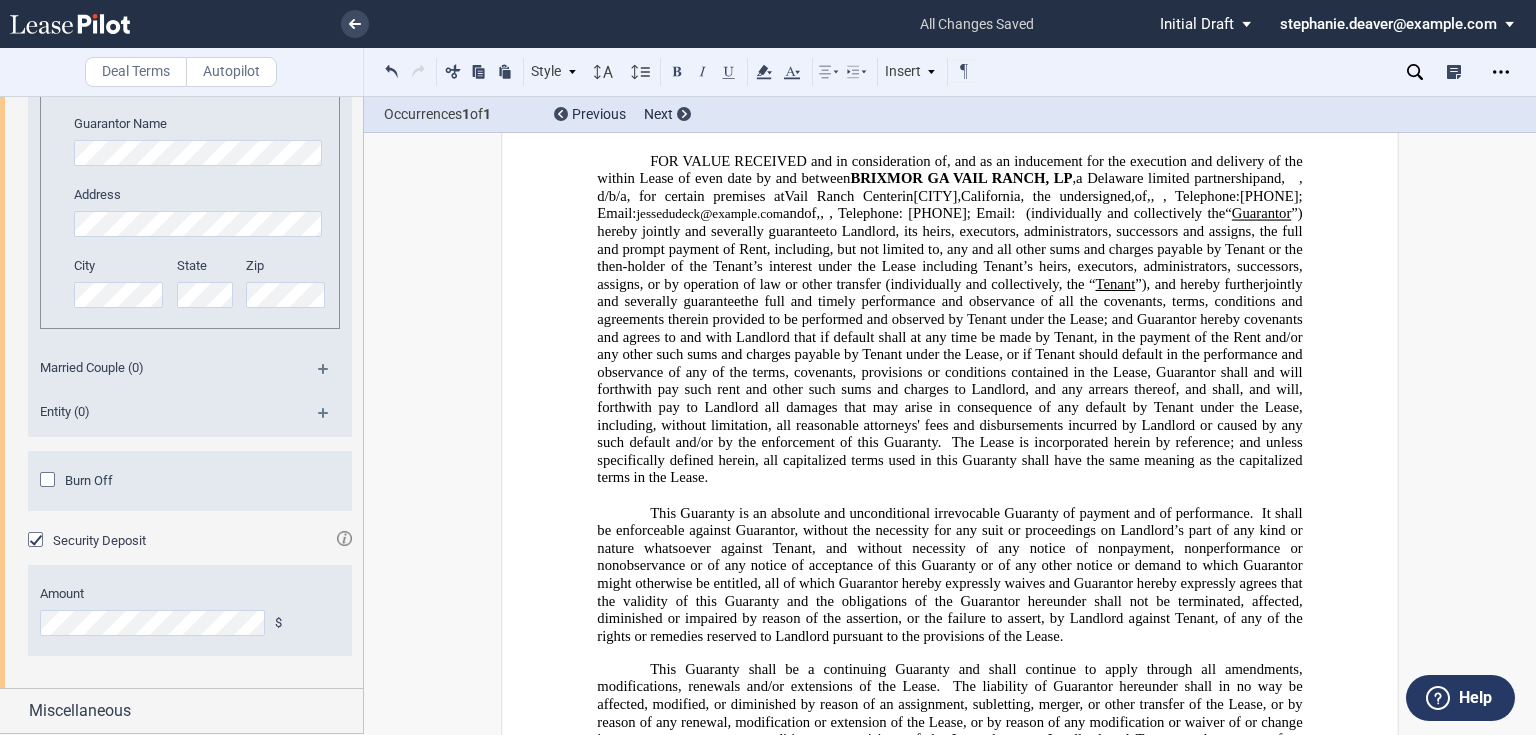 click on ", Telephone: [PHONE]; Email:  (individually and collectively the" 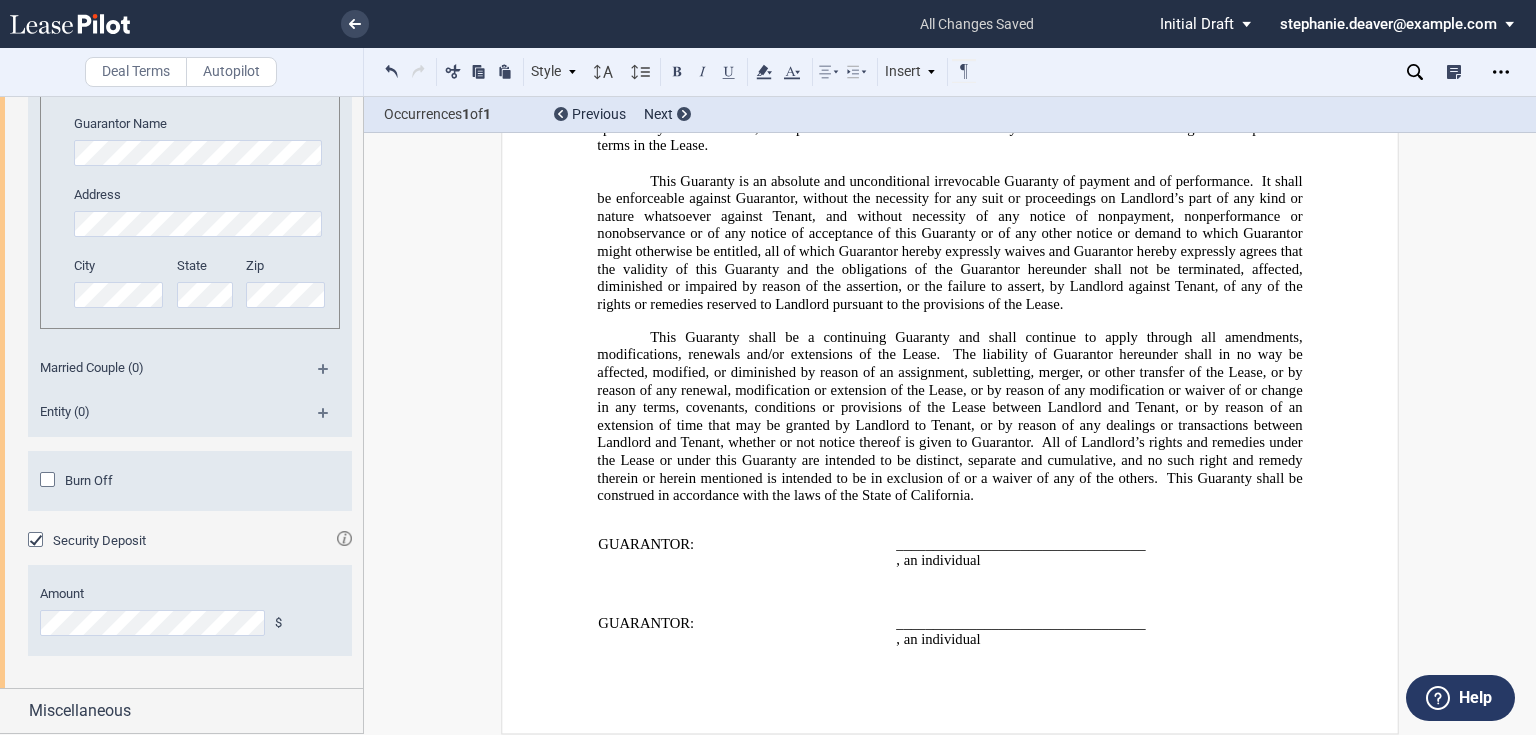 scroll, scrollTop: 17635, scrollLeft: 0, axis: vertical 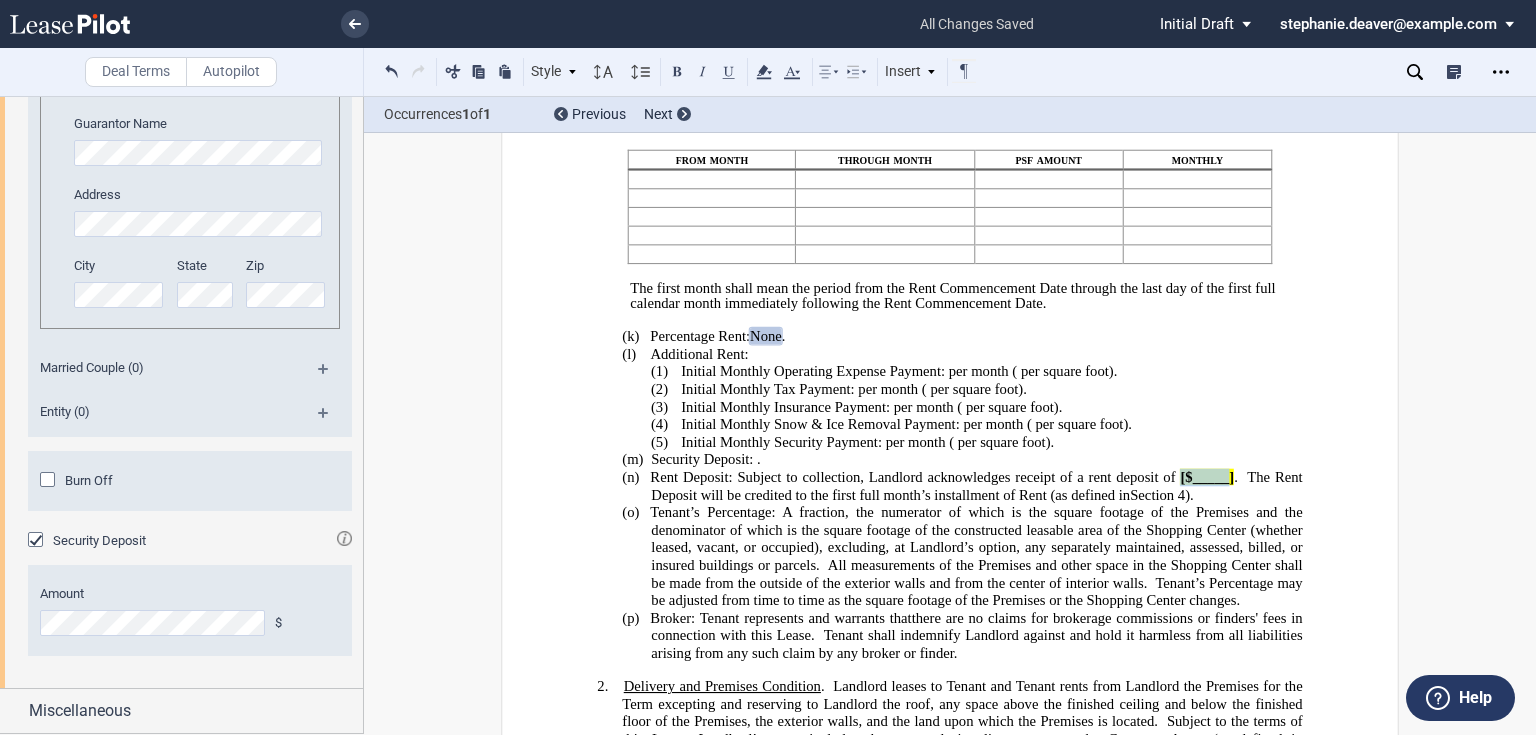 drag, startPoint x: 1176, startPoint y: 512, endPoint x: 1227, endPoint y: 507, distance: 51.24451 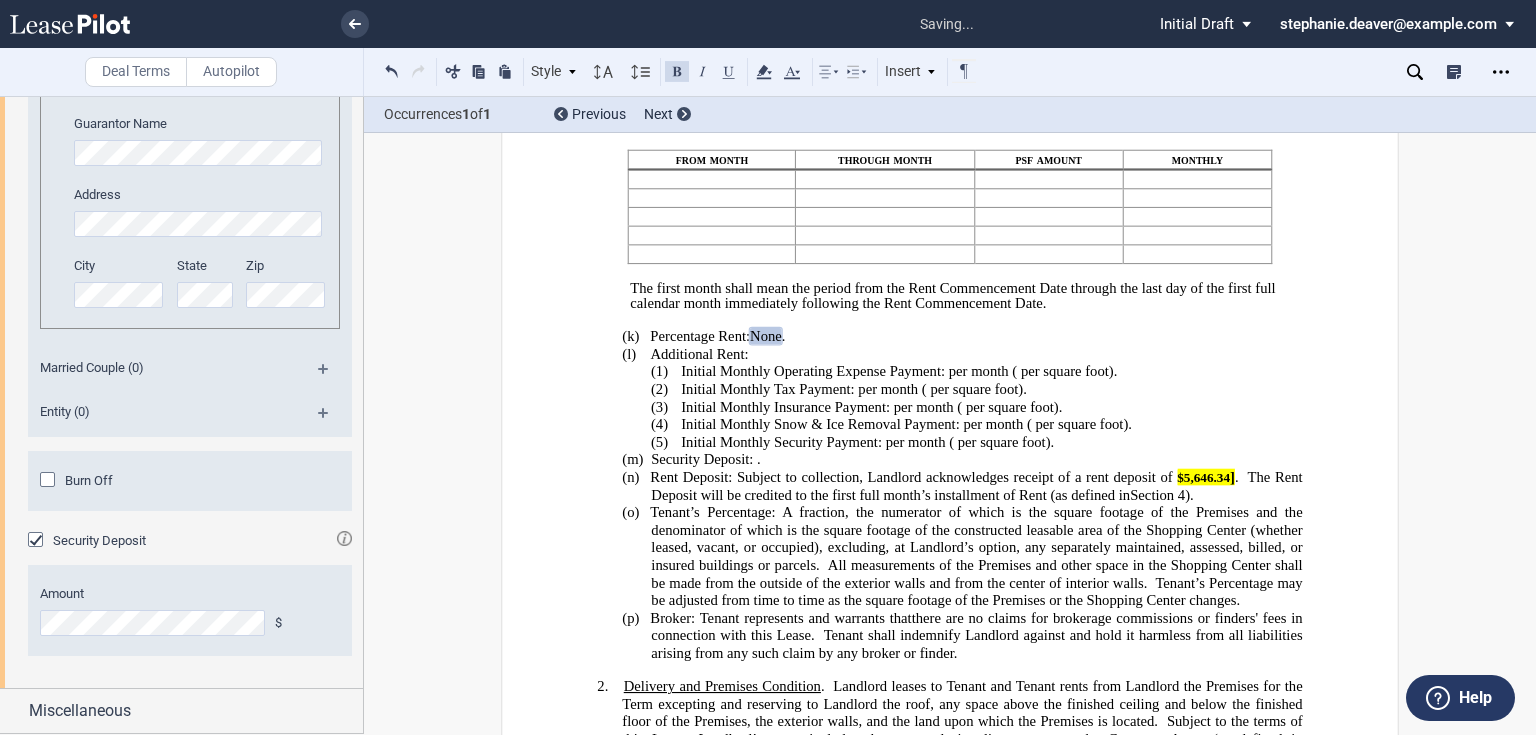 type 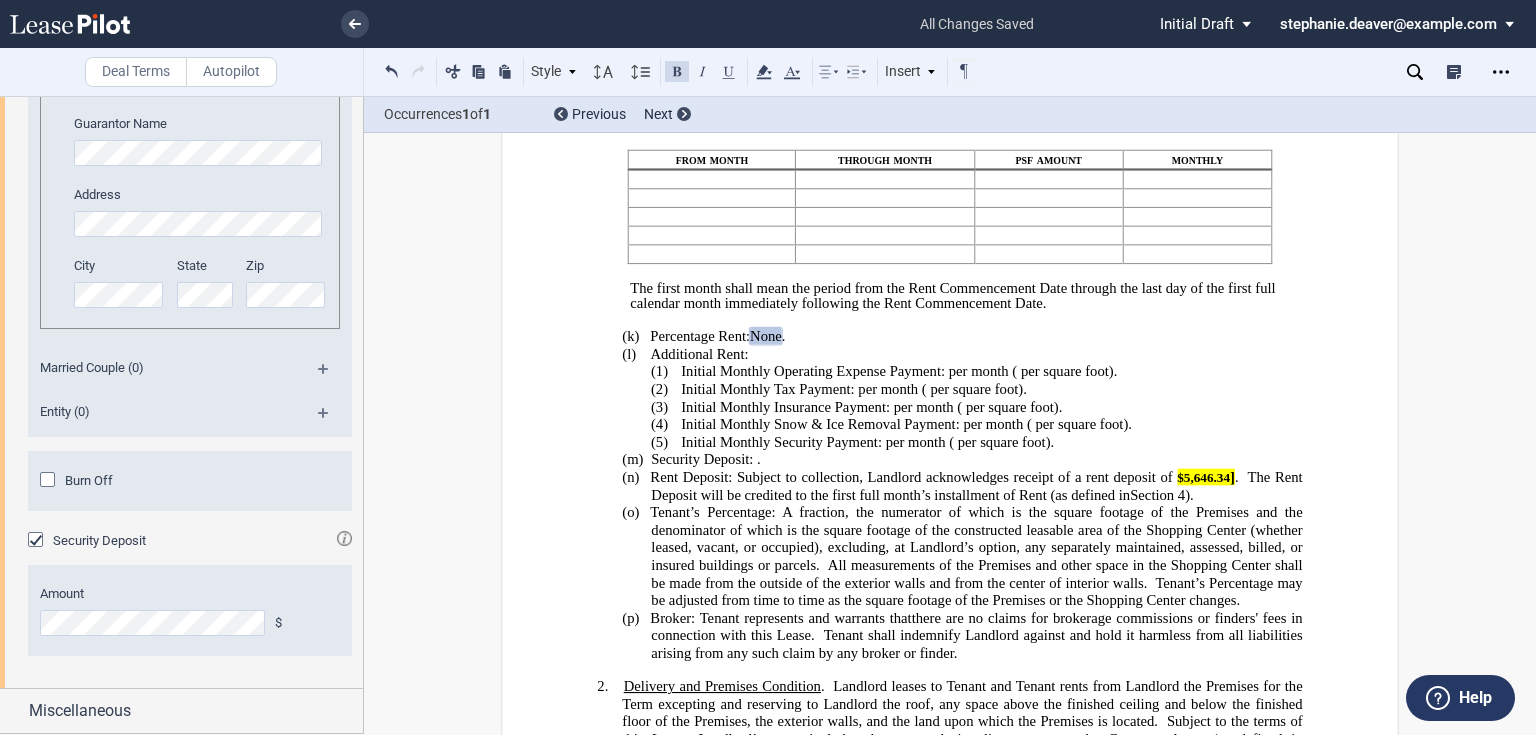click on "$5,646.34" 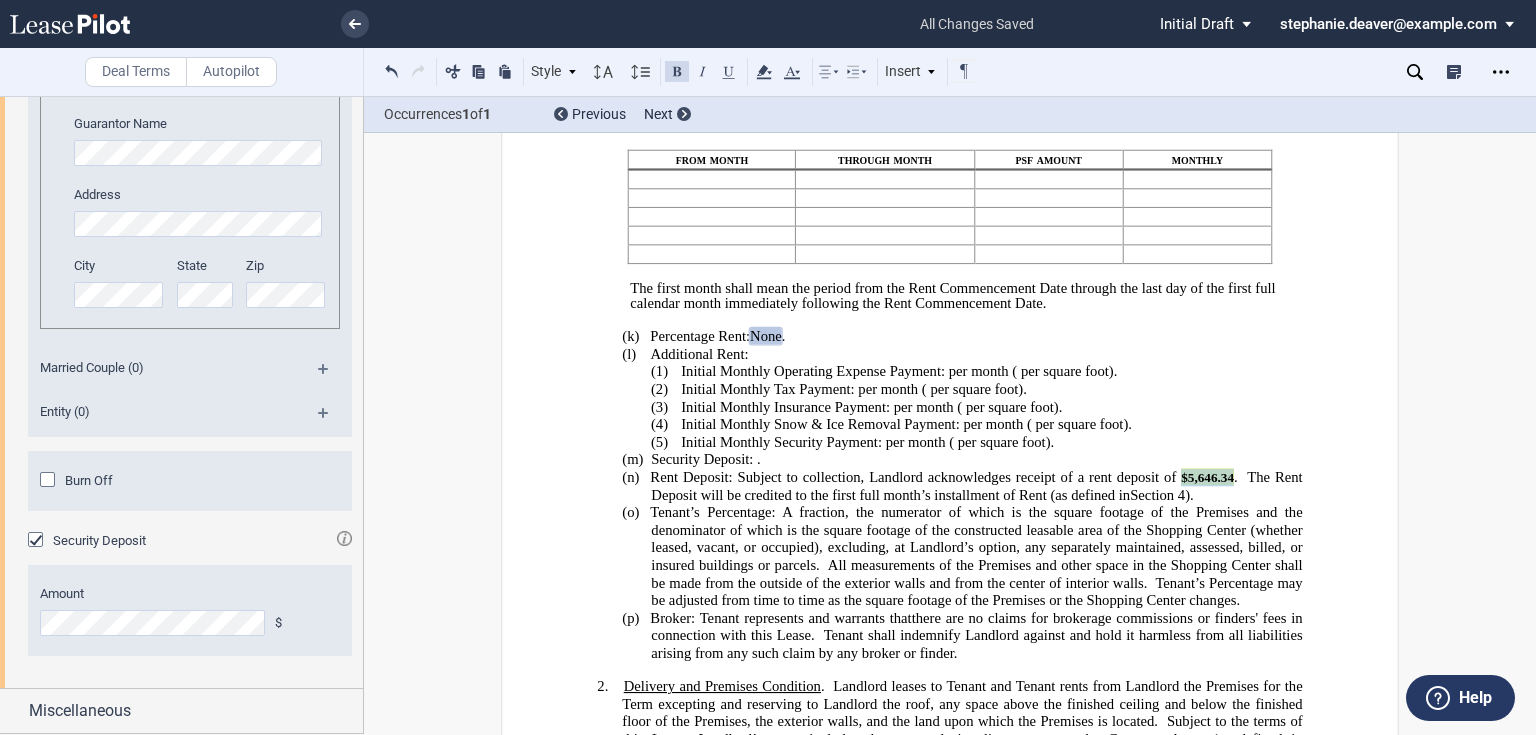 click on "$5,646.34" 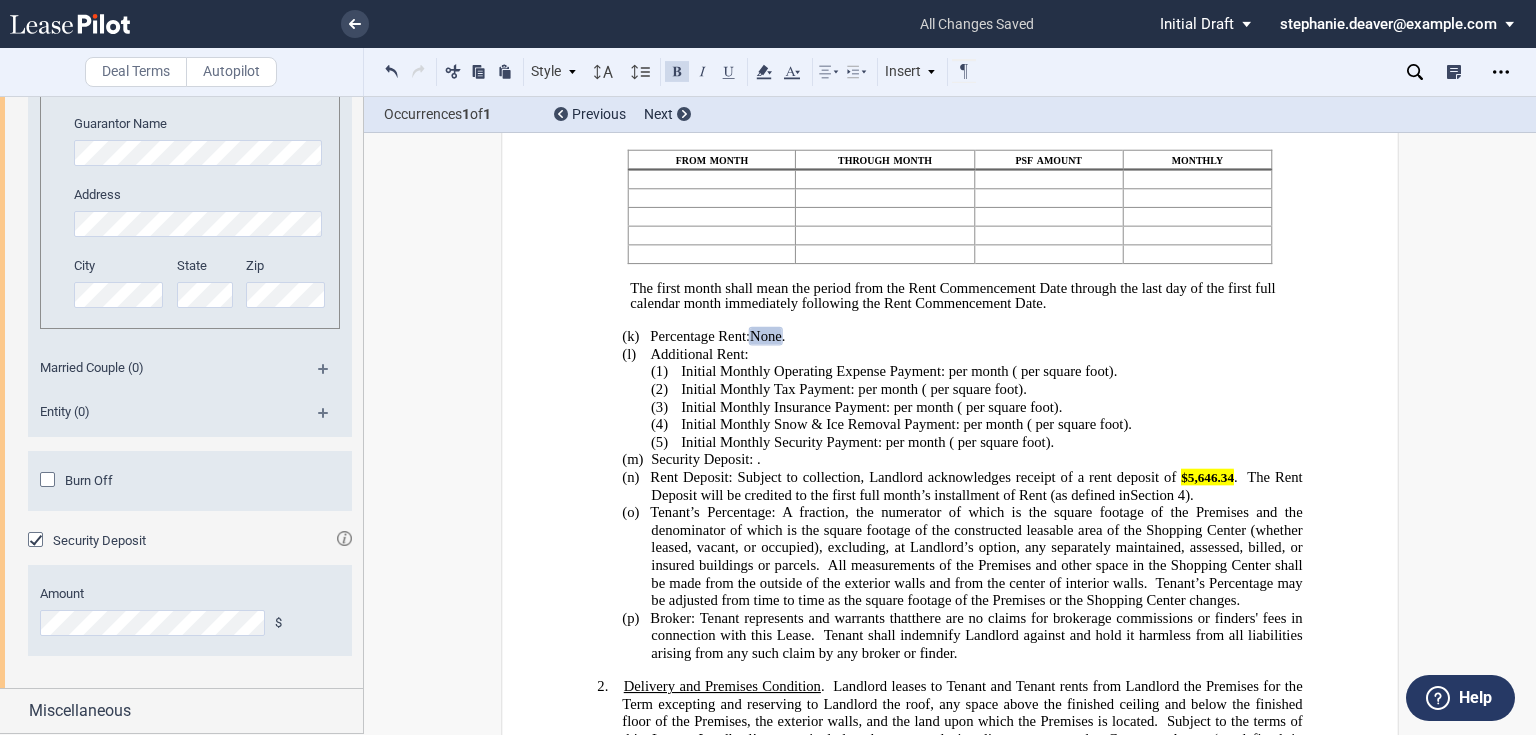 click at bounding box center [677, 71] 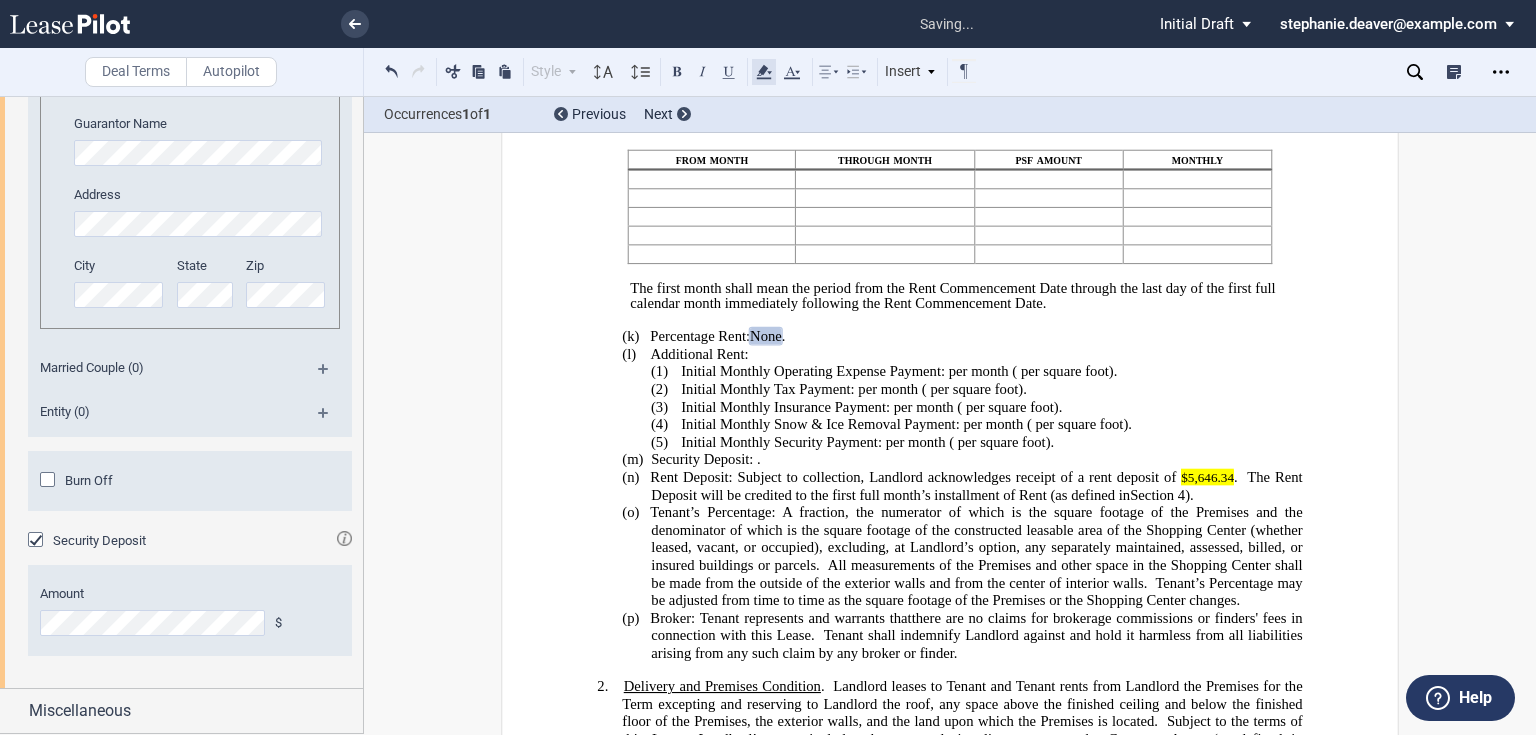 click 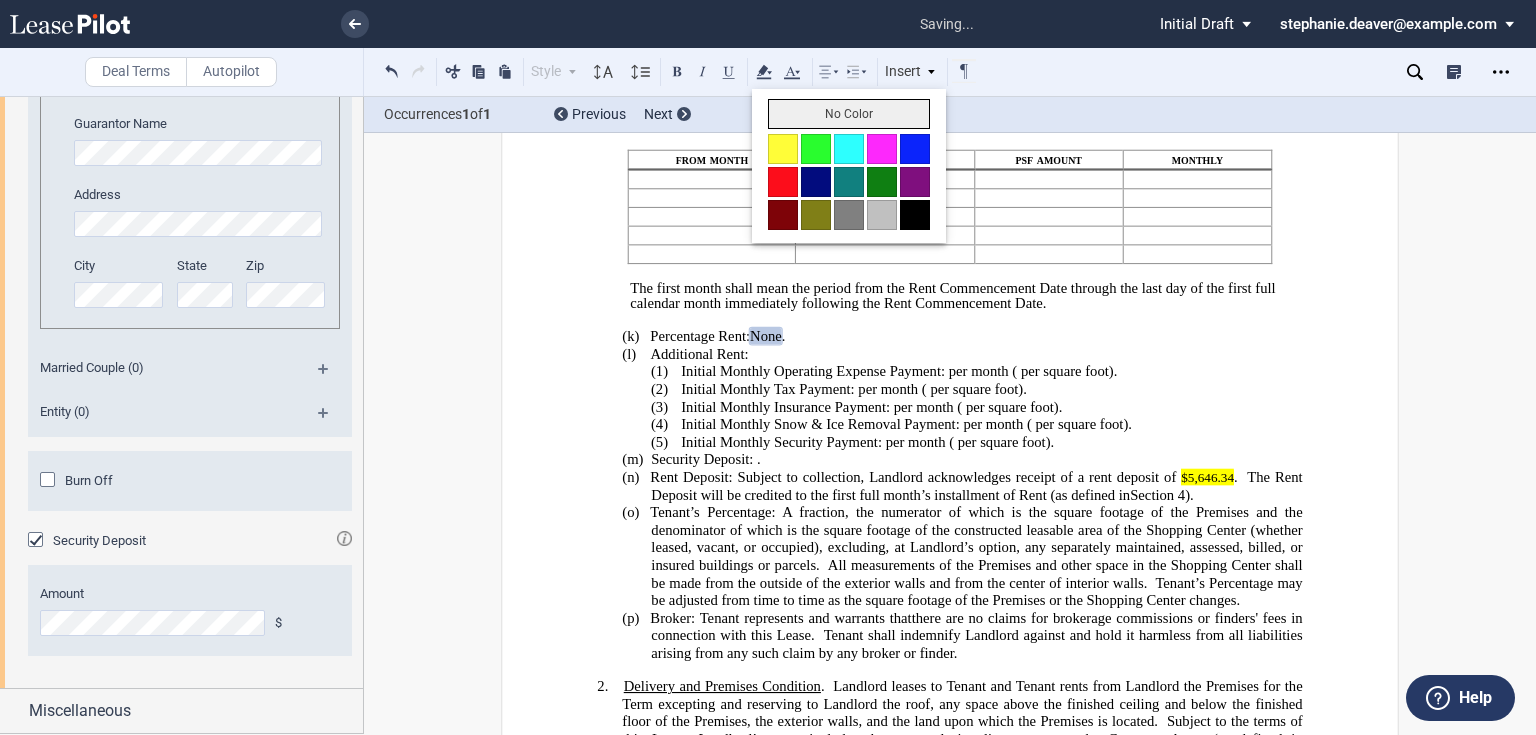 click on "No Color" at bounding box center (849, 114) 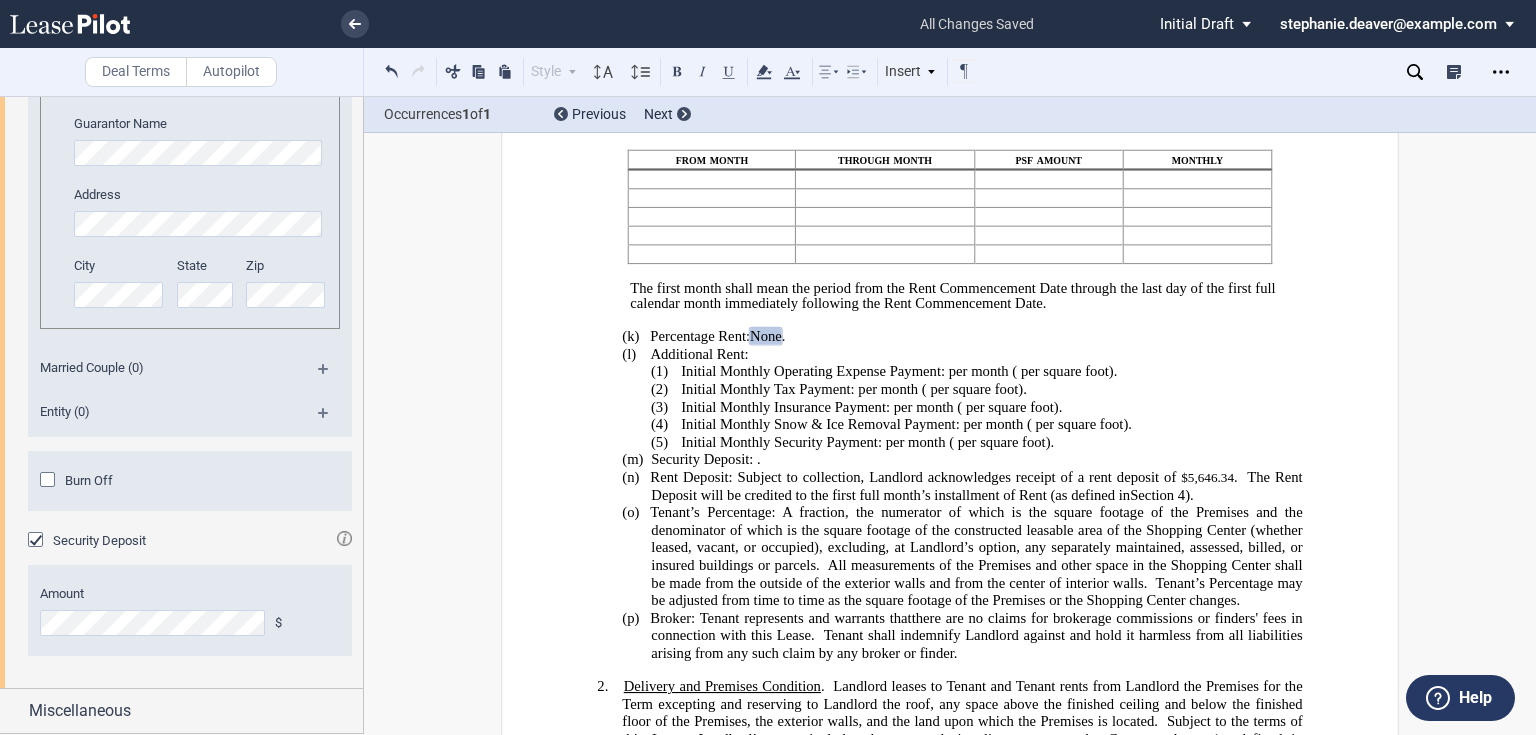 click on "Initial Monthly Snow & Ice Removal Payment:" 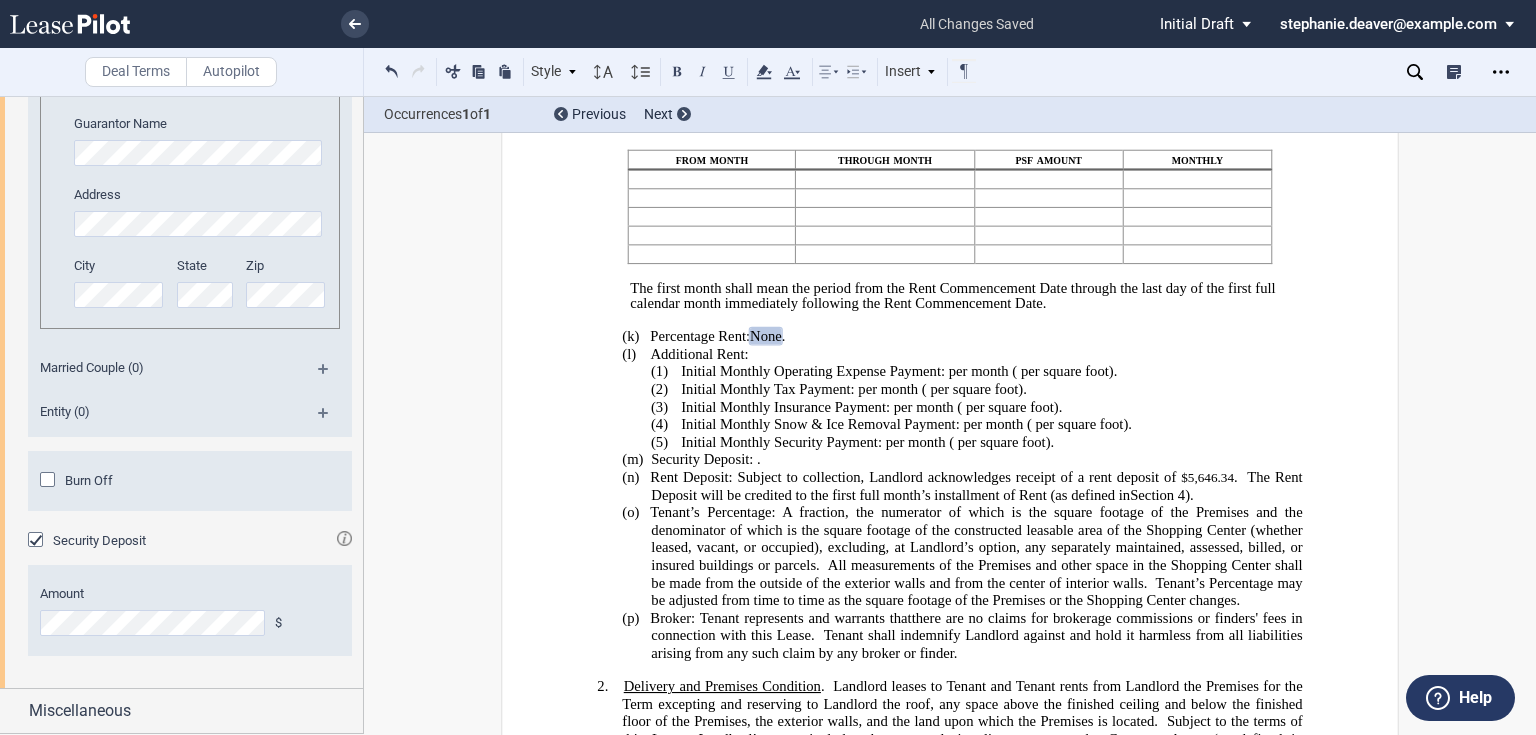 scroll, scrollTop: 3993, scrollLeft: 0, axis: vertical 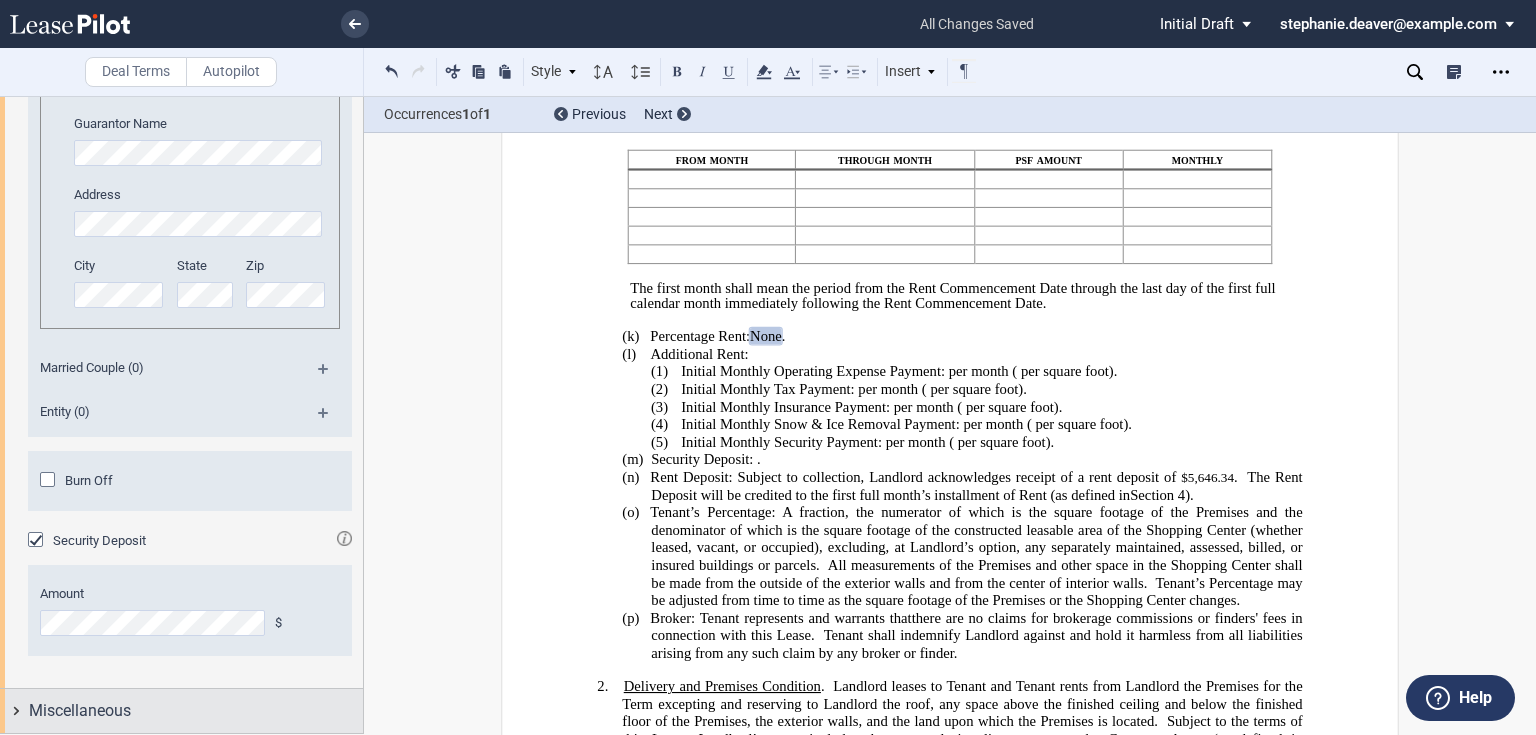 click on "Miscellaneous" at bounding box center [80, 711] 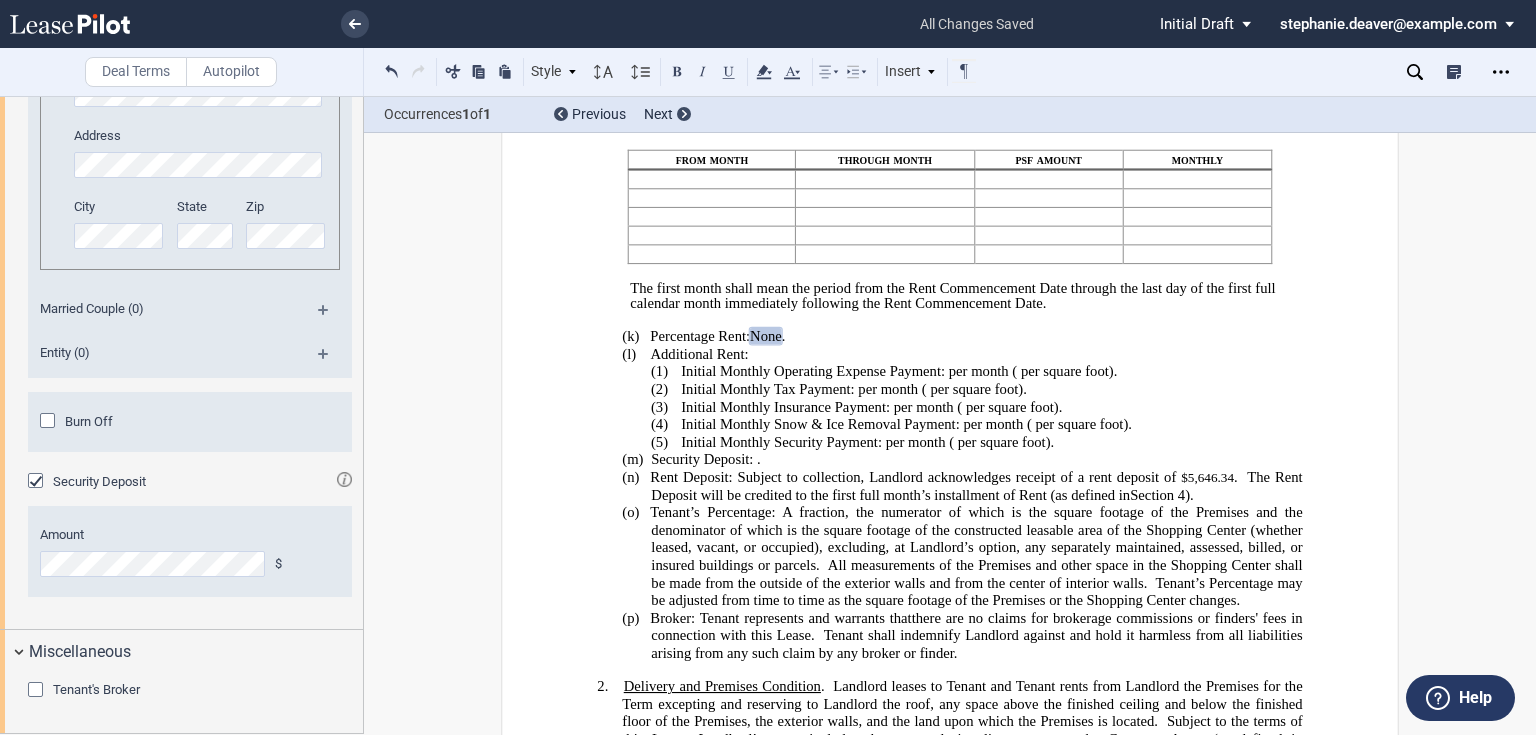 scroll, scrollTop: 4052, scrollLeft: 0, axis: vertical 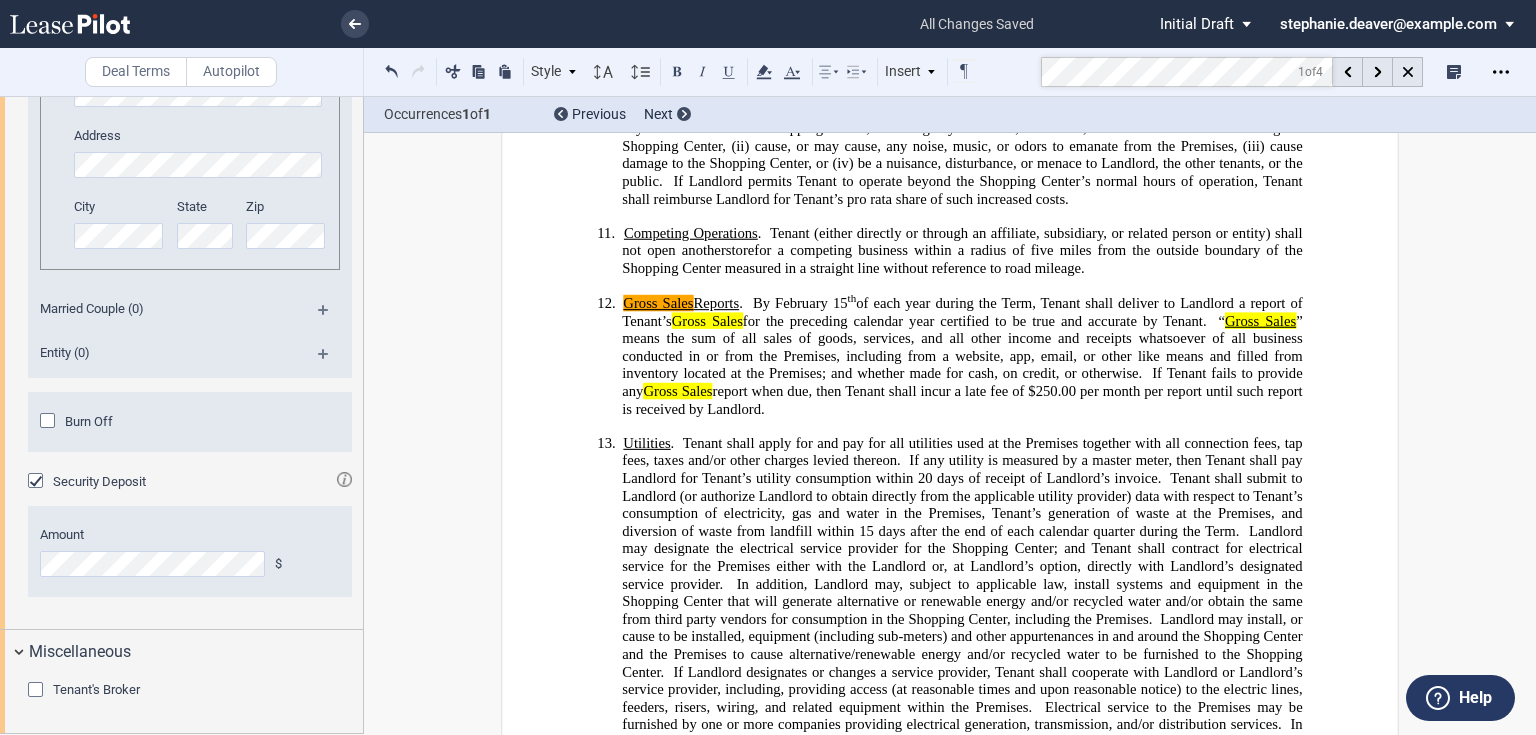 click 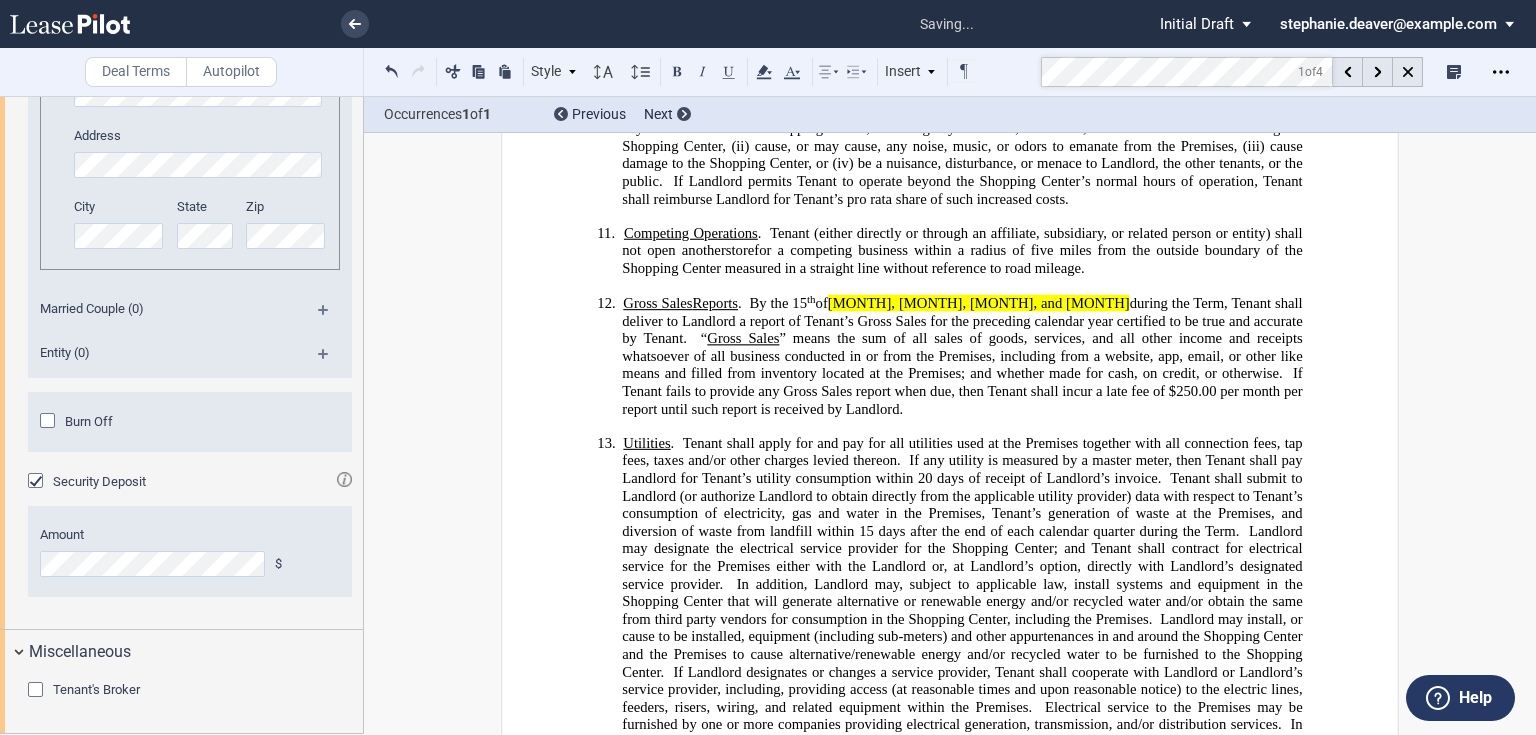 type 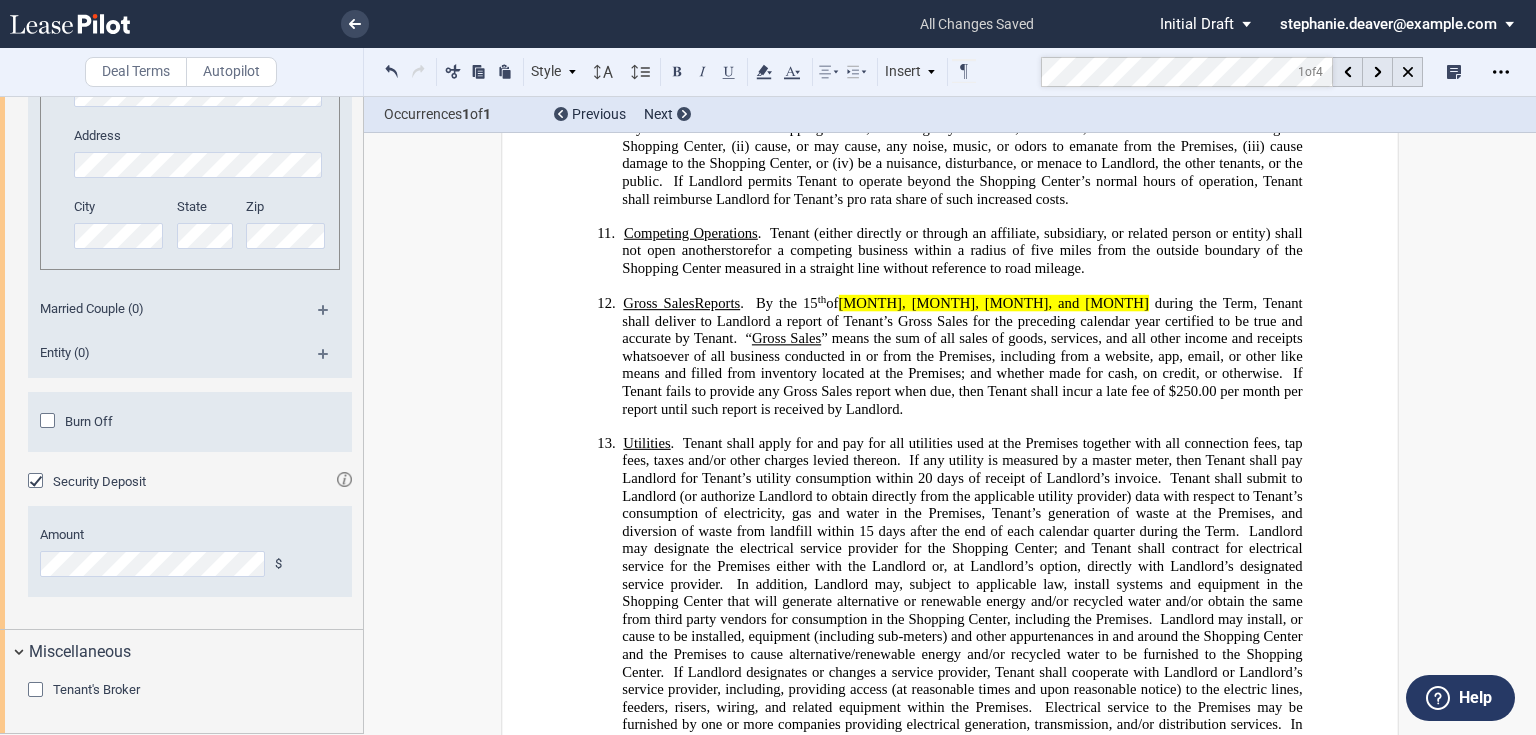 click on "during the Term, Tenant shall deliver to Landlord a report of Tenant’s Gross Sales for the preceding calendar year certified to be true and accurate by Tenant." 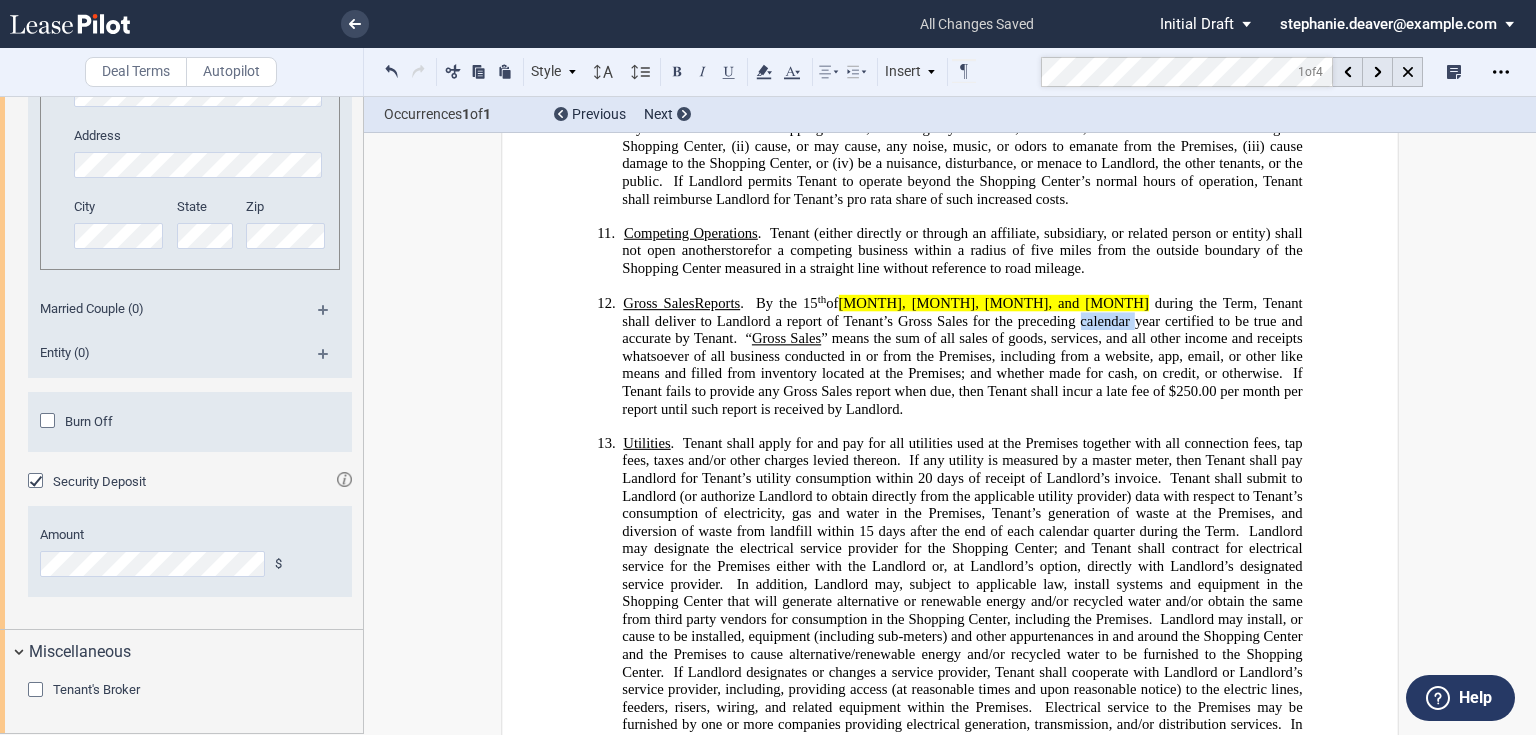 click on "during the Term, Tenant shall deliver to Landlord a report of Tenant’s Gross Sales for the preceding calendar year certified to be true and accurate by Tenant." 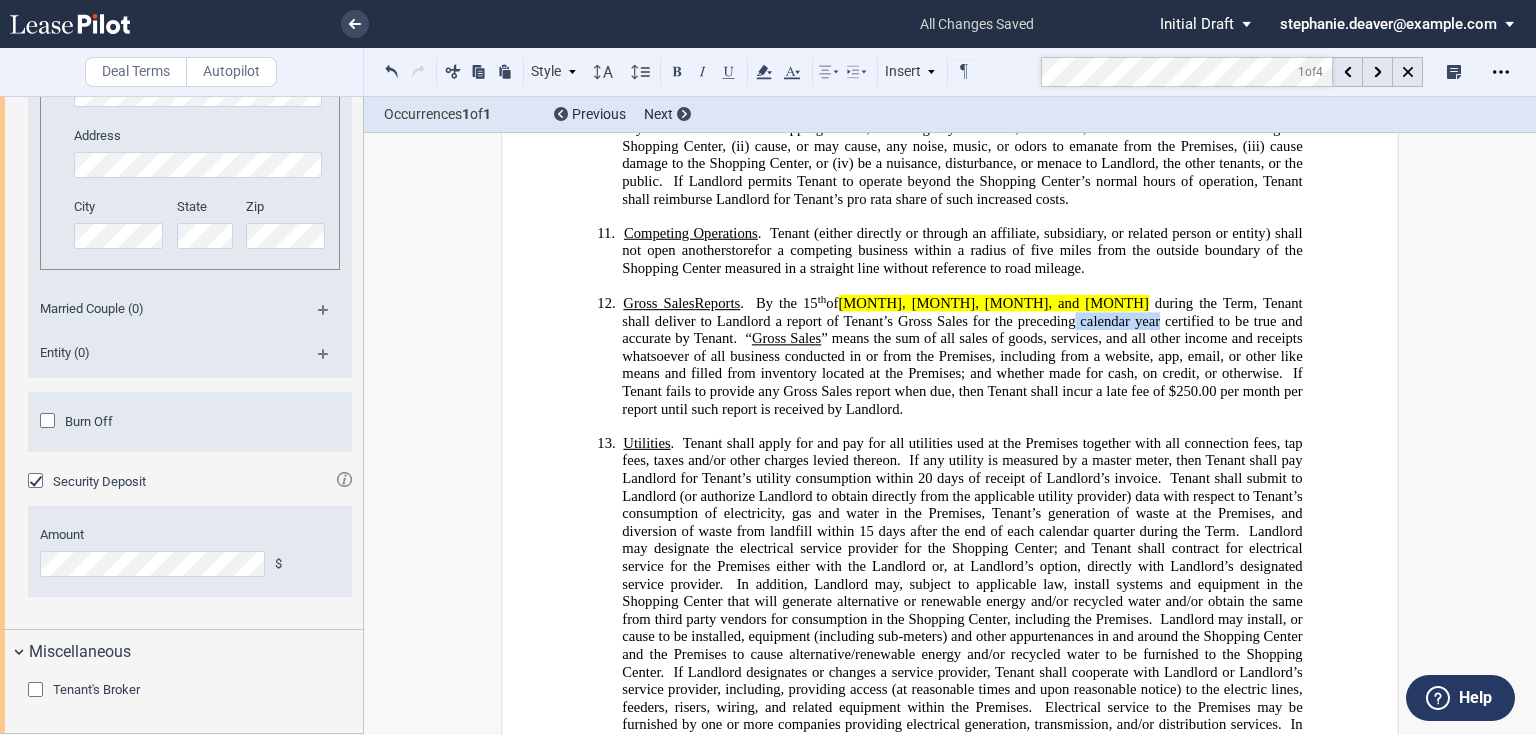 drag, startPoint x: 1075, startPoint y: 352, endPoint x: 987, endPoint y: 350, distance: 88.02273 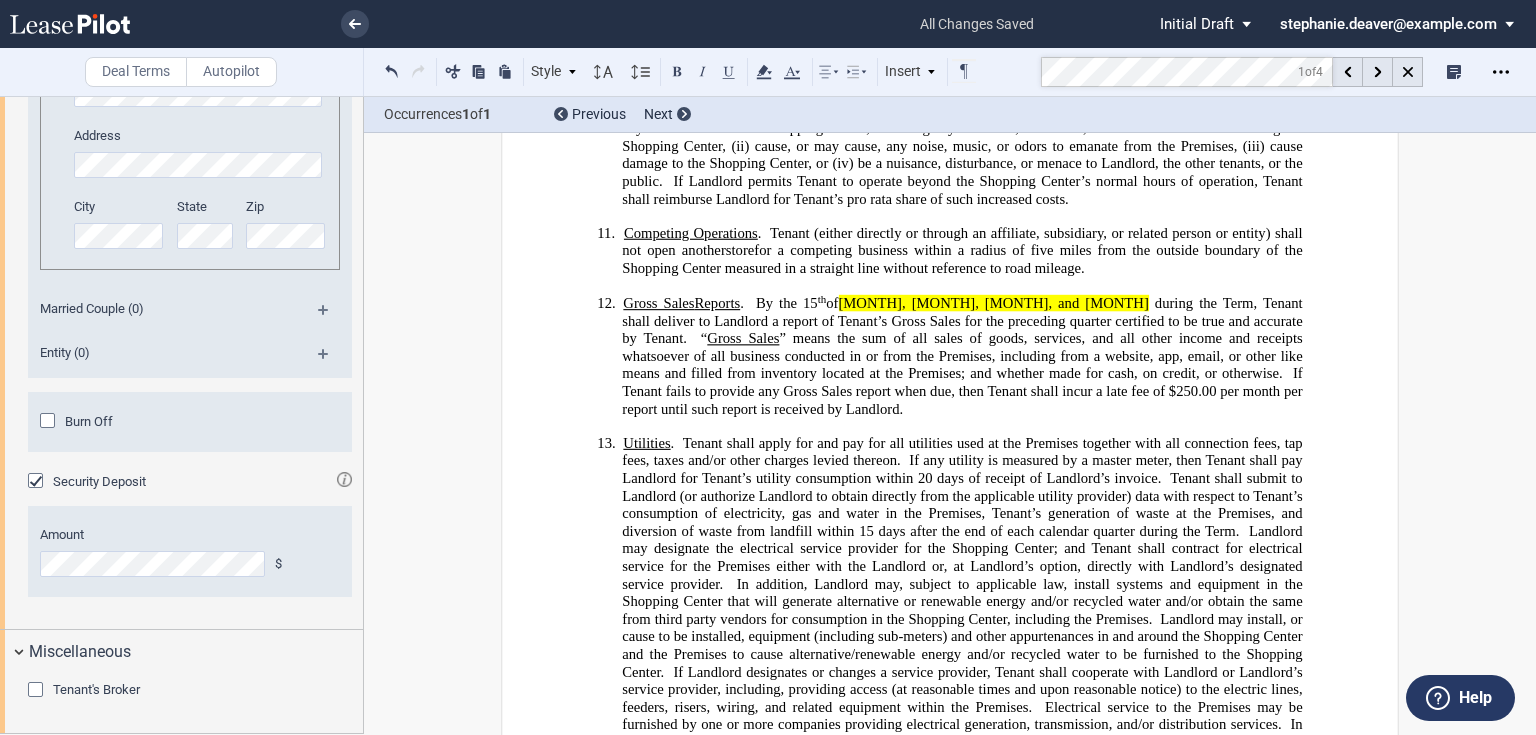 drag, startPoint x: 848, startPoint y: 333, endPoint x: 871, endPoint y: 335, distance: 23.086792 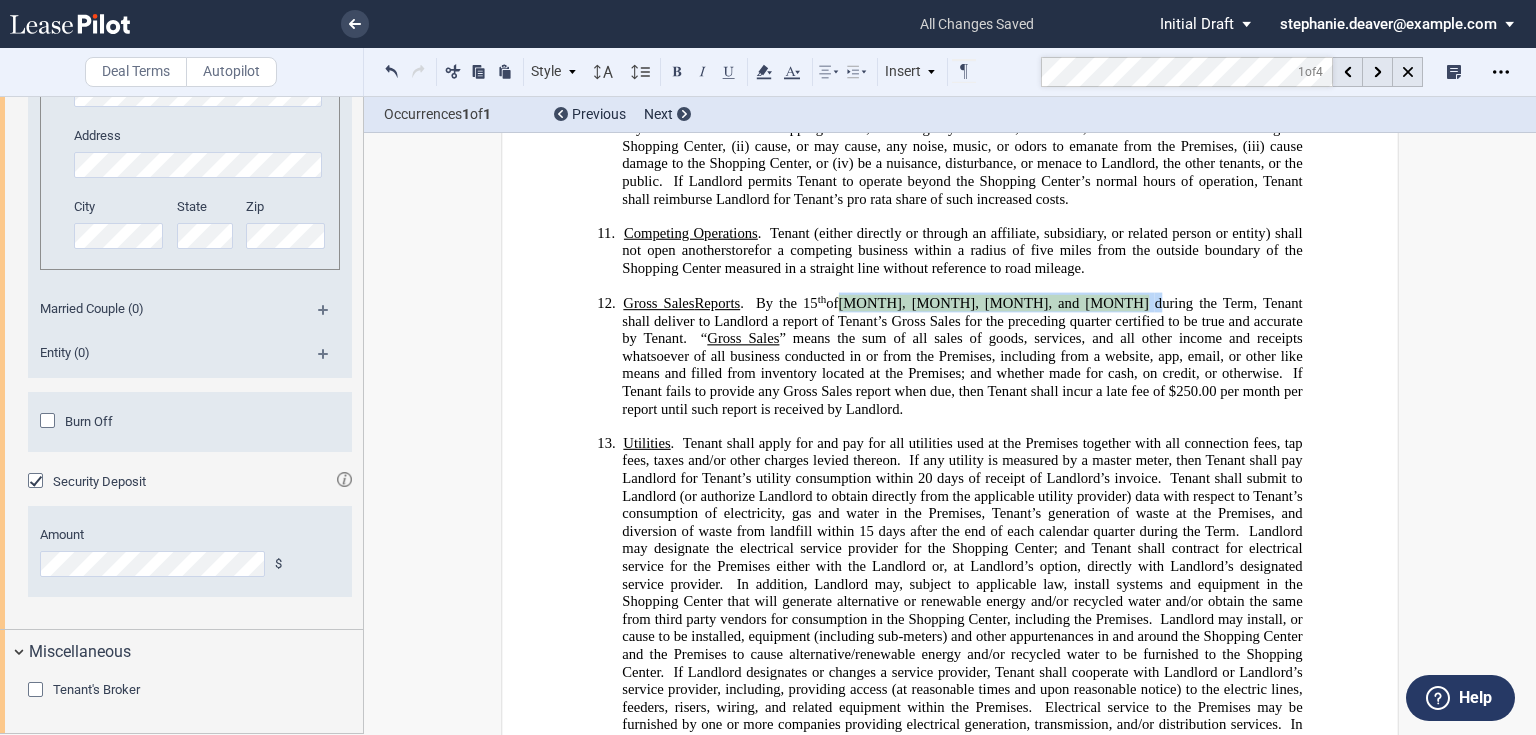click on "during the Term, Tenant shall deliver to Landlord a report of Tenant’s Gross Sales for the preceding quarter certified to be true and accurate by Tenant." 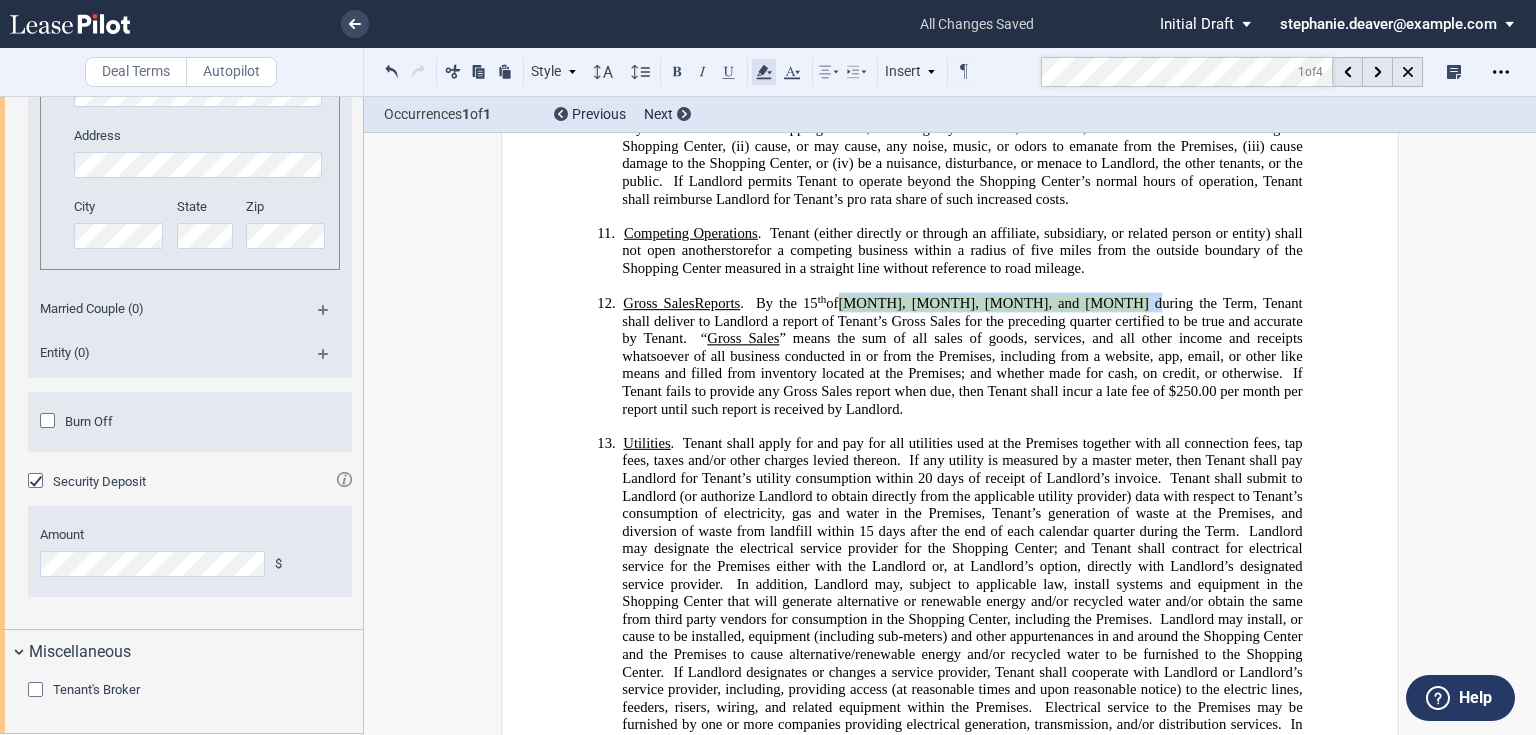 click 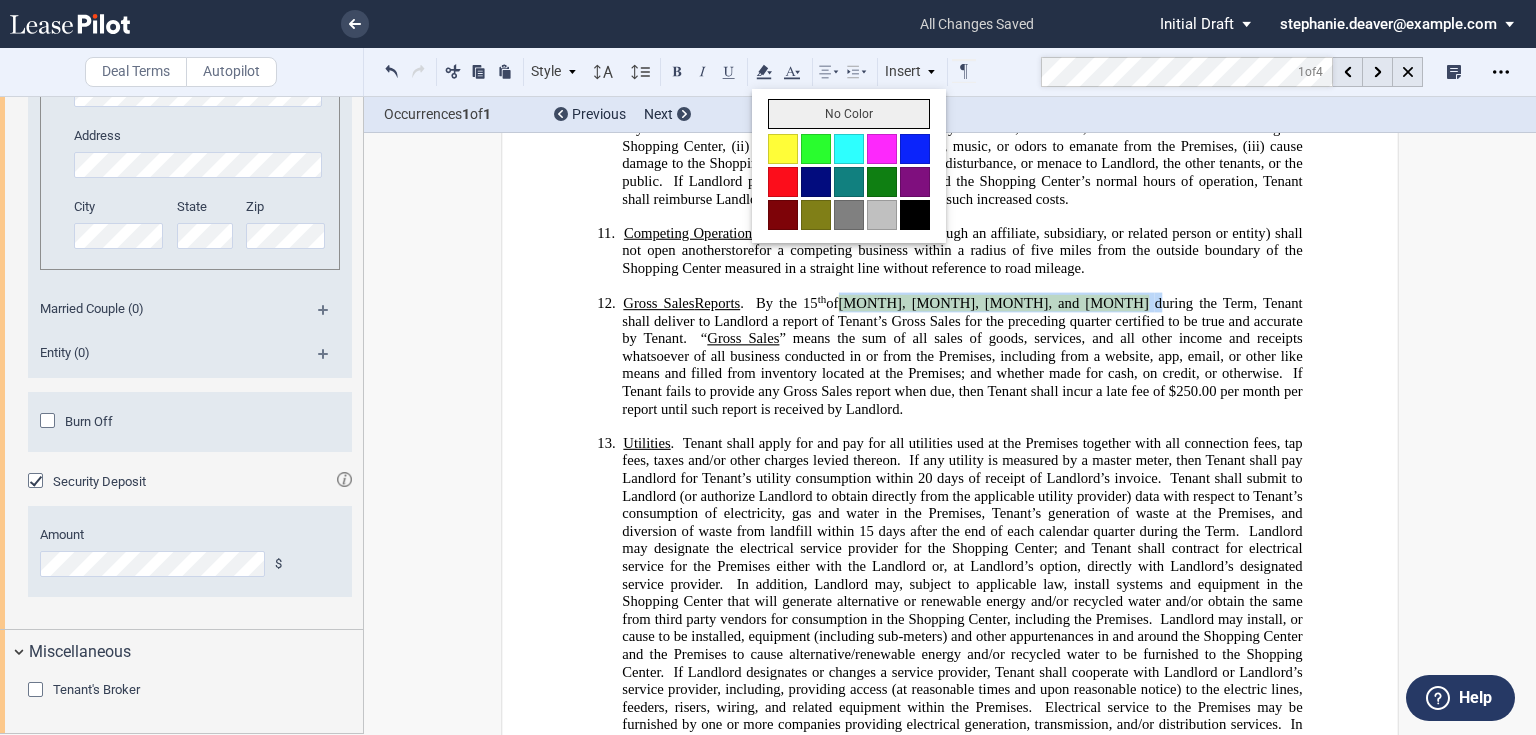 click on "No Color" at bounding box center (849, 114) 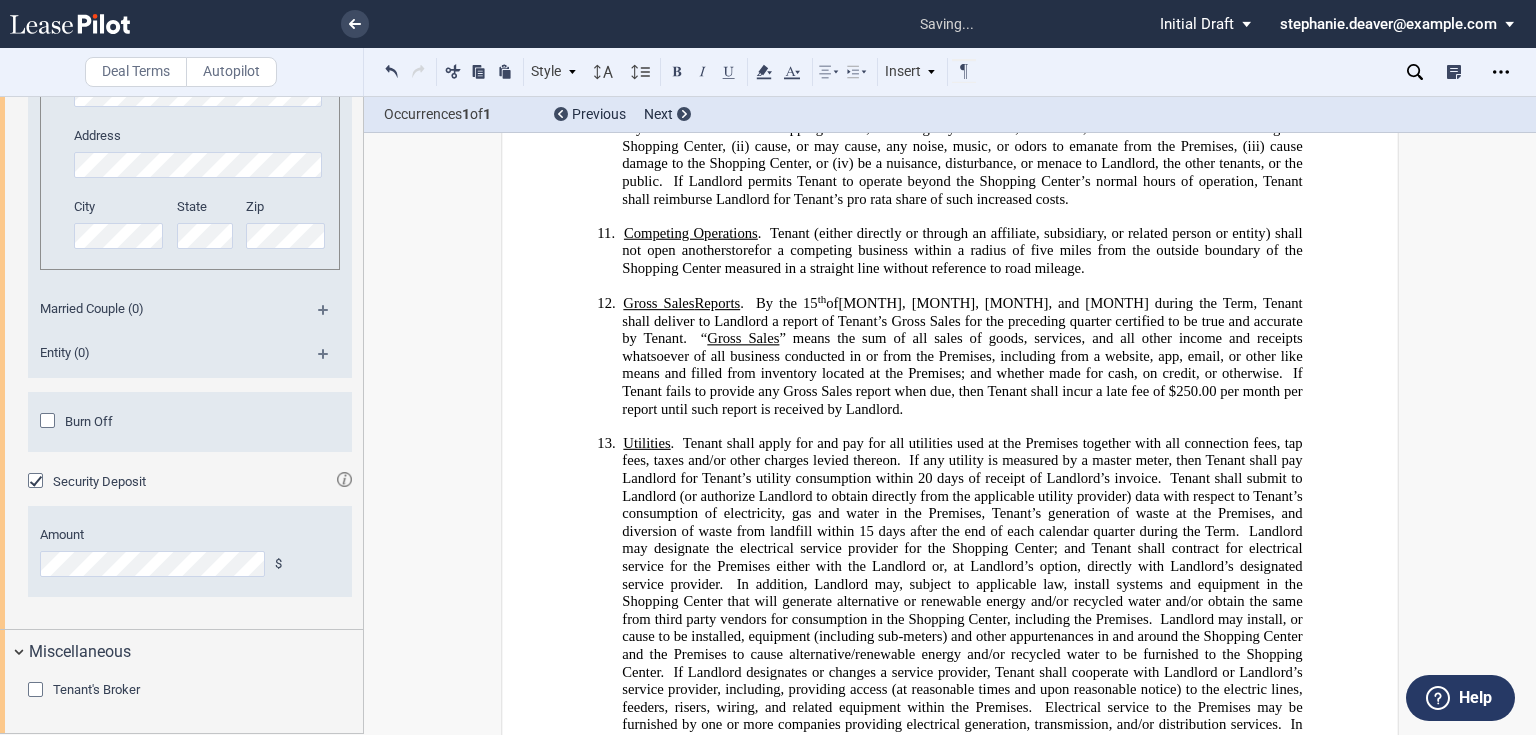 click on "” means the sum of all sales of goods, services, and all other income and receipts whatsoever of all business conducted in or from the Premises, including from a website, app, email, or other like means and filled from inventory located at the Premises; and whether made for cash, on credit, or otherwise." 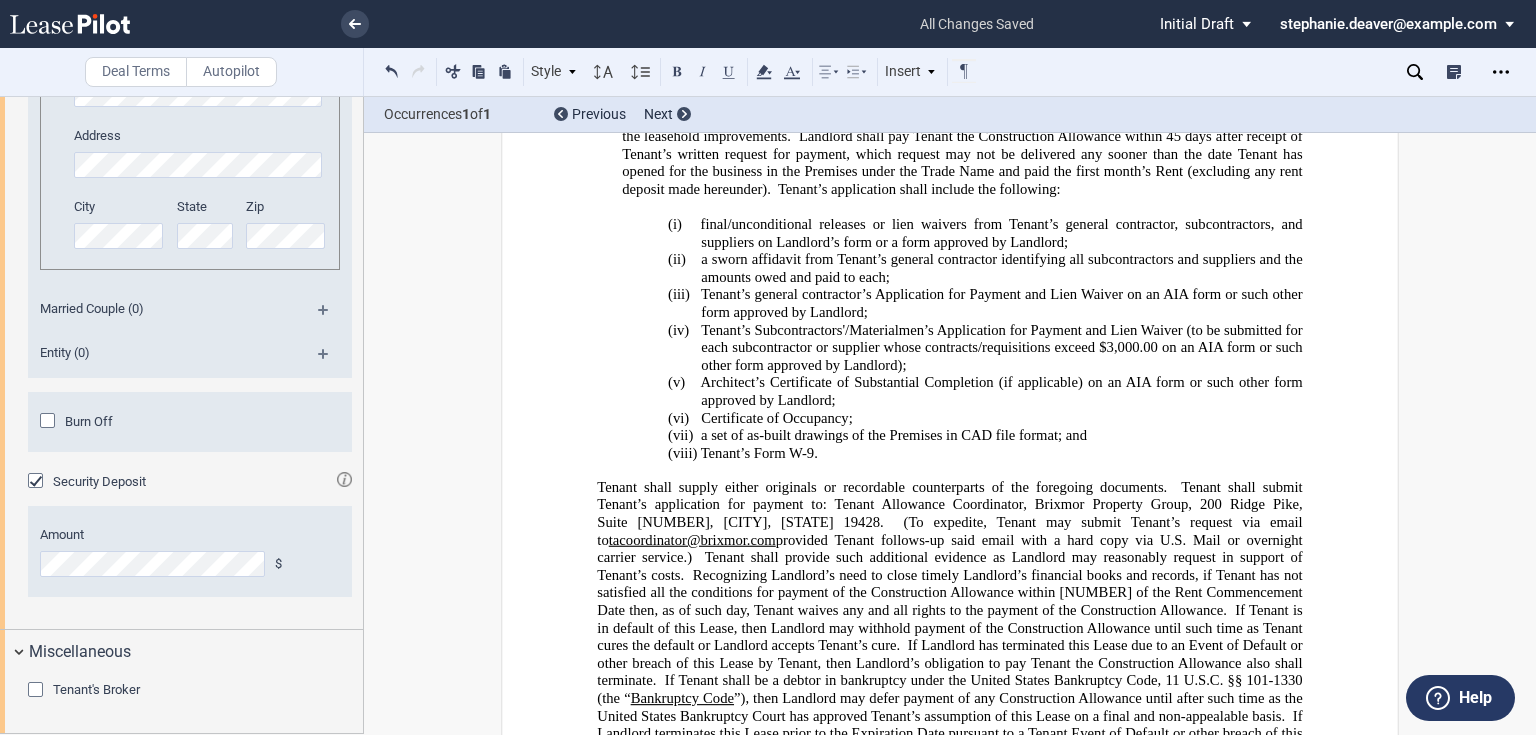 scroll, scrollTop: 13289, scrollLeft: 0, axis: vertical 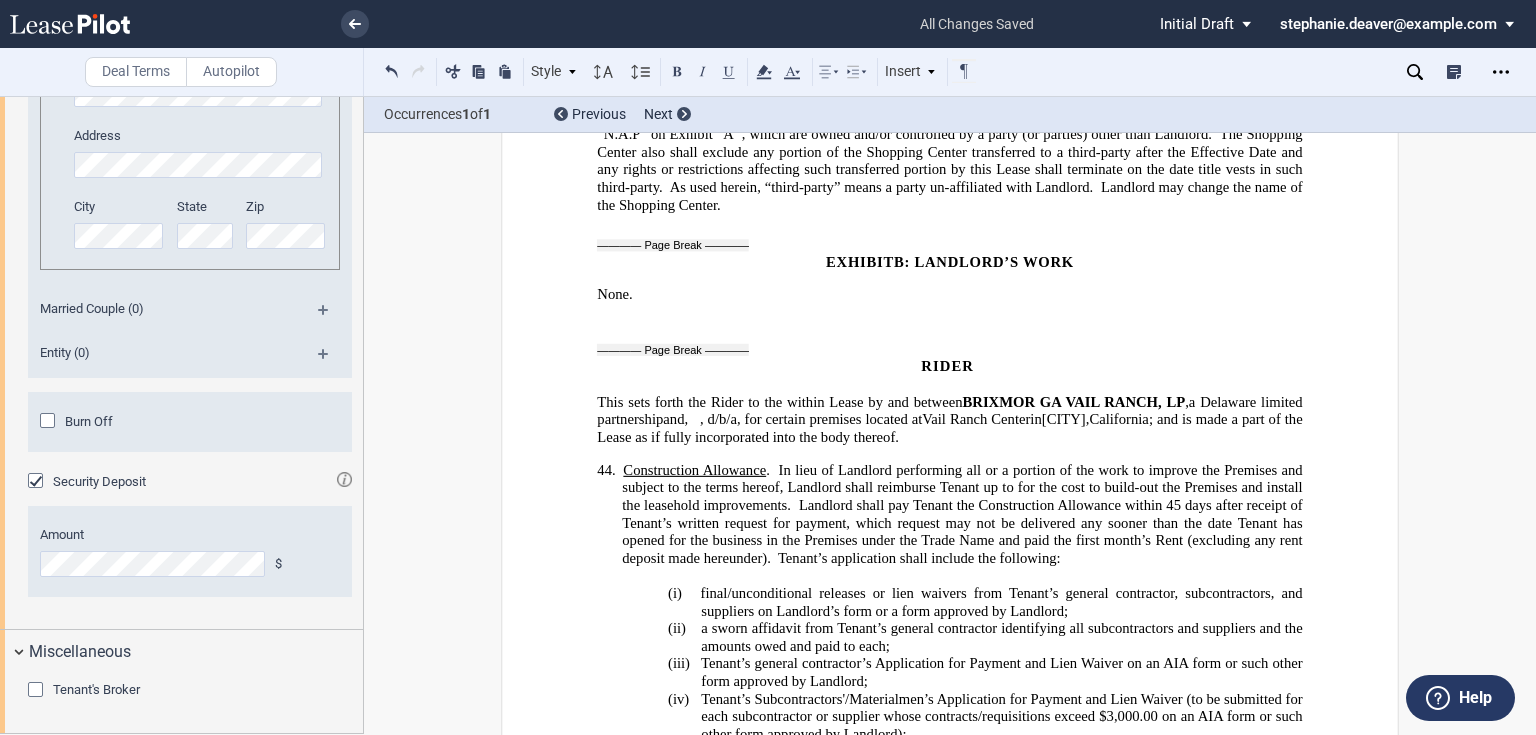 click on "Construction Allowance" 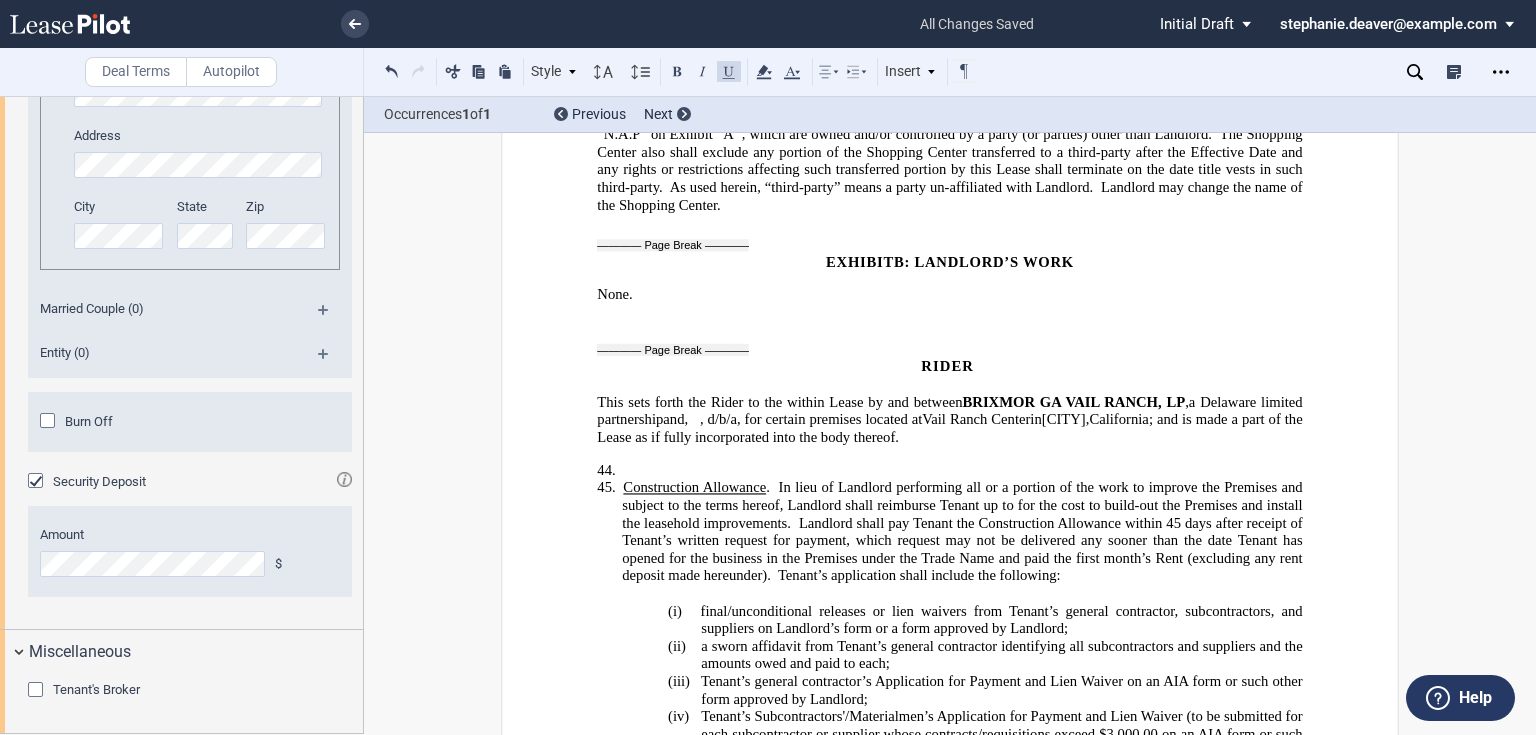 click on "44.
﻿" at bounding box center (962, 471) 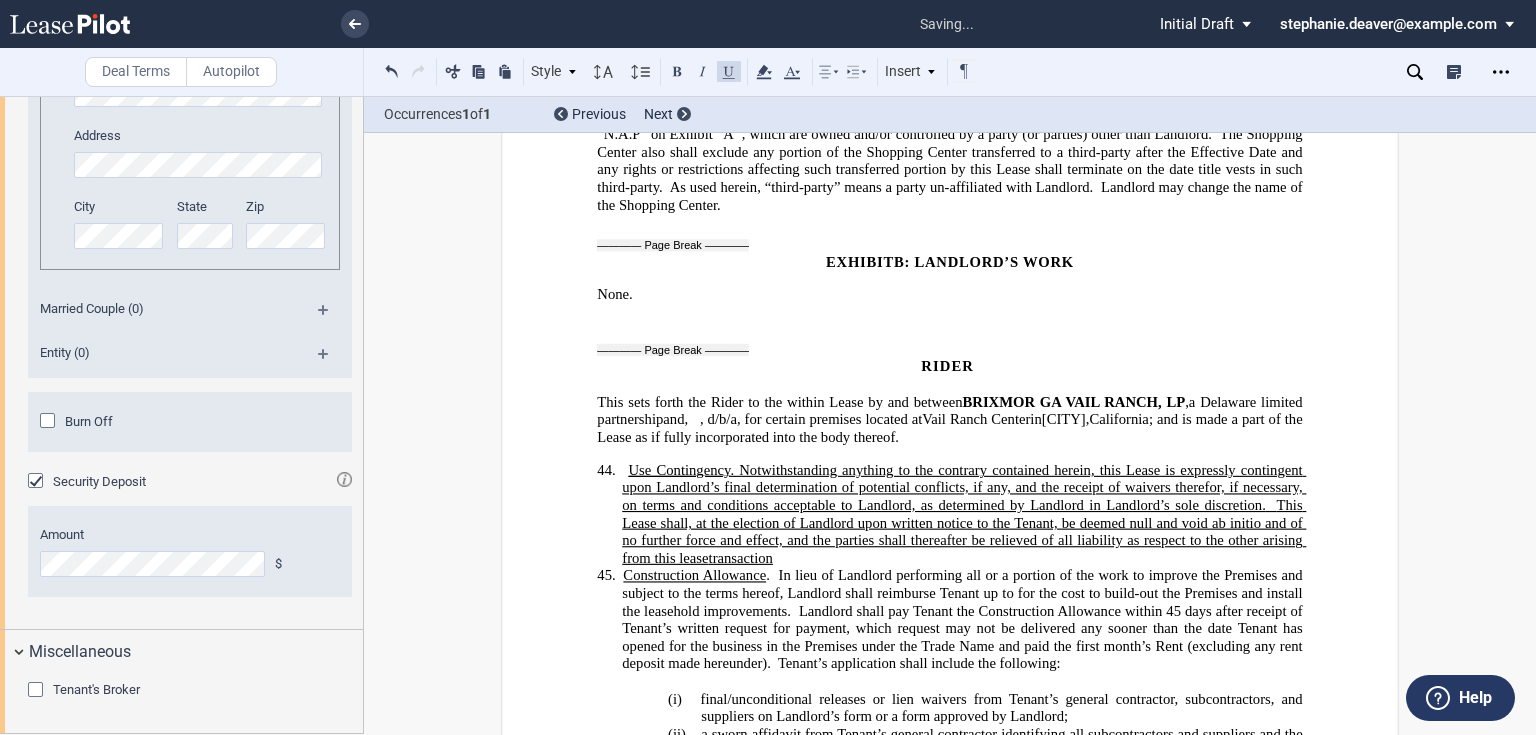 click on ". Notwithstanding anything to the contrary contained herein, this Lease is expressly contingent upon Landlord’s final determination of potential conflicts, if any, and the receipt of waivers therefor, if necessary, on terms and conditions acceptable to Landlord, as determined by Landlord in Landlord’s sole discretion." 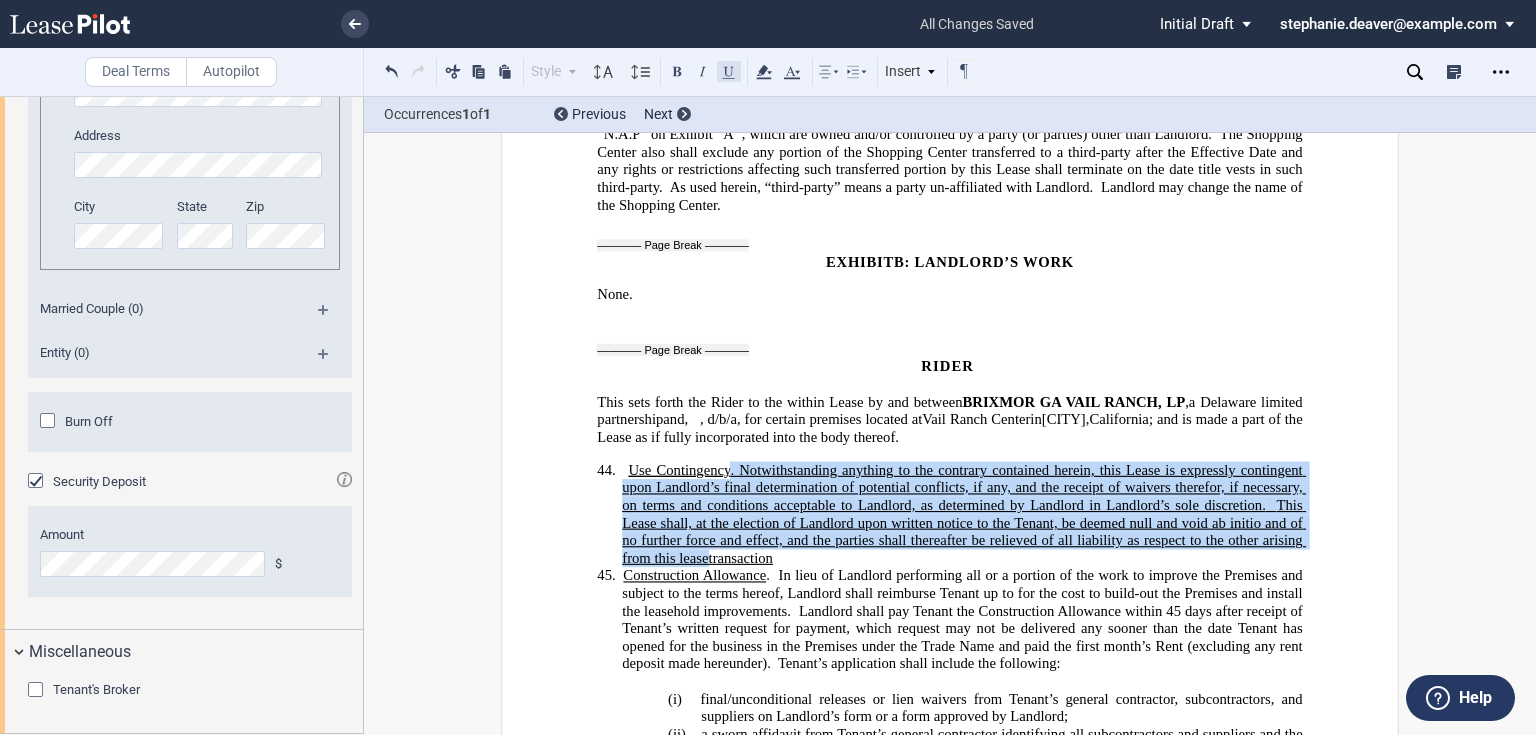 click at bounding box center (729, 71) 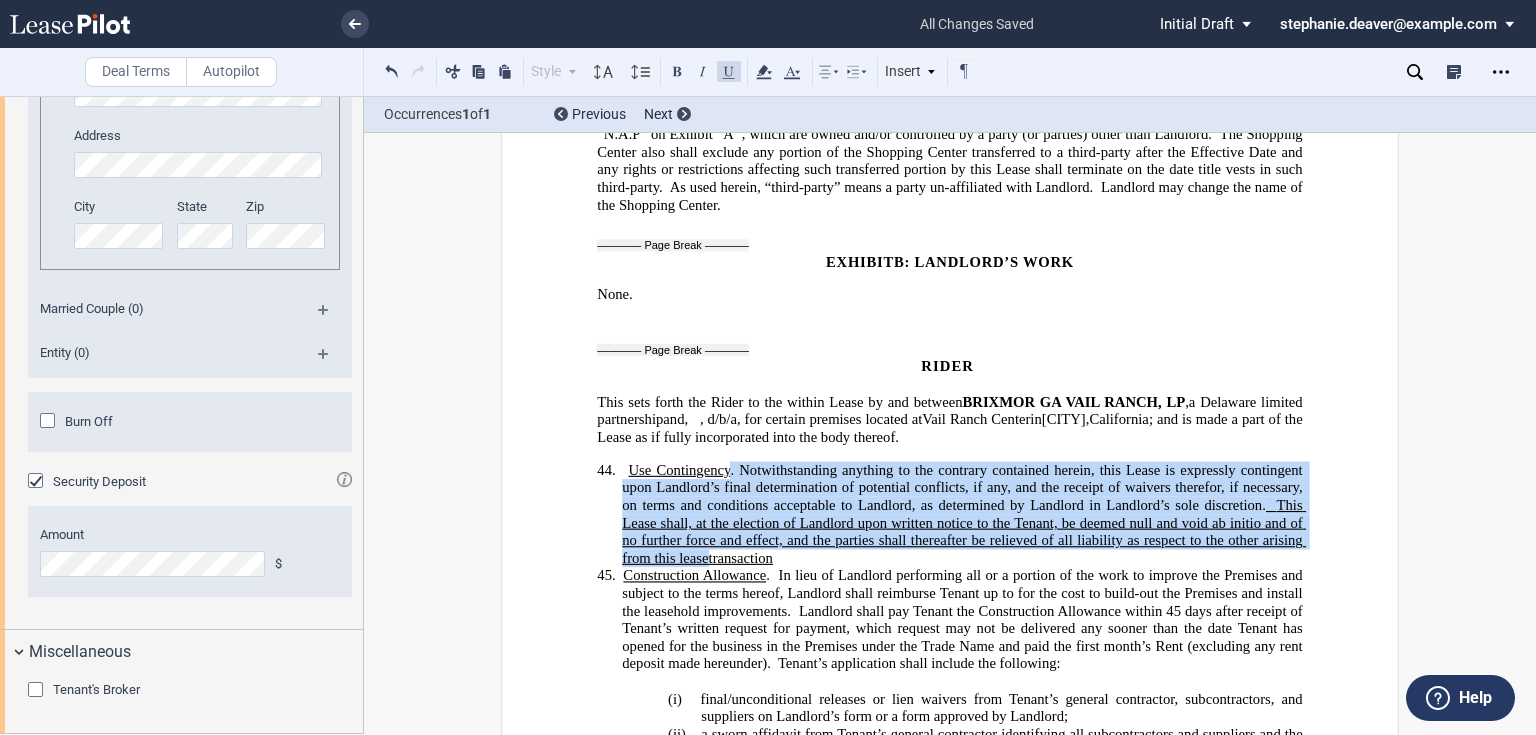 type 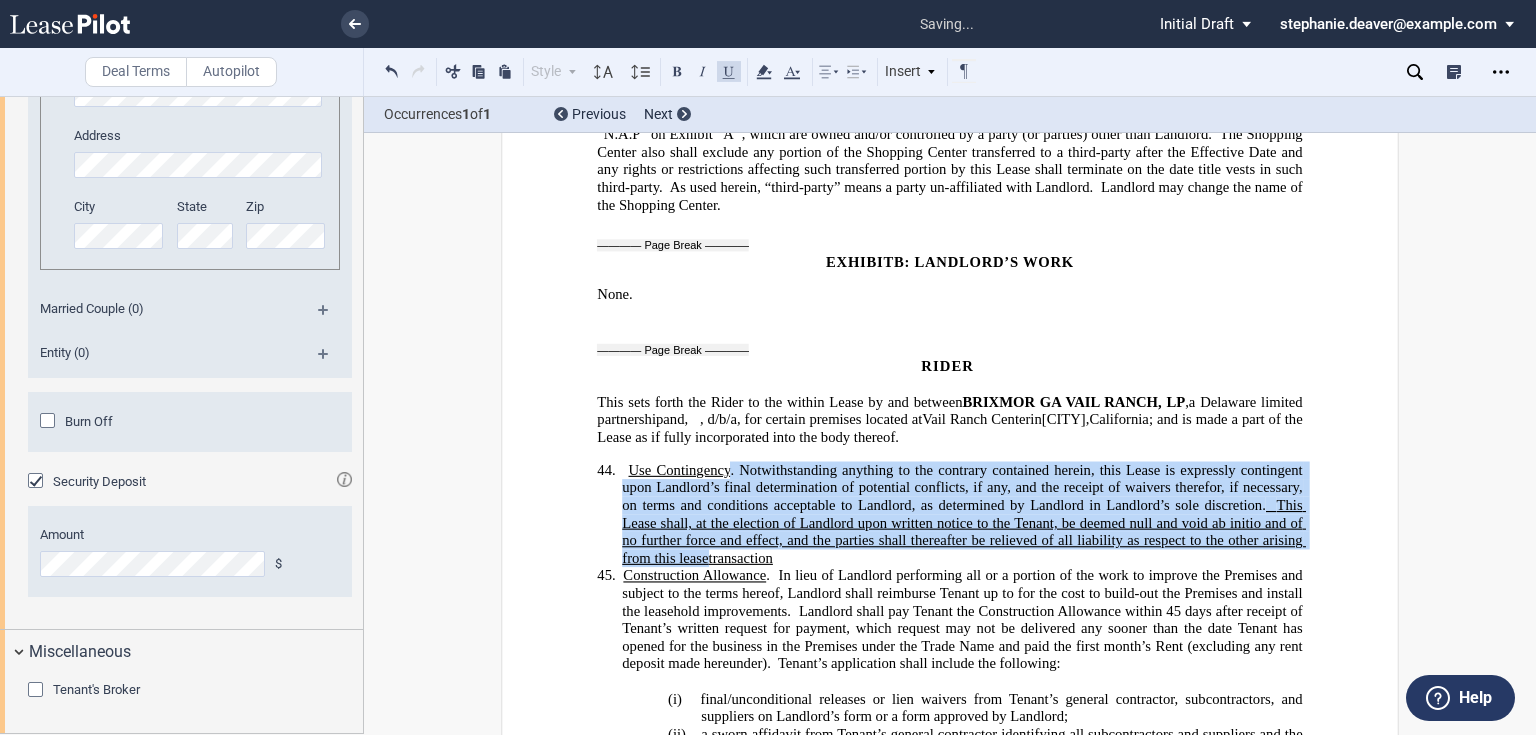click at bounding box center (729, 71) 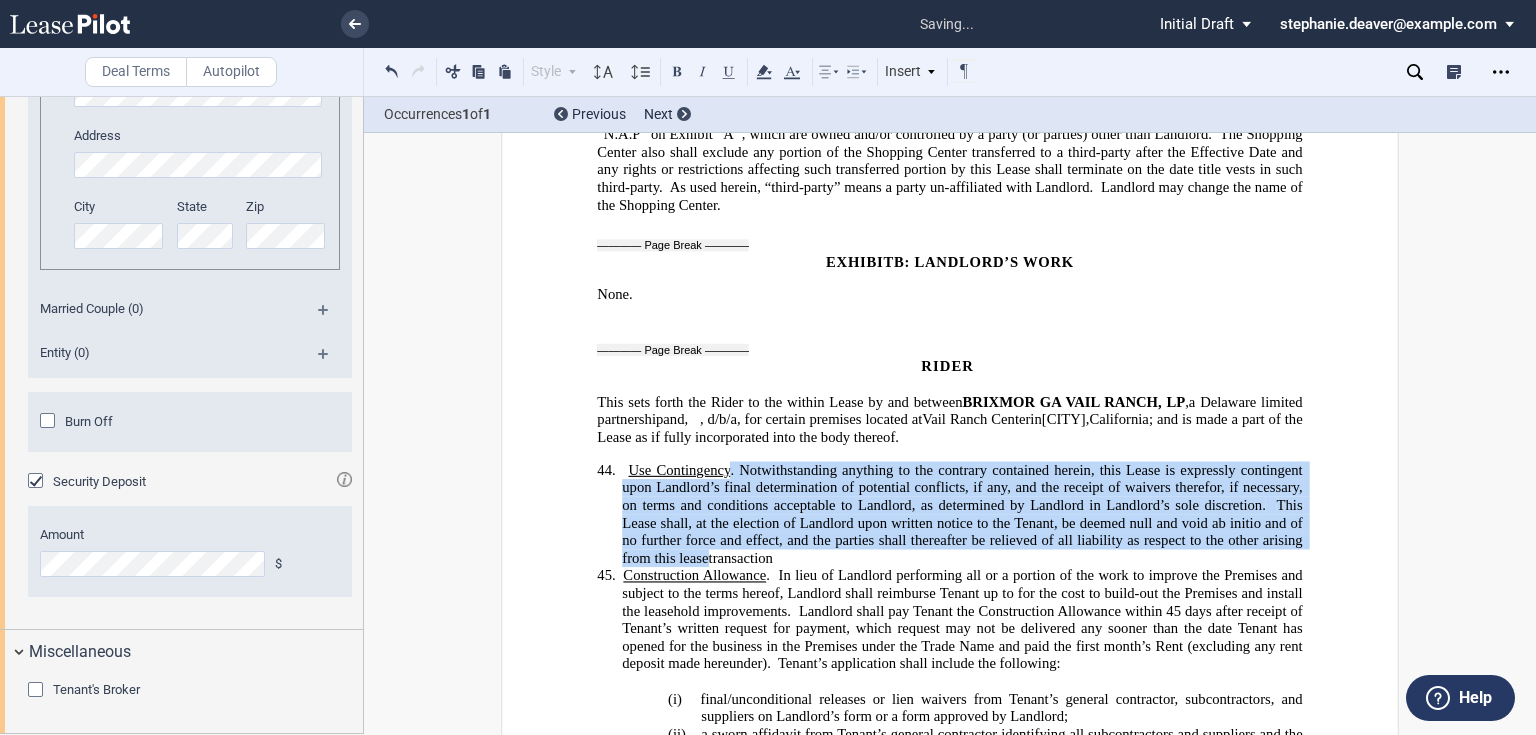 click on "44.
Use Contingency . Notwithstanding anything to the contrary contained herein, this Lease is expressly contingent upon Landlord’s final determination of potential conflicts, if any, and the receipt of waivers therefor, if necessary, on terms and conditions acceptable to Landlord, as determined by Landlord in Landlord’s sole discretion.    This Lease shall, at the election of Landlord upon written notice to the Tenant, be deemed null and void ab initio and of no further force and effect, and the parties shall thereafter be relieved of all liability as respect to the other arising from this lease  transaction ﻿" at bounding box center [962, 515] 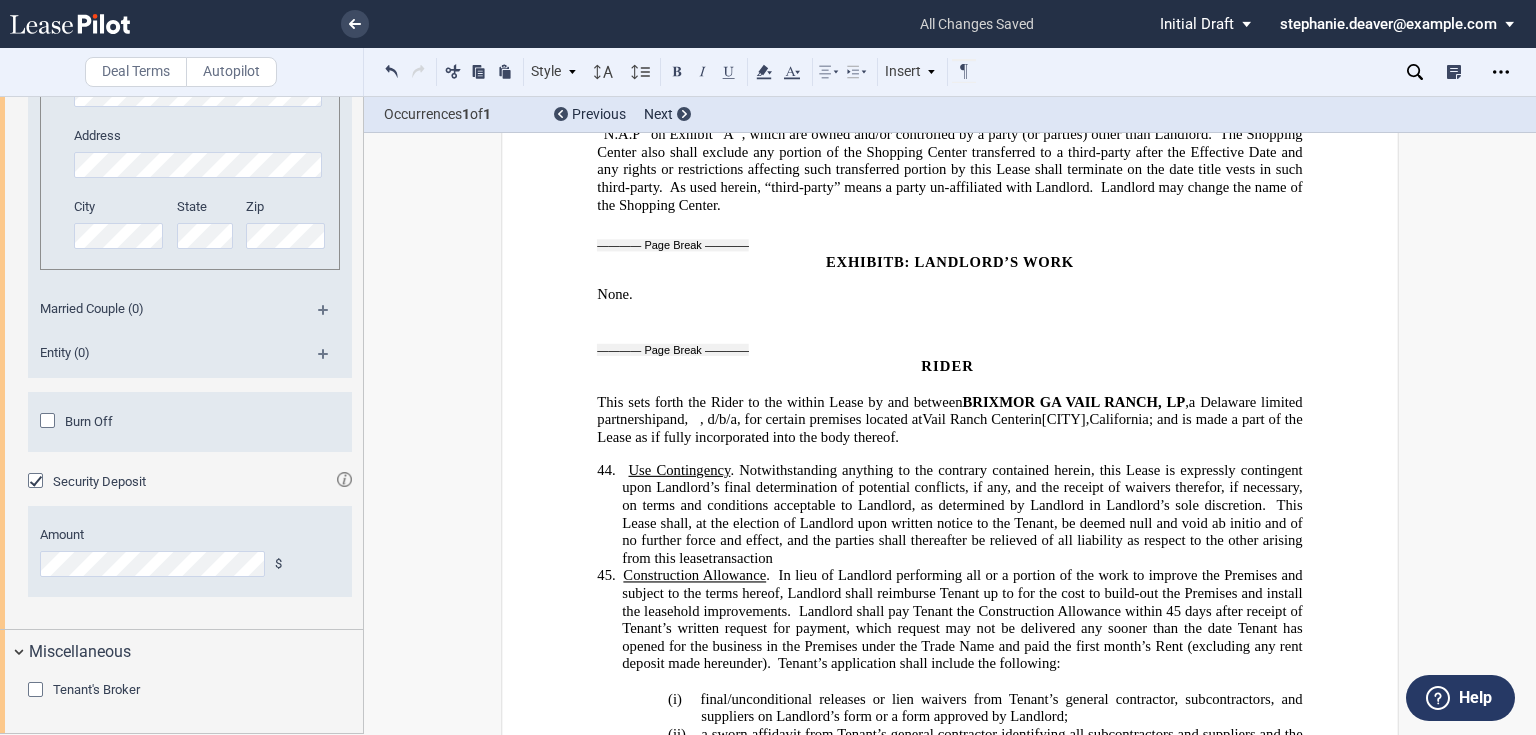 click on "44.
Use Contingency . Notwithstanding anything to the contrary contained herein, this Lease is expressly contingent upon Landlord’s final determination of potential conflicts, if any, and the receipt of waivers therefor, if necessary, on terms and conditions acceptable to Landlord, as determined by Landlord in Landlord’s sole discretion.    This Lease shall, at the election of Landlord upon written notice to the Tenant, be deemed null and void ab initio and of no further force and effect, and the parties shall thereafter be relieved of all liability as respect to the other arising from this lease  transaction ﻿" at bounding box center (962, 515) 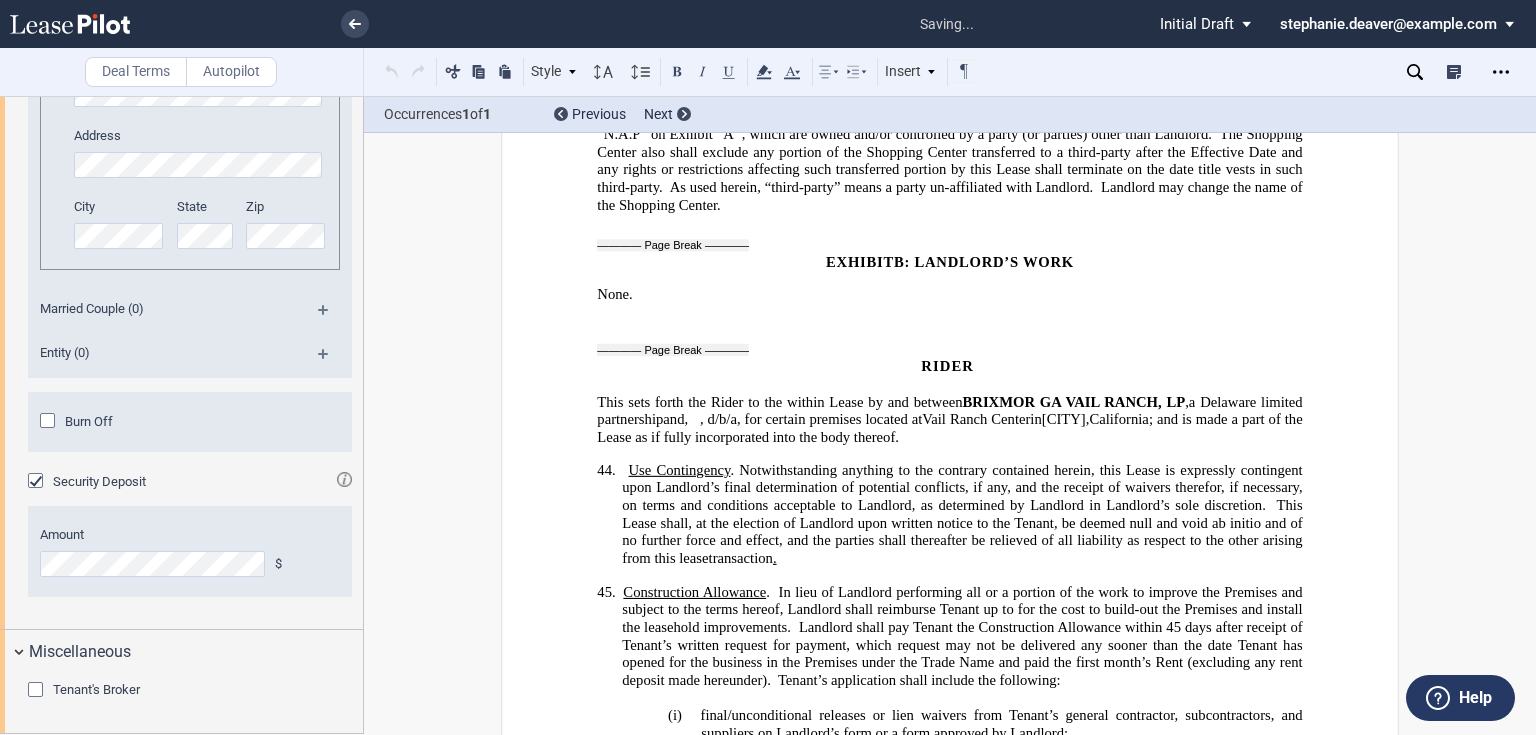 click on "Use Contingency" 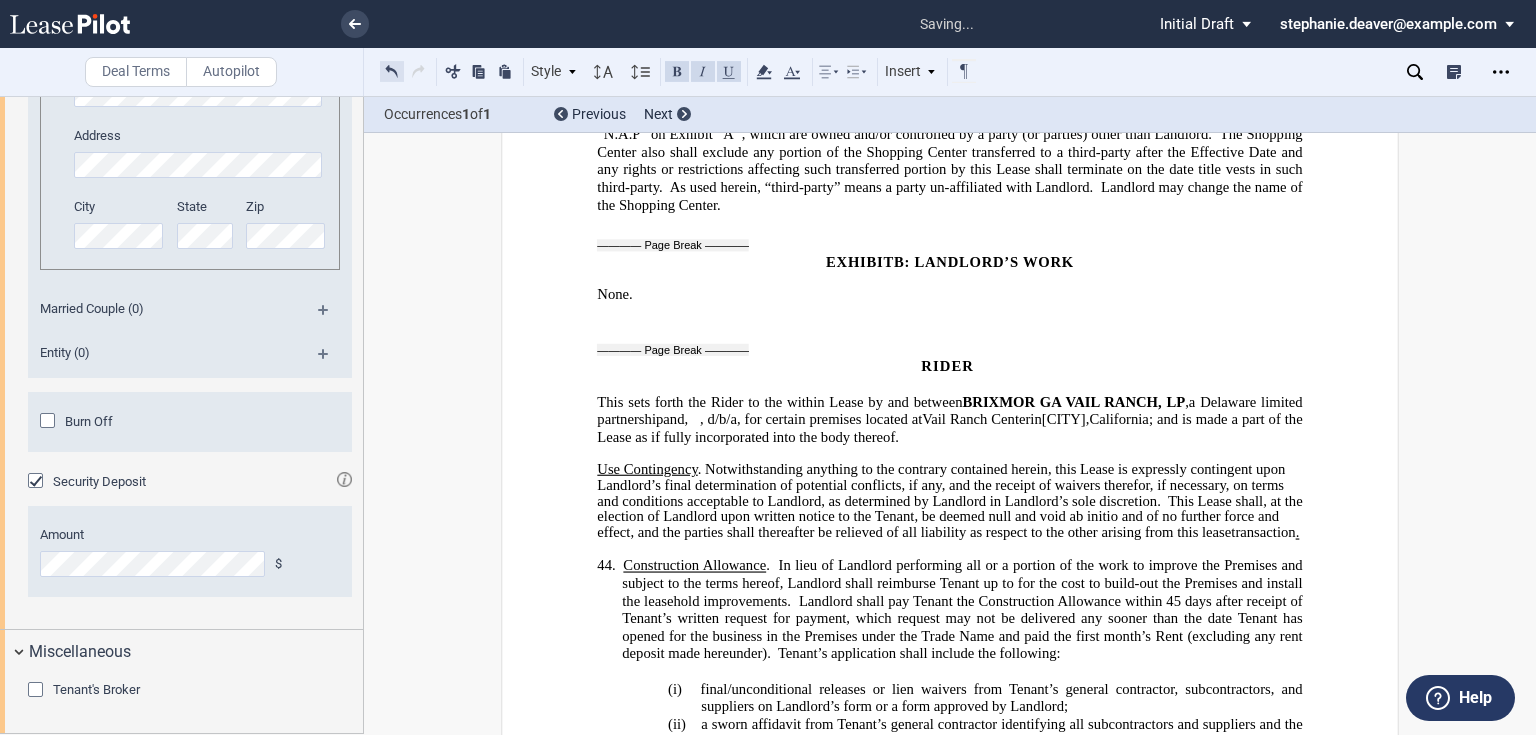 click at bounding box center [392, 71] 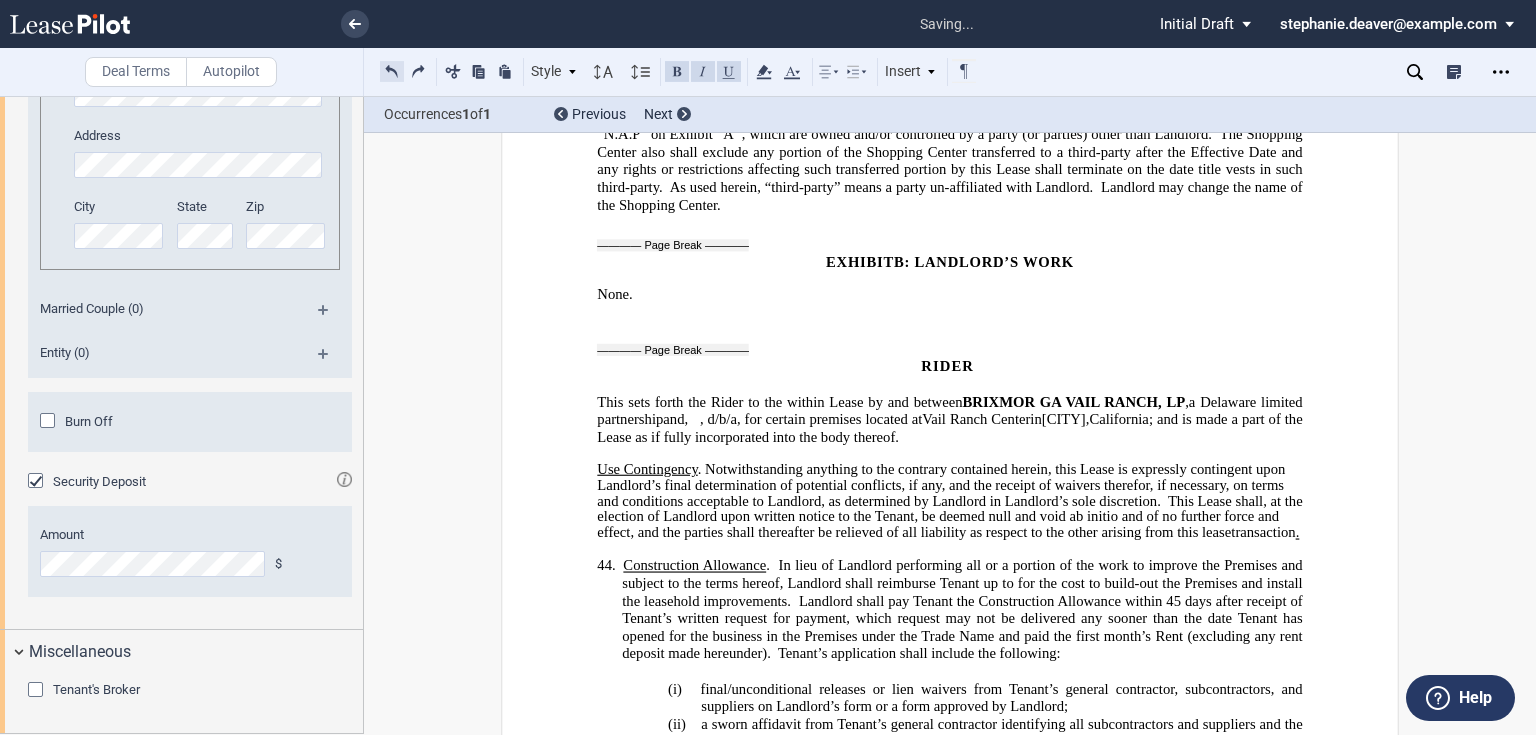 click at bounding box center [392, 71] 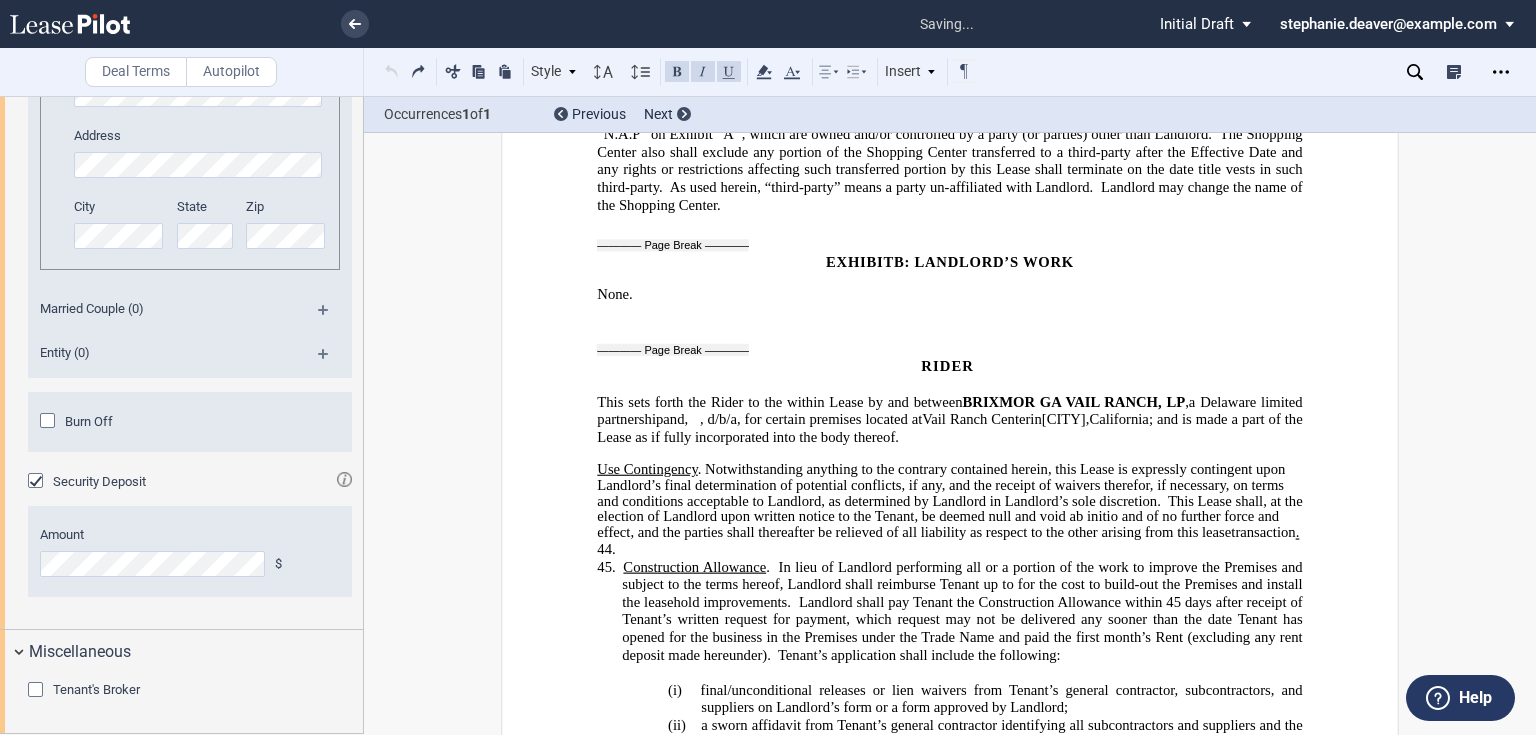 click on "Style
1. Section
(a) Subsection
(1) Subsection 1
(i) Subsection 2
Normal
Normal
8pt
9pt
10pt
10.5pt
11pt
12pt
14pt
16pt
Normal
1
1.15
1.5
2
3
No Color
Automatic
Align Left
Center
Align Right
Justify
Paragraph
First Line
Insert
List
1. Section
(a) Subsection
(1) Subsection 1
(i) Subsection 2
Normal
Select
list outline
LEASE_OUTLINE" at bounding box center (679, 72) 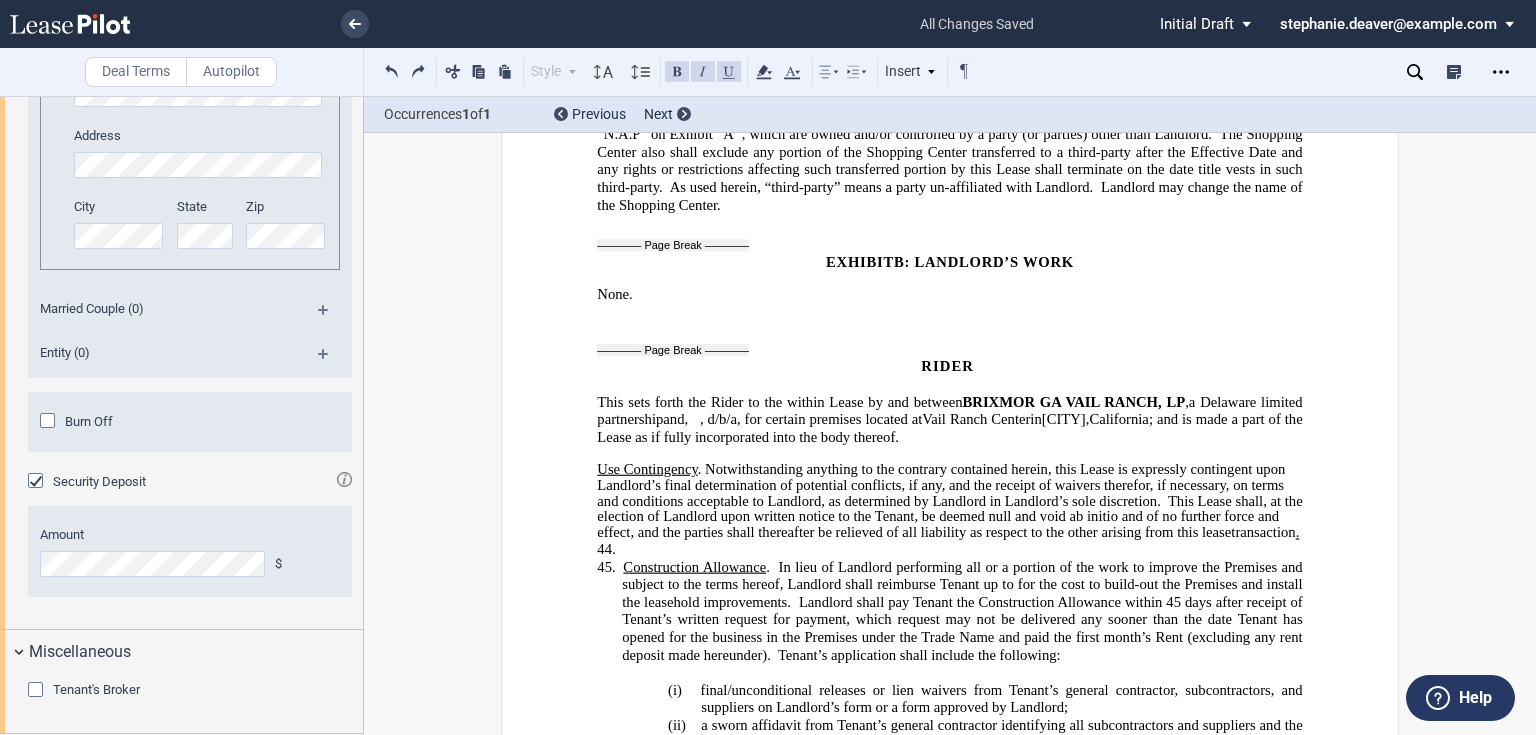 drag, startPoint x: 593, startPoint y: 531, endPoint x: 1292, endPoint y: 600, distance: 702.39734 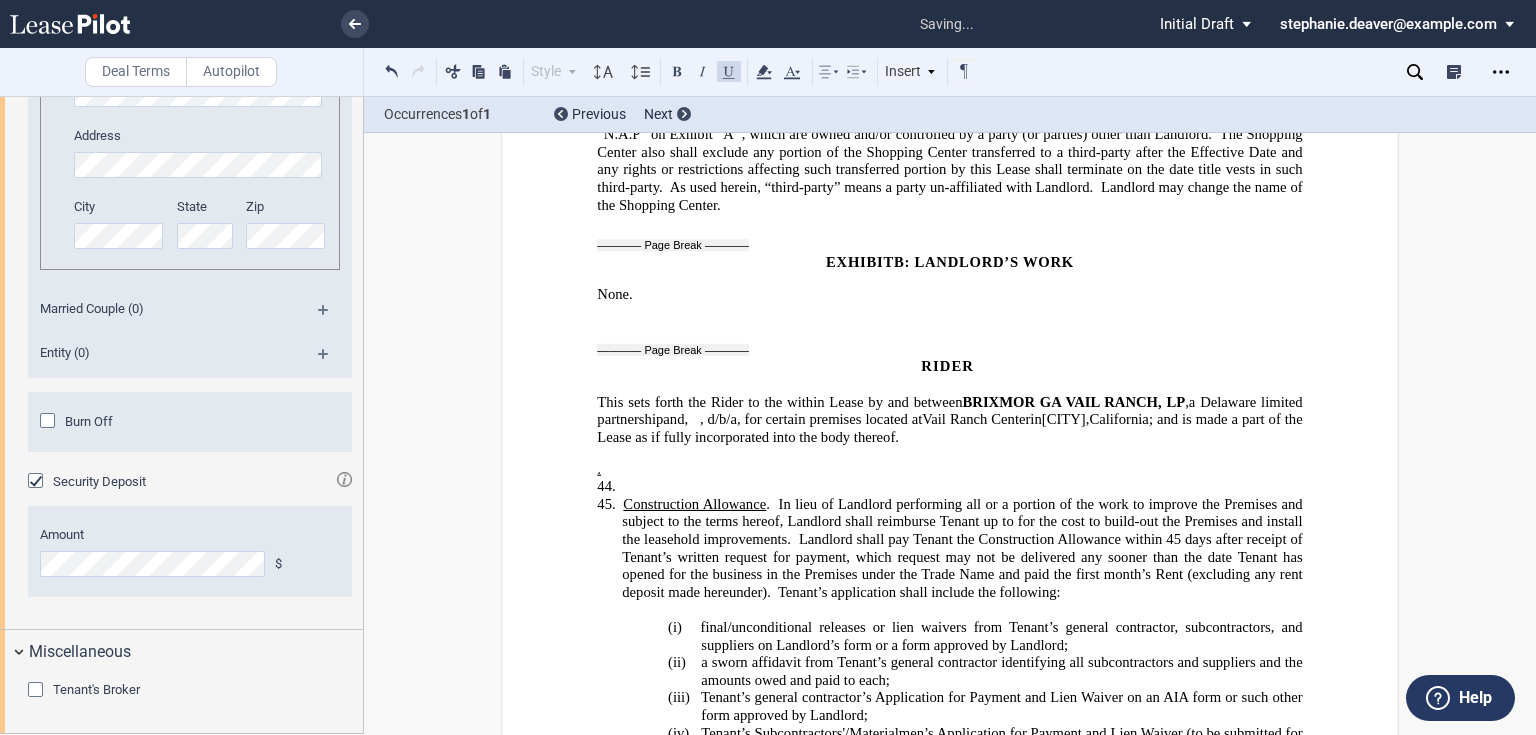 click on "44.     ​" at bounding box center [962, 487] 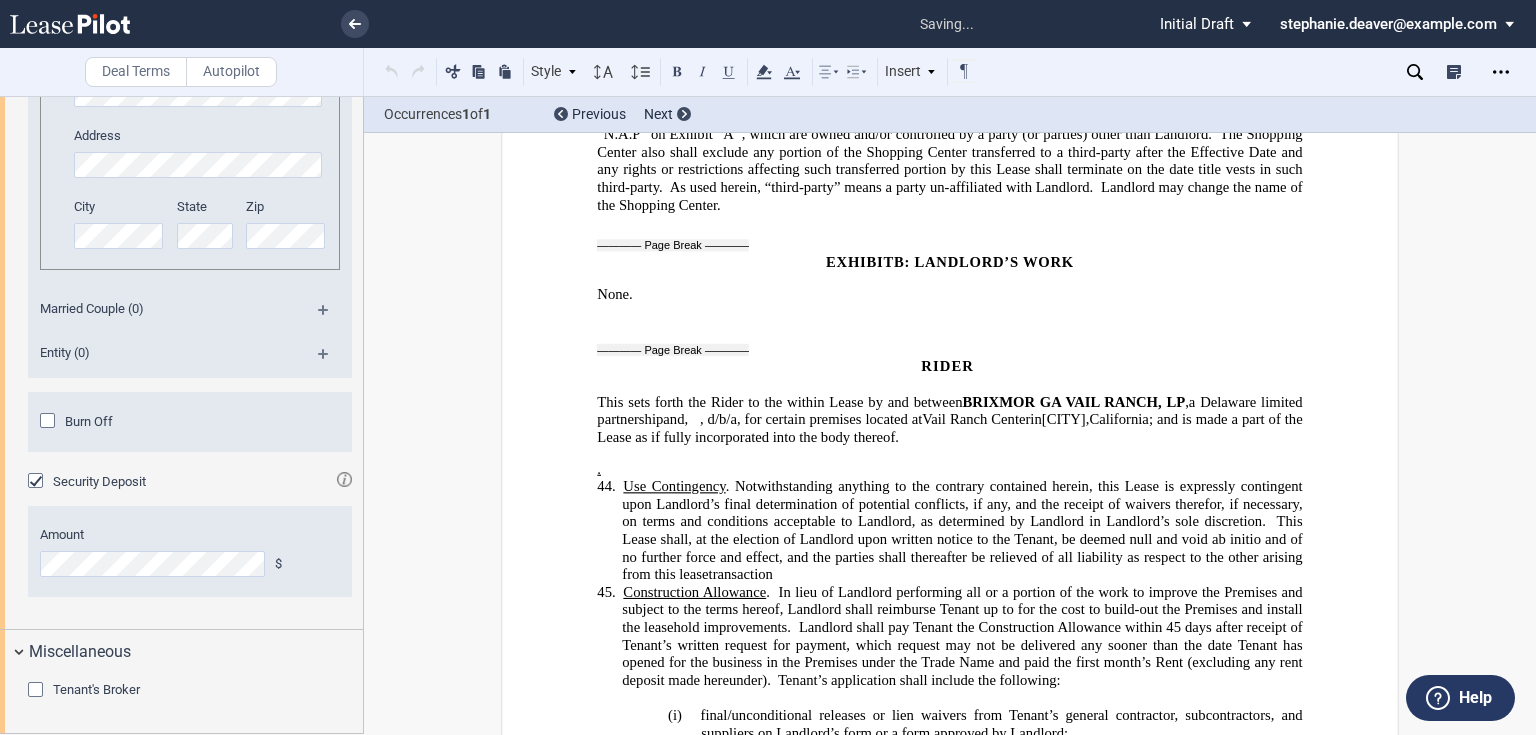 click on "﻿." at bounding box center (949, 470) 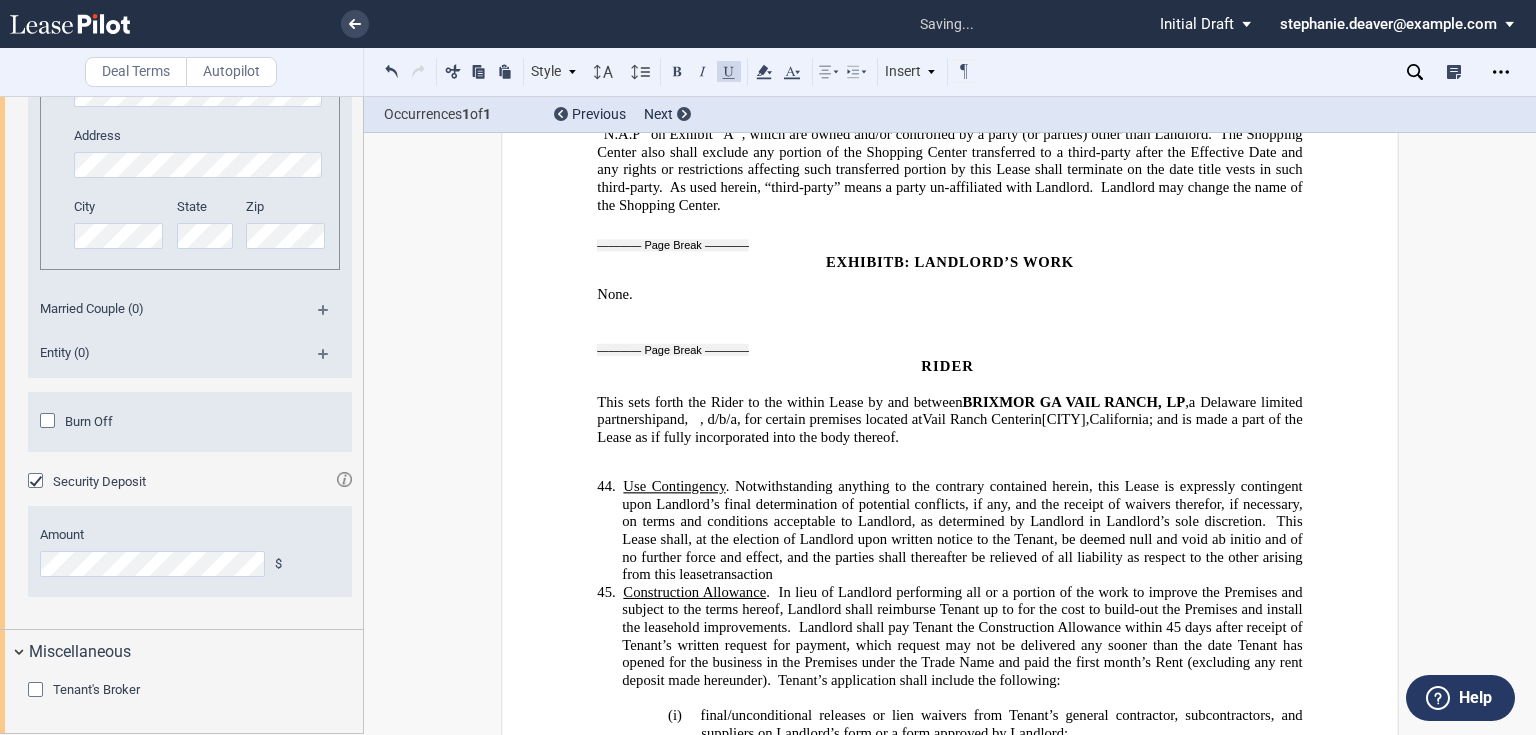 click on "44.     ​ Use Contingency . Notwithstanding anything to the contrary contained herein, this Lease is expressly contingent upon Landlord’s final determination of potential conflicts, if any, and the receipt of waivers therefor, if necessary, on terms and conditions acceptable to Landlord, as determined by Landlord in Landlord’s sole discretion.    This Lease shall, at the election of Landlord upon written notice to the Tenant, be deemed null and void ab initio and of no further force and effect, and the parties shall thereafter be relieved of all liability as respect to the other arising from this lease  transaction" at bounding box center (962, 531) 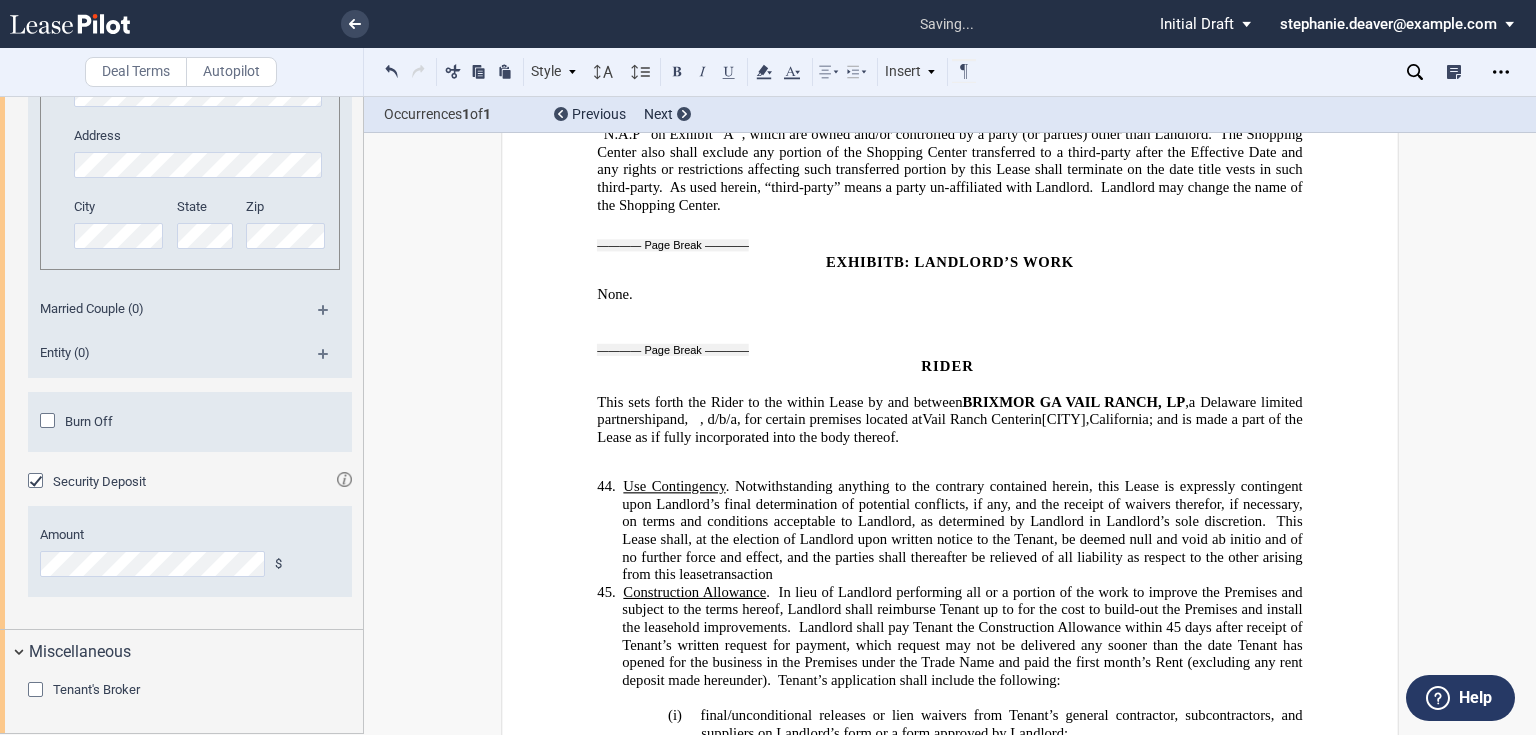 type 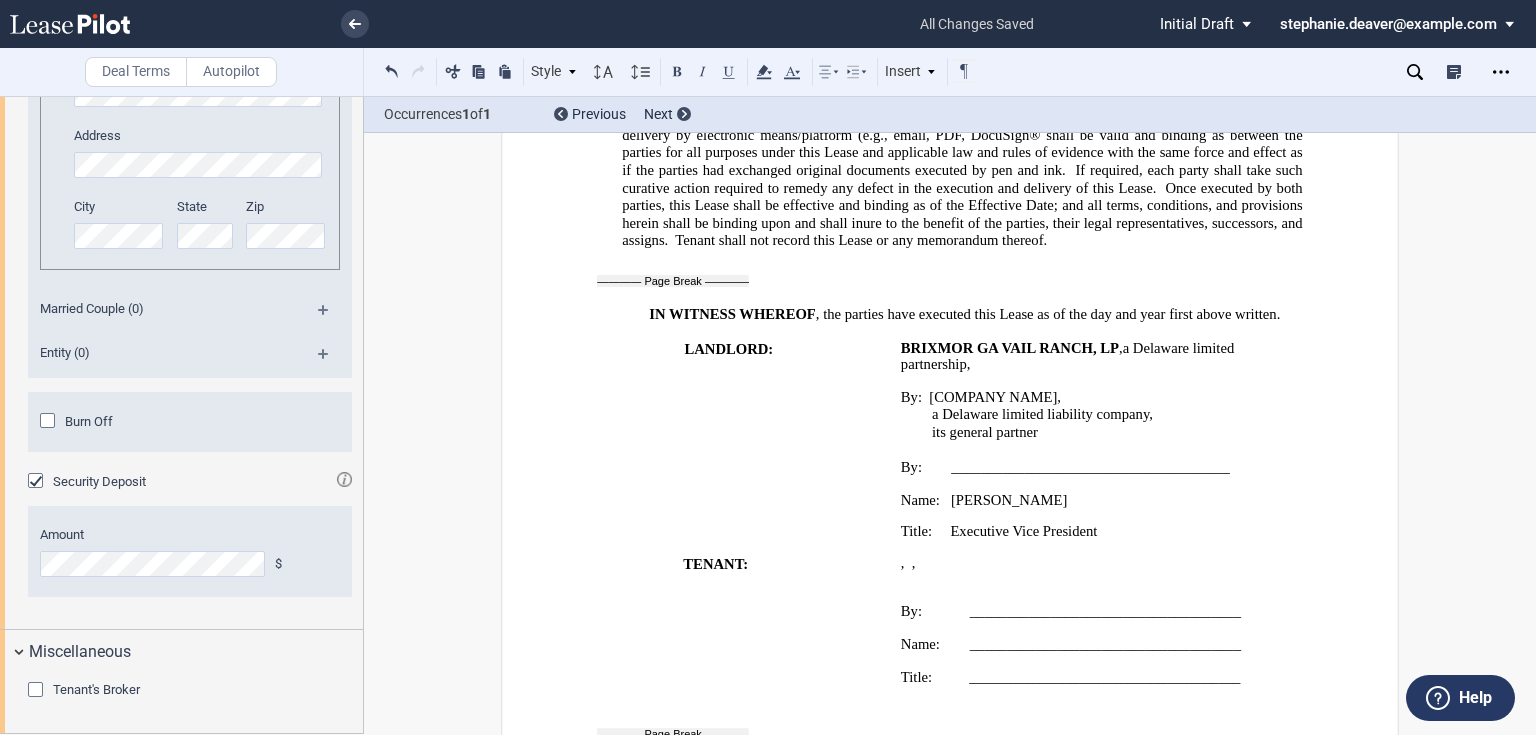 scroll, scrollTop: 11837, scrollLeft: 0, axis: vertical 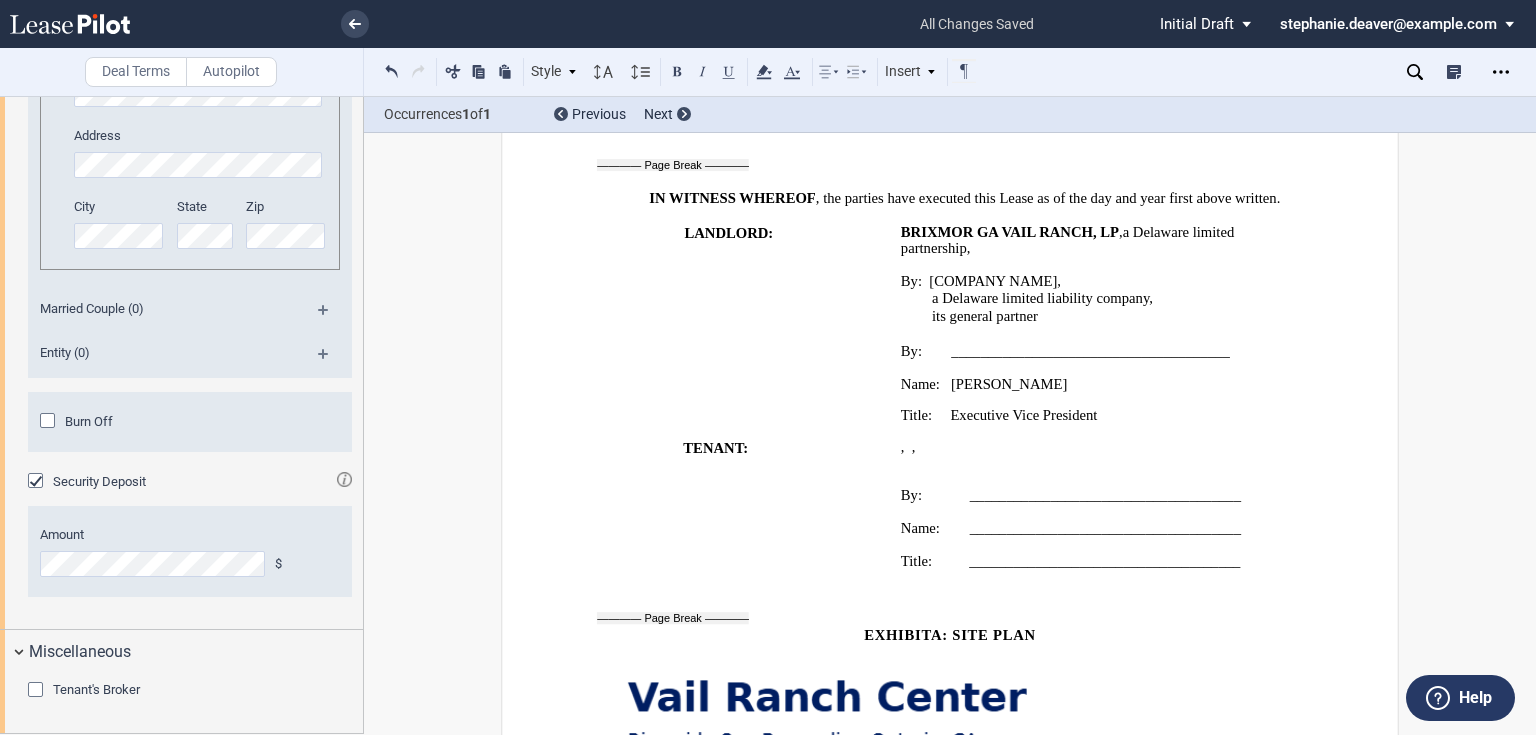 click on "Title: Executive Vice President" at bounding box center (1102, 416) 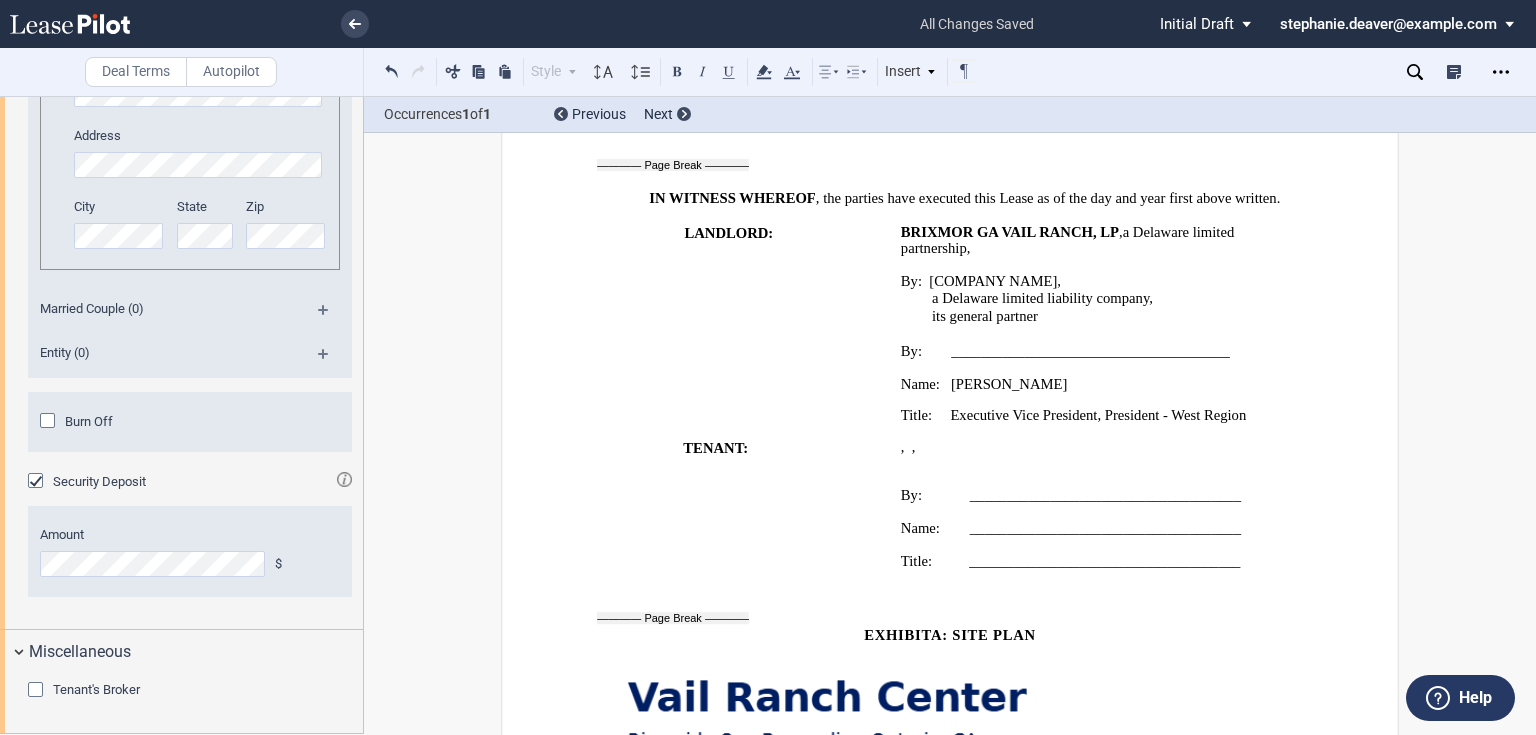 click on "," 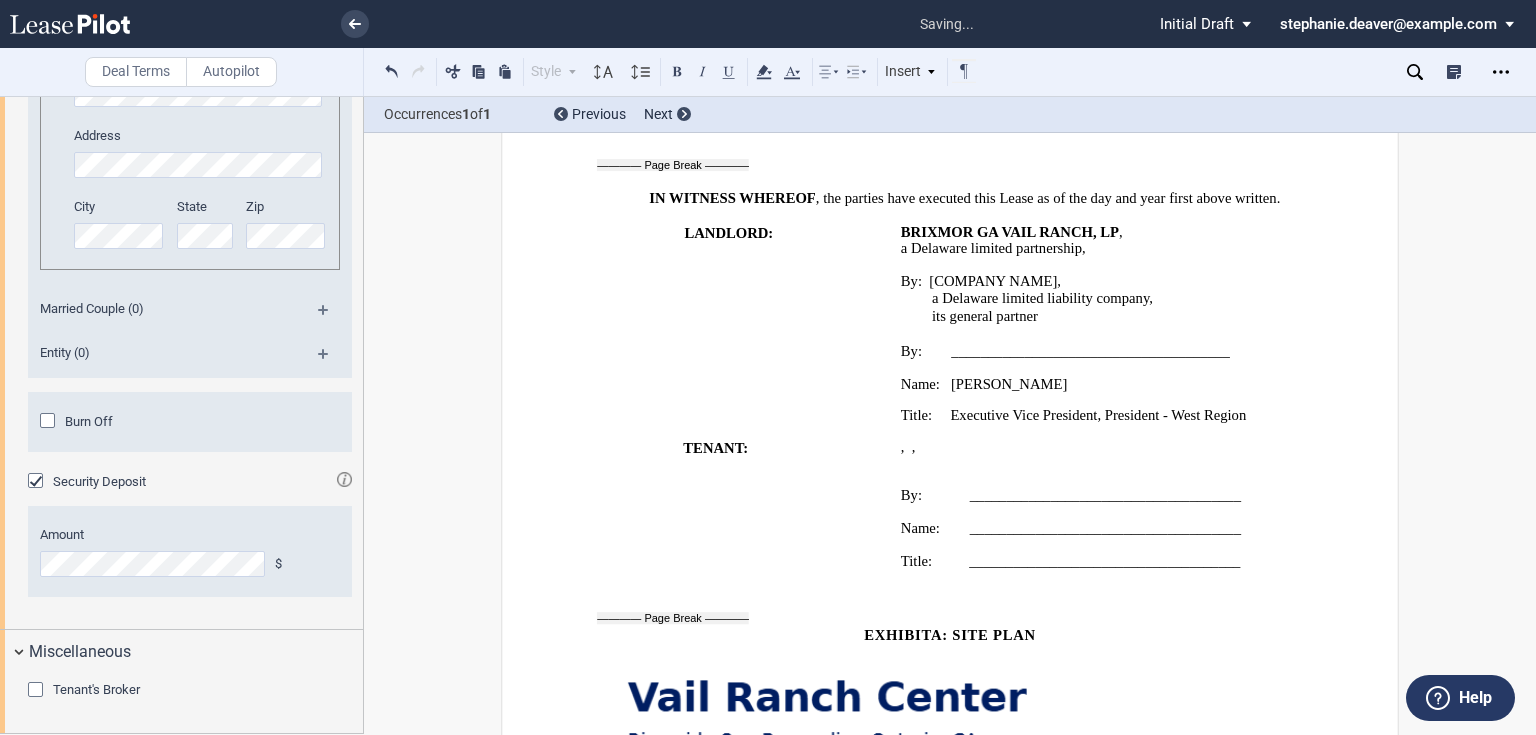 click on "﻿ a   Delaware   limited partnership ," at bounding box center [1102, 249] 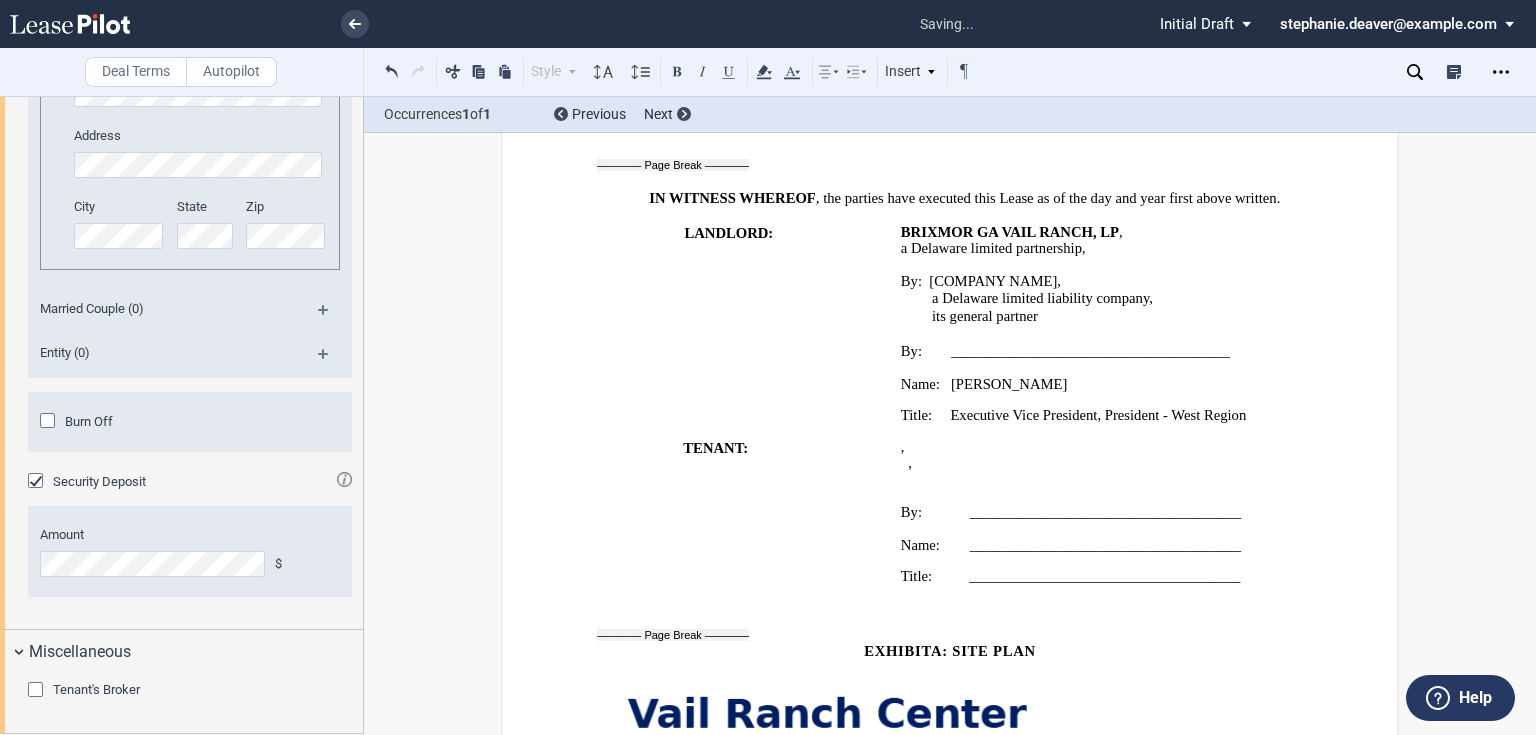 click on "﻿ ﻿ ﻿   ﻿ ﻿   ﻿ ﻿ ," at bounding box center (1102, 463) 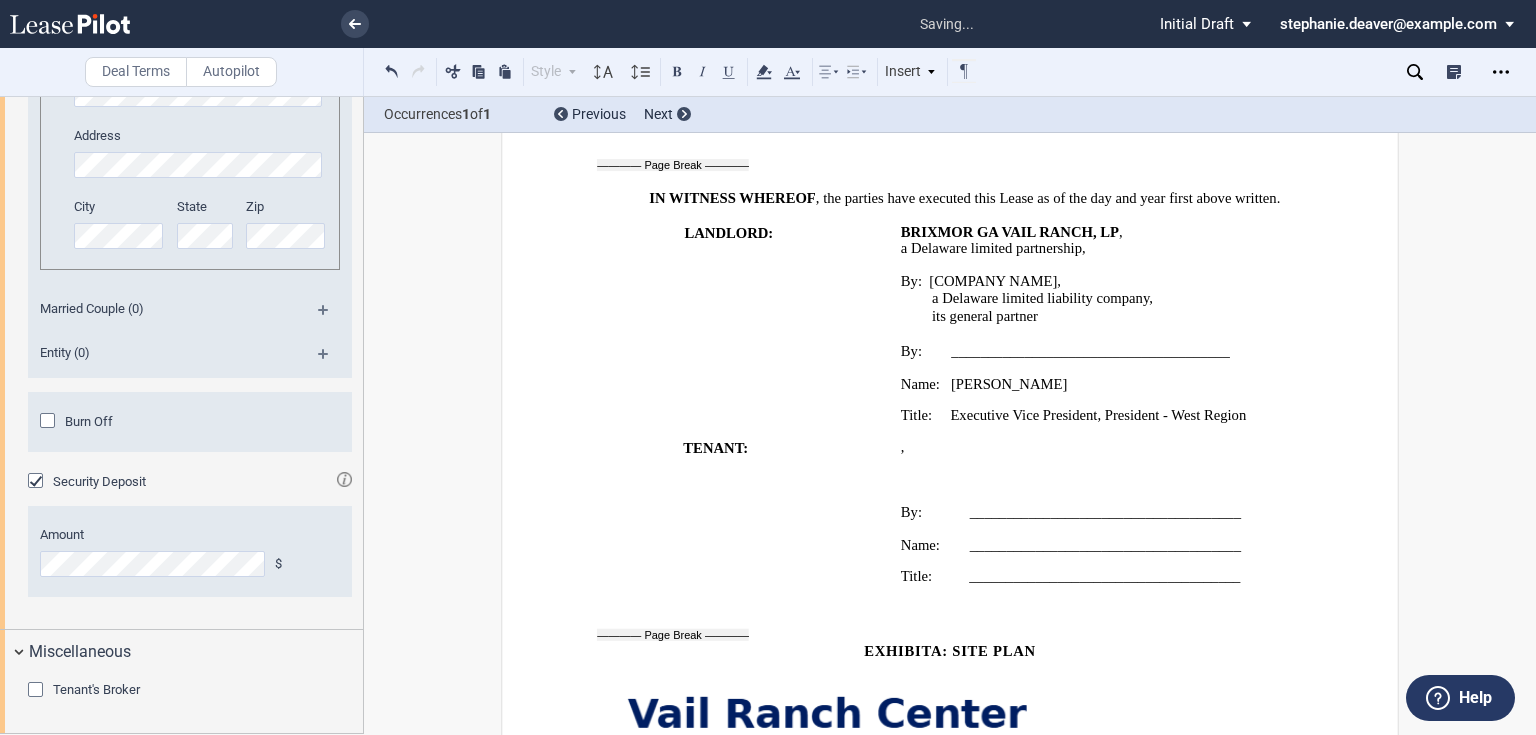 click on "Title:       Executive Vice President, President - [REGION]" at bounding box center [1102, 416] 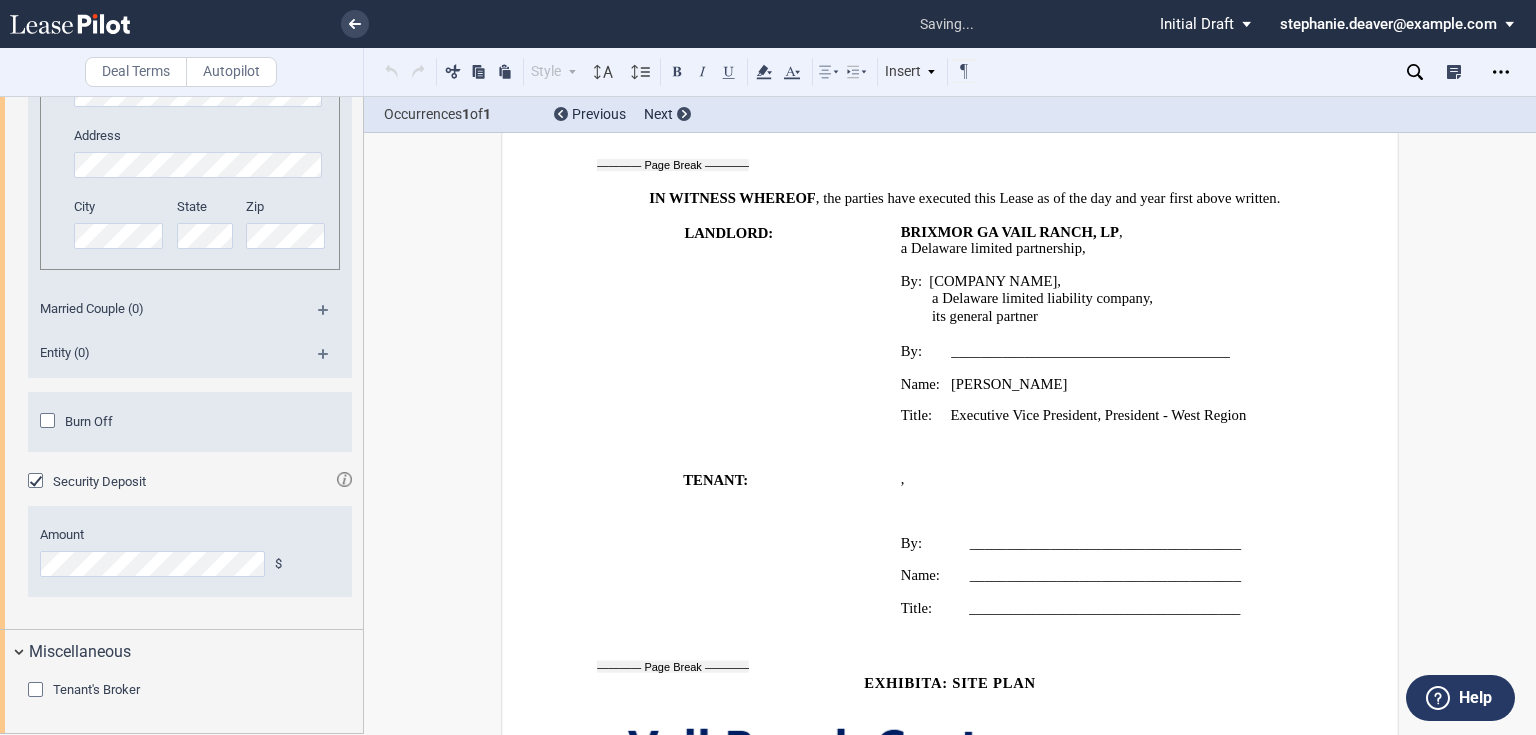 click 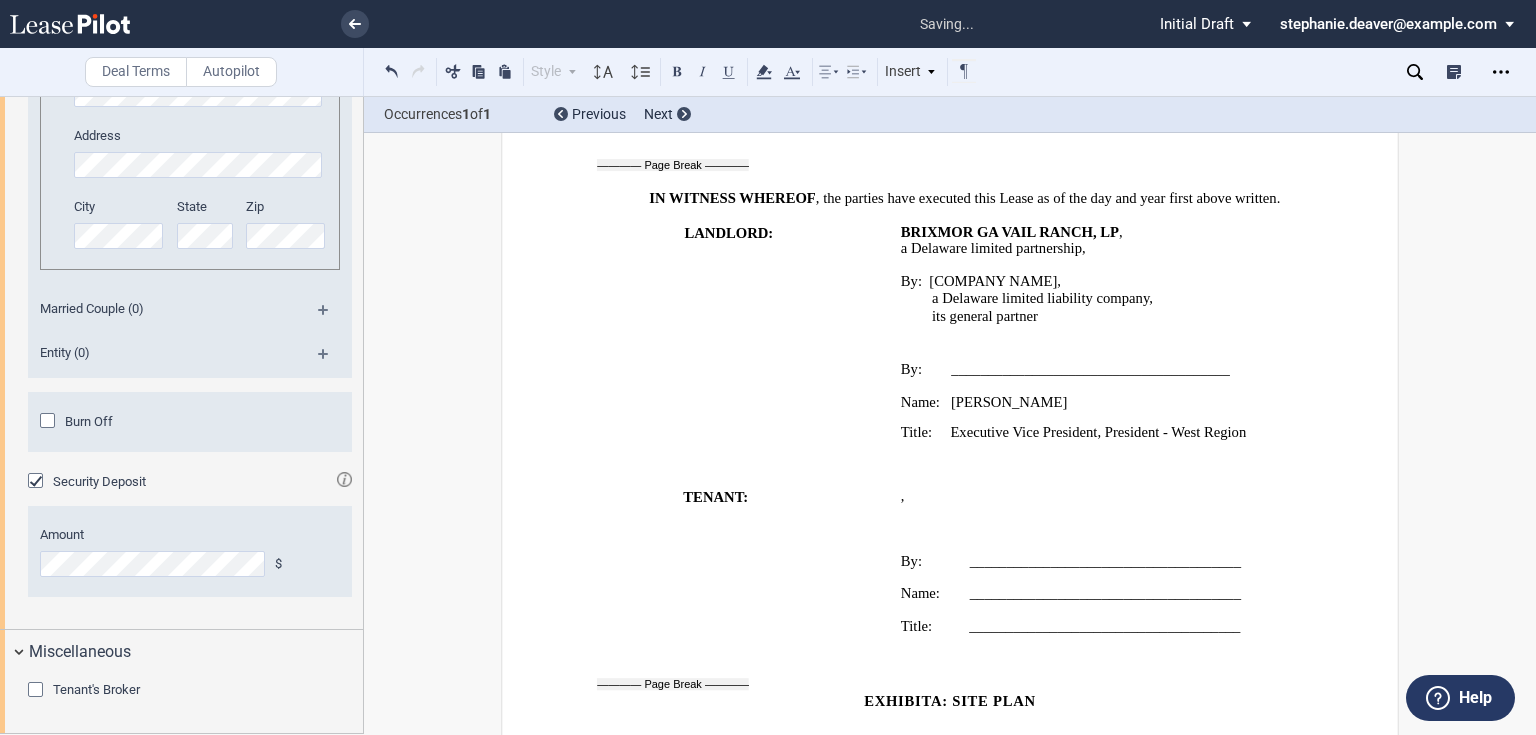 click on "﻿" at bounding box center (1102, 544) 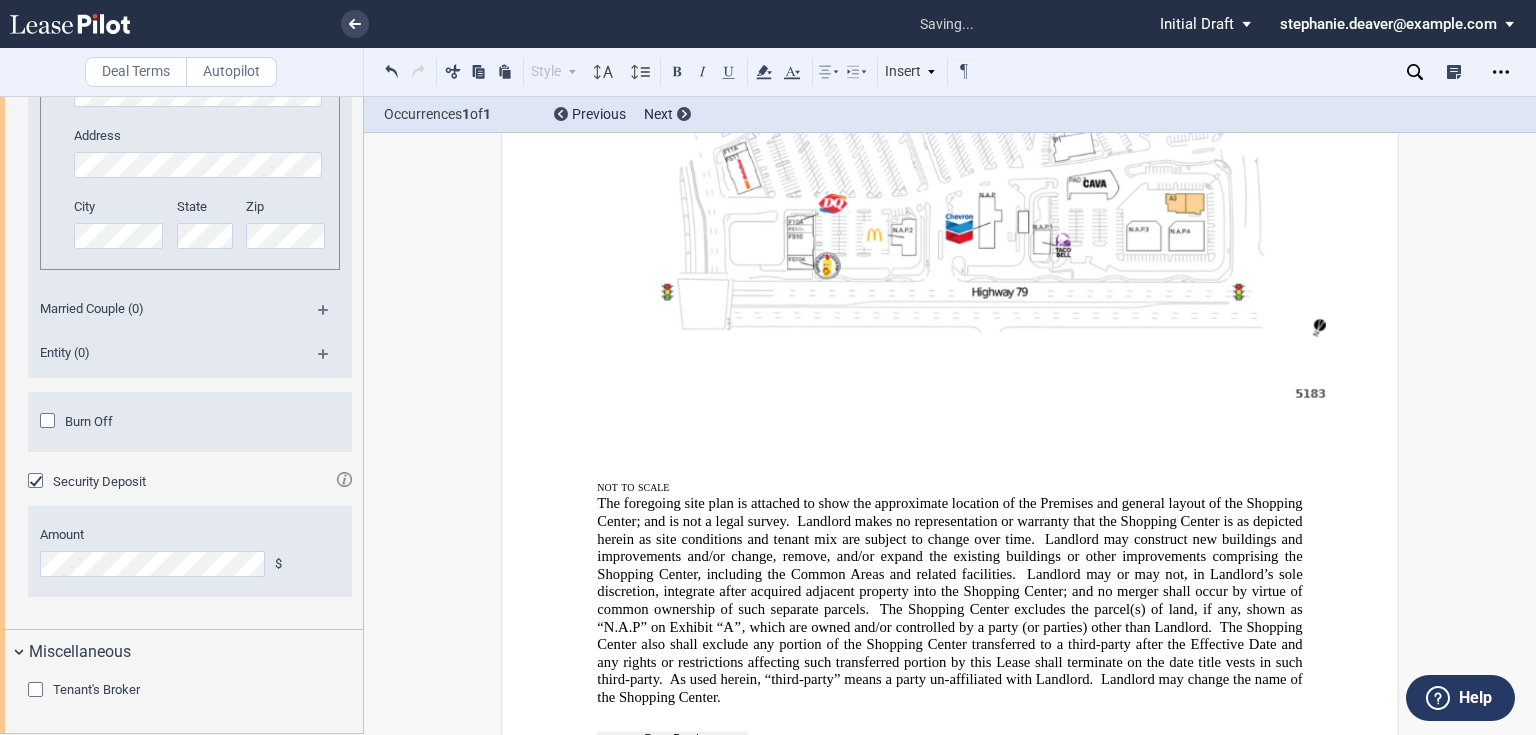 scroll, scrollTop: 12237, scrollLeft: 0, axis: vertical 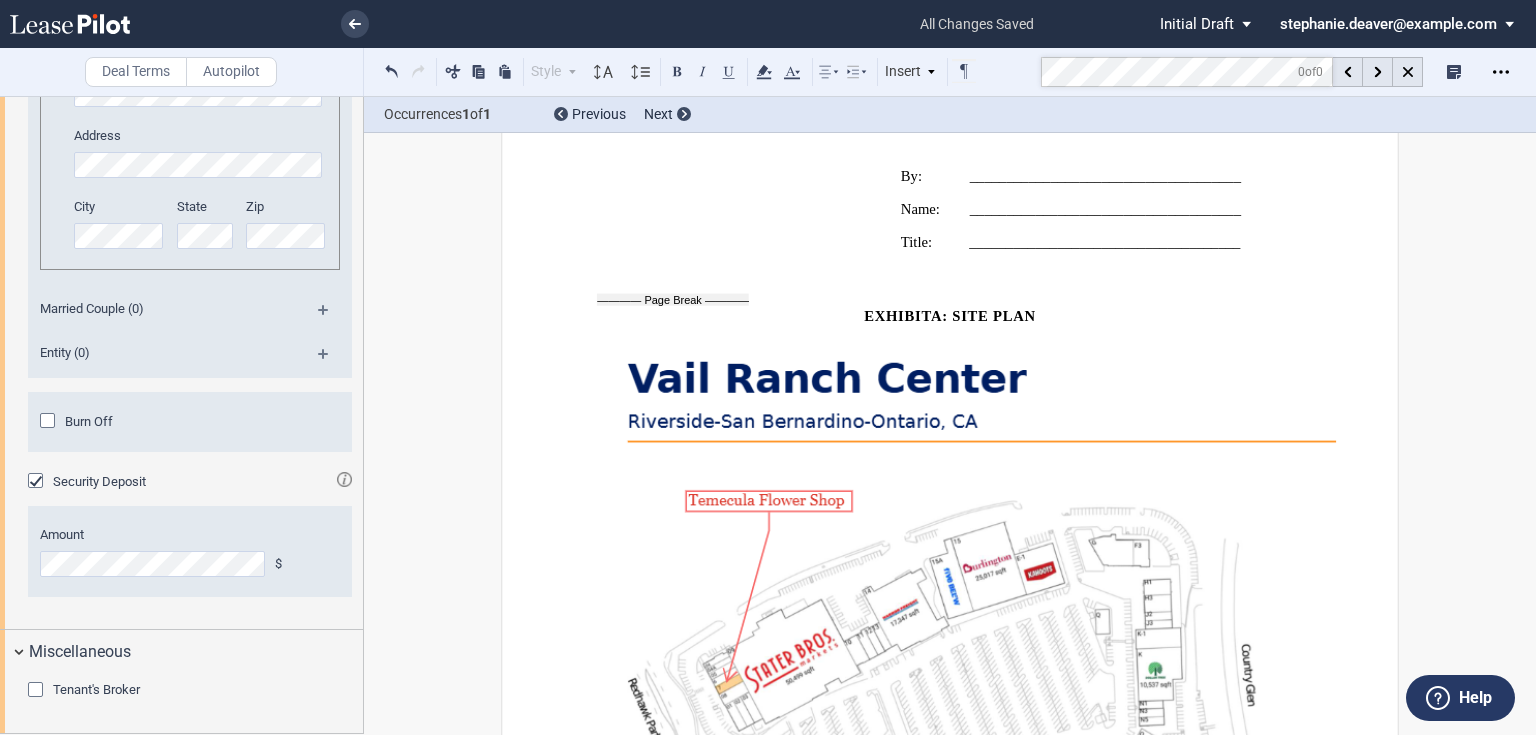 click on "﻿
LEASE AGREEMENT
﻿
This lease (the “ Lease ”) is made as of _____________________  (the “ Effective Date ”) by and between  BRIXMOR GA VAIL RANCH, LP ,  a   Delaware   limited partnership  (“ Landlord ”), and  ﻿ ﻿ ,   ﻿ ﻿   ﻿ ﻿   ﻿ ﻿  an individual , (“ Tenant ”).
﻿
In consideration of the mutual covenants contained herein, and other good and valuable consideration, the receipt and sufficiency of which the parties acknowledge, Landlord and Tenant agree as follows:
!!SET_LEVEL_0!! !!LEASE_LEVEL_1!!
1.         Basic Lease Provisions .    Wherever used in this Lease, the following terms shall have the meanings indicated, and where appropriate, constitute definitions of the same.
!!SET_LEVEL_1!! !!LEASE_LEVEL_2!!
(a)        Shopping Center:  Vail Ranch Center ,  [NUMBER]-[NUMBER] [STREET]" at bounding box center [950, -3699] 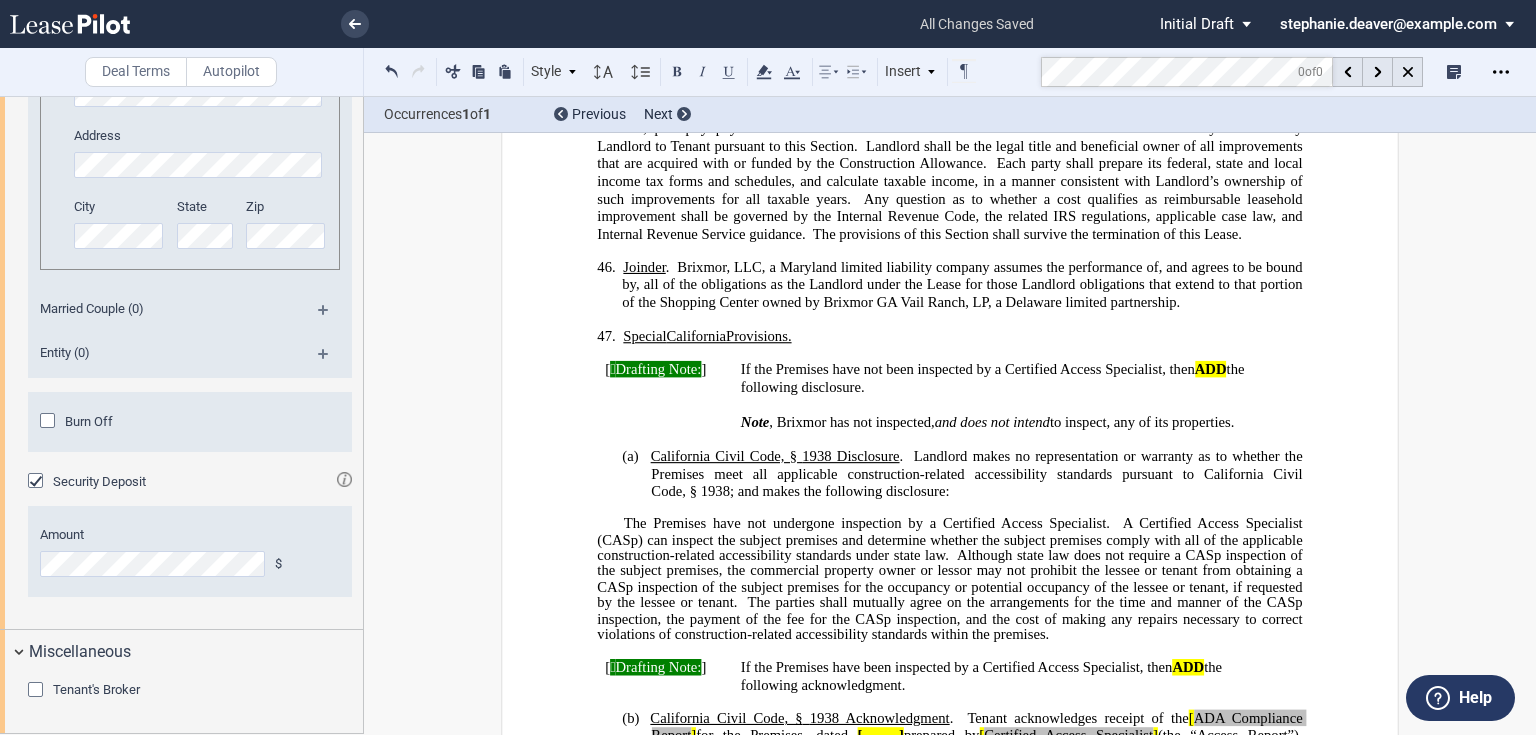 scroll, scrollTop: 14610, scrollLeft: 0, axis: vertical 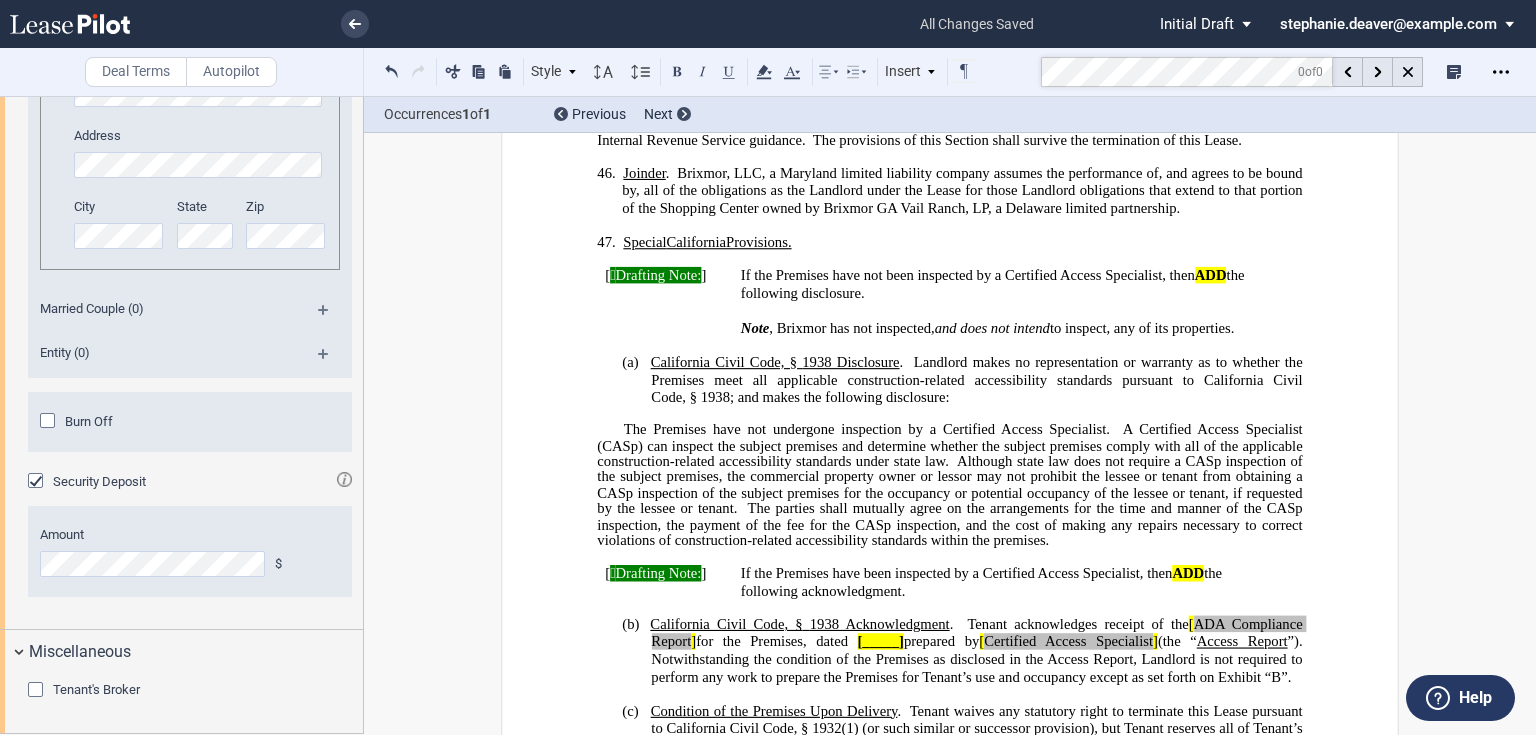 drag, startPoint x: 581, startPoint y: 323, endPoint x: 1279, endPoint y: 376, distance: 700.0093 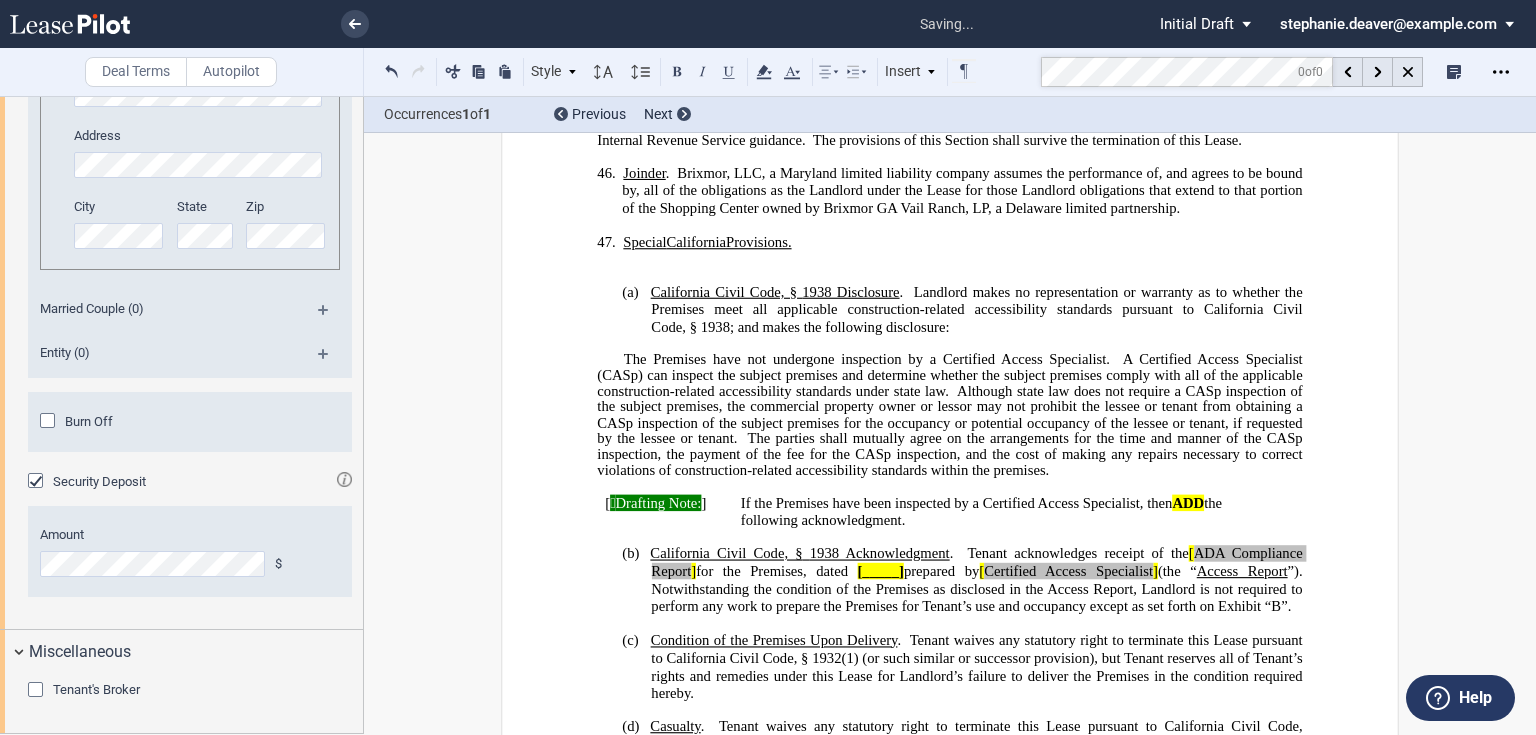 click on "﻿" at bounding box center (949, 275) 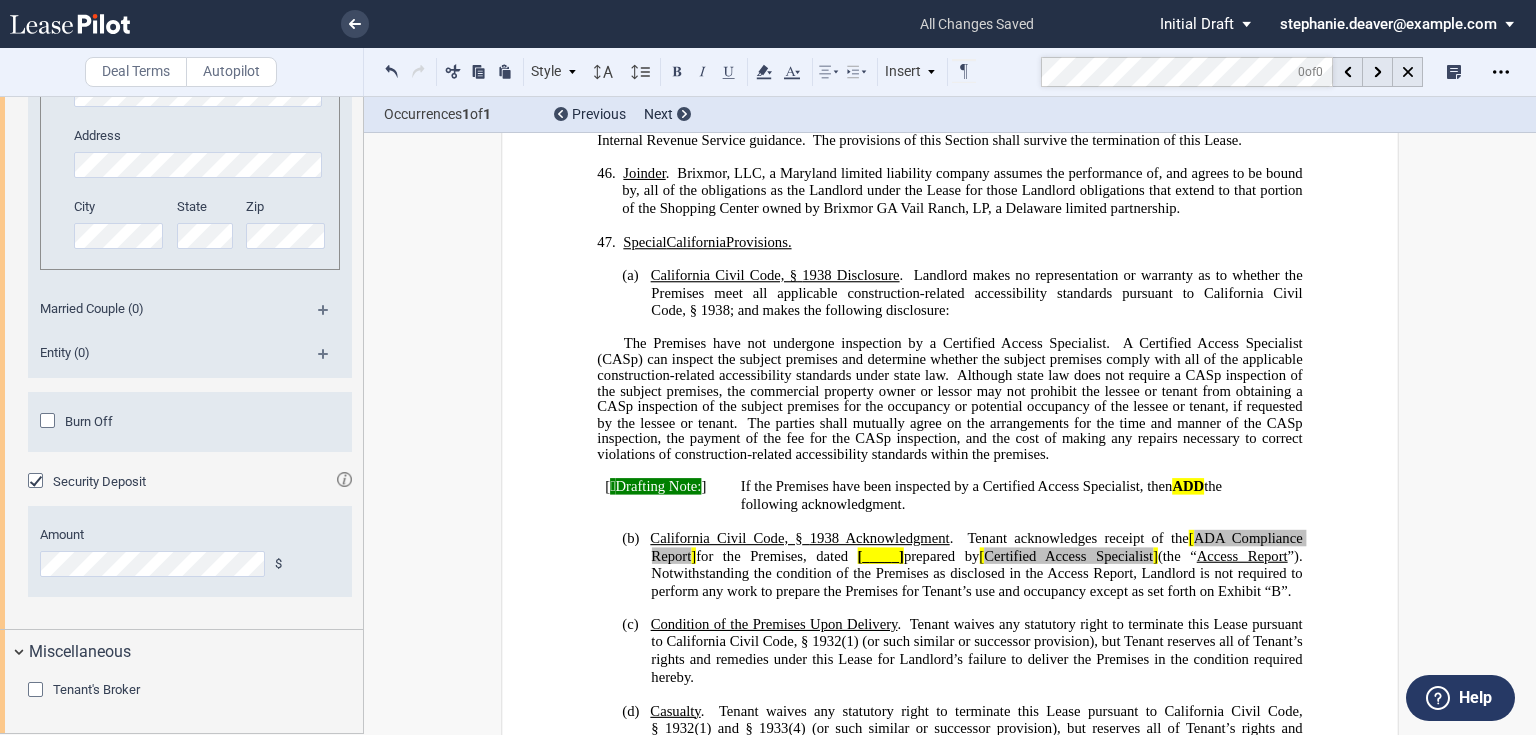 click on "﻿" at bounding box center [949, 259] 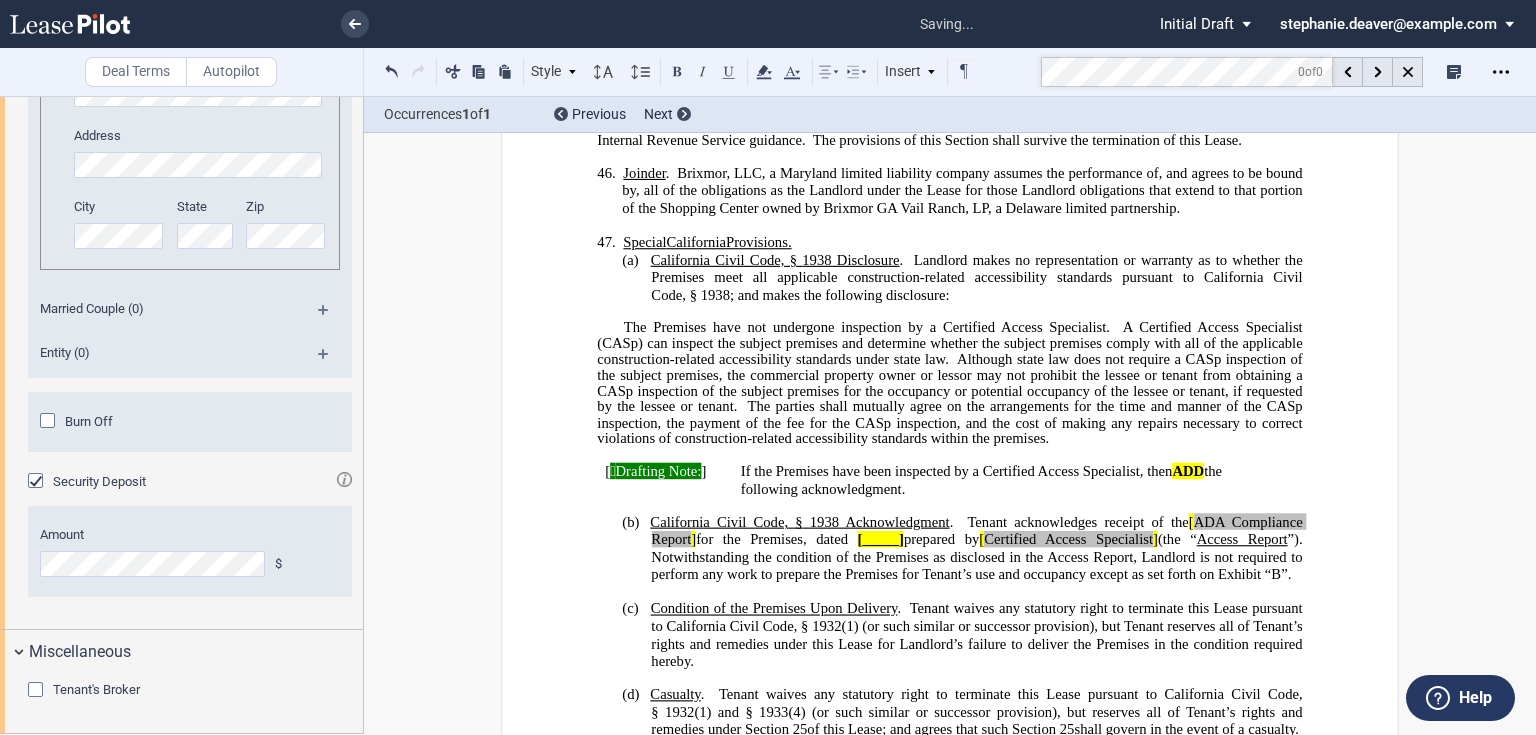 click on "﻿" at bounding box center (949, 312) 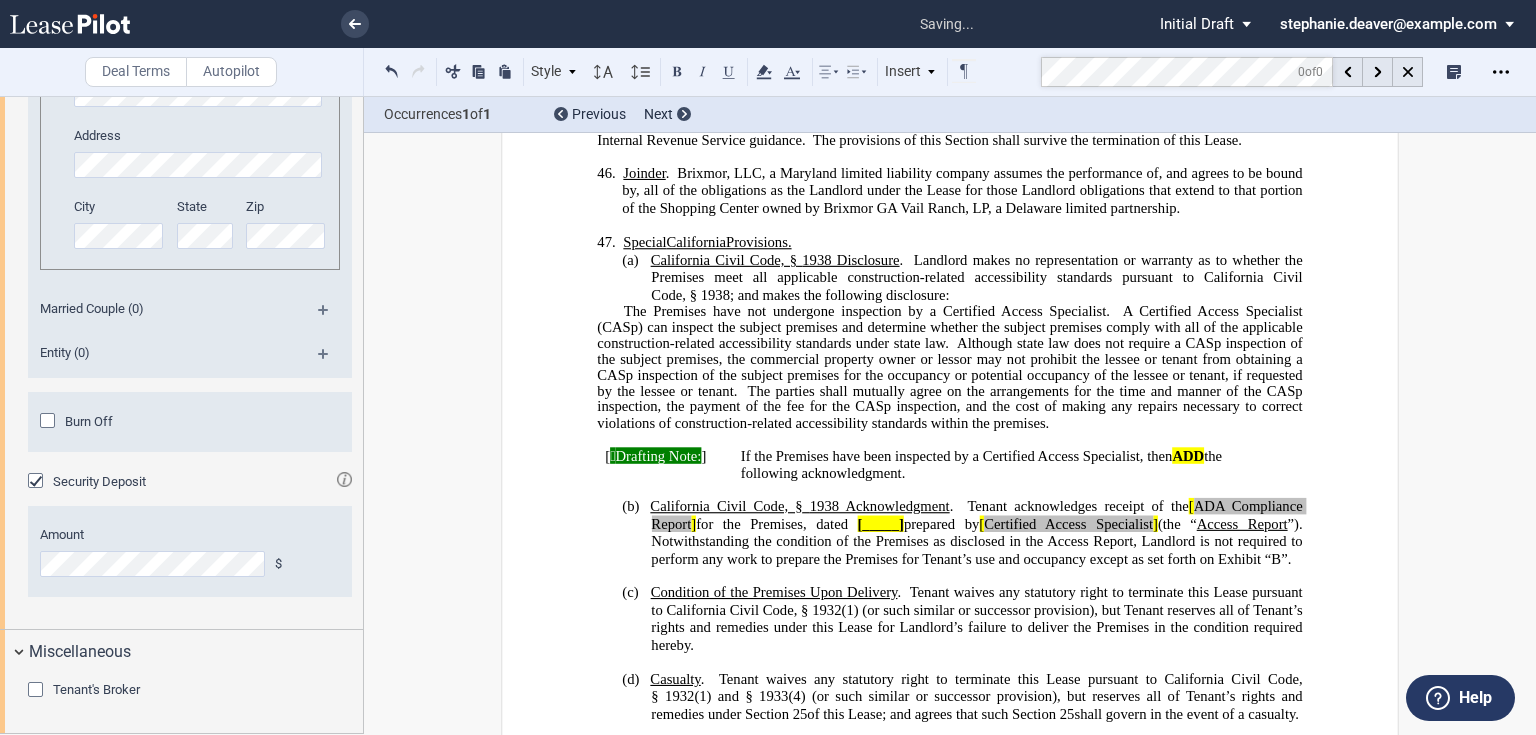 click on "The Premises have not undergone inspection by a Certified Access Specialist." 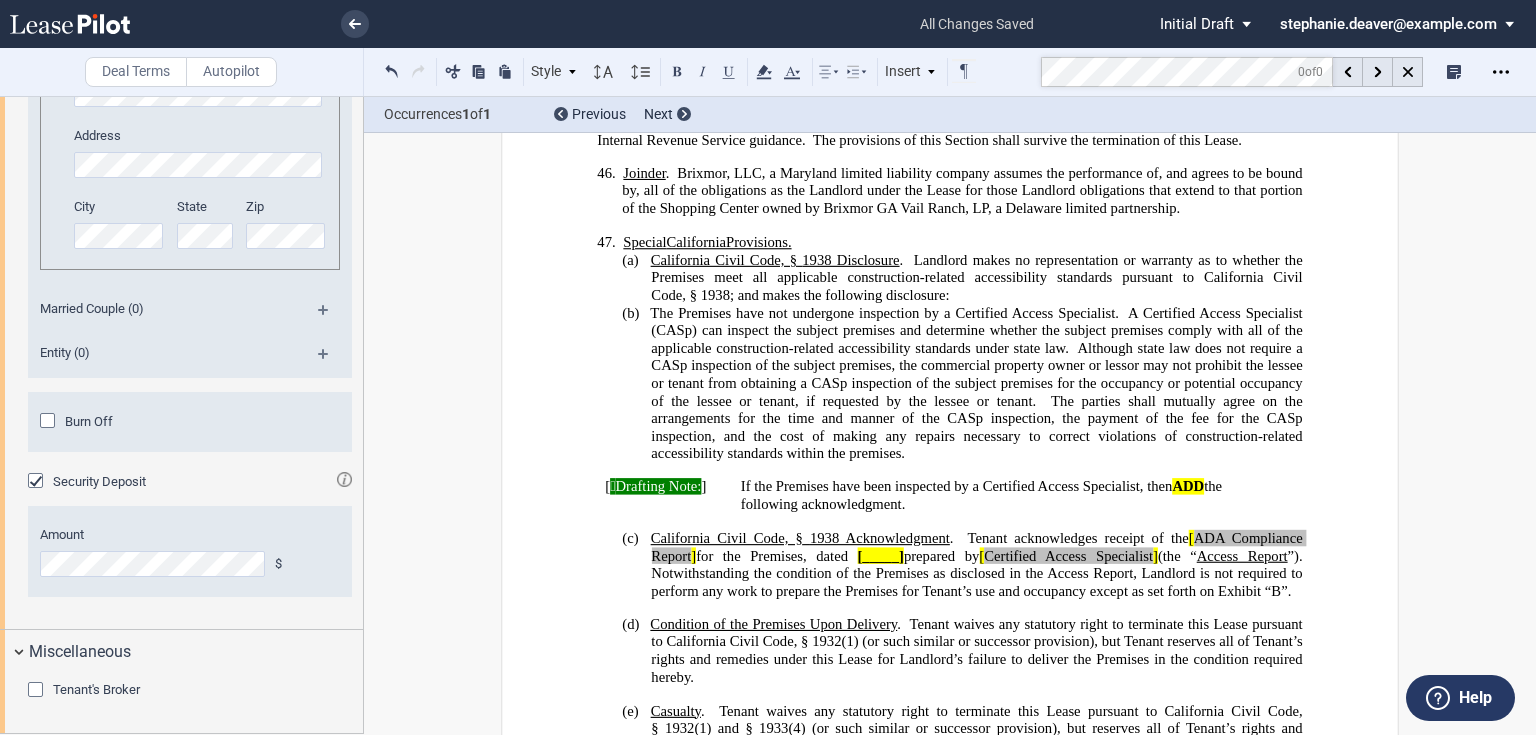 click on "The Premises have not undergone inspection by a Certified Access Specialist." 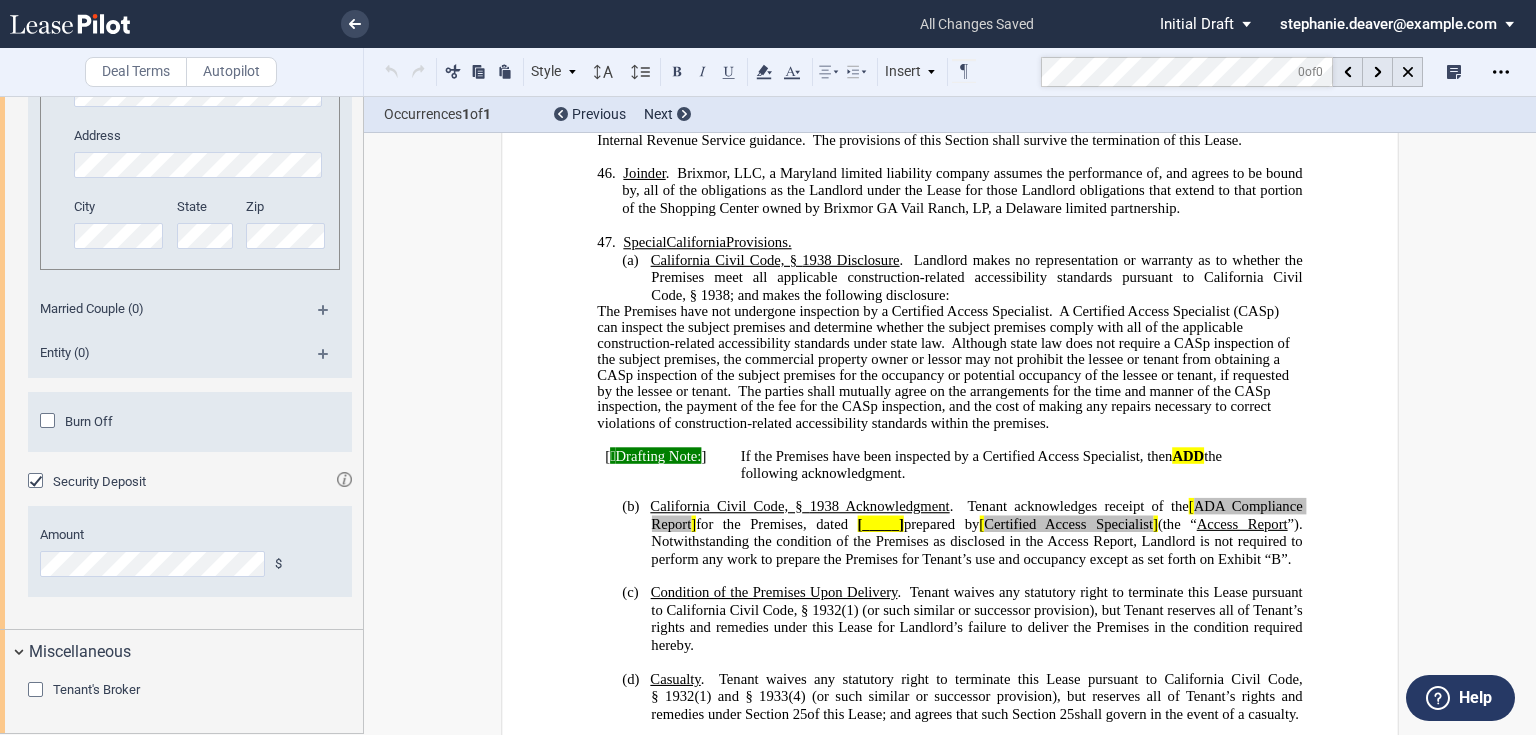 drag, startPoint x: 590, startPoint y: 356, endPoint x: 996, endPoint y: 451, distance: 416.96643 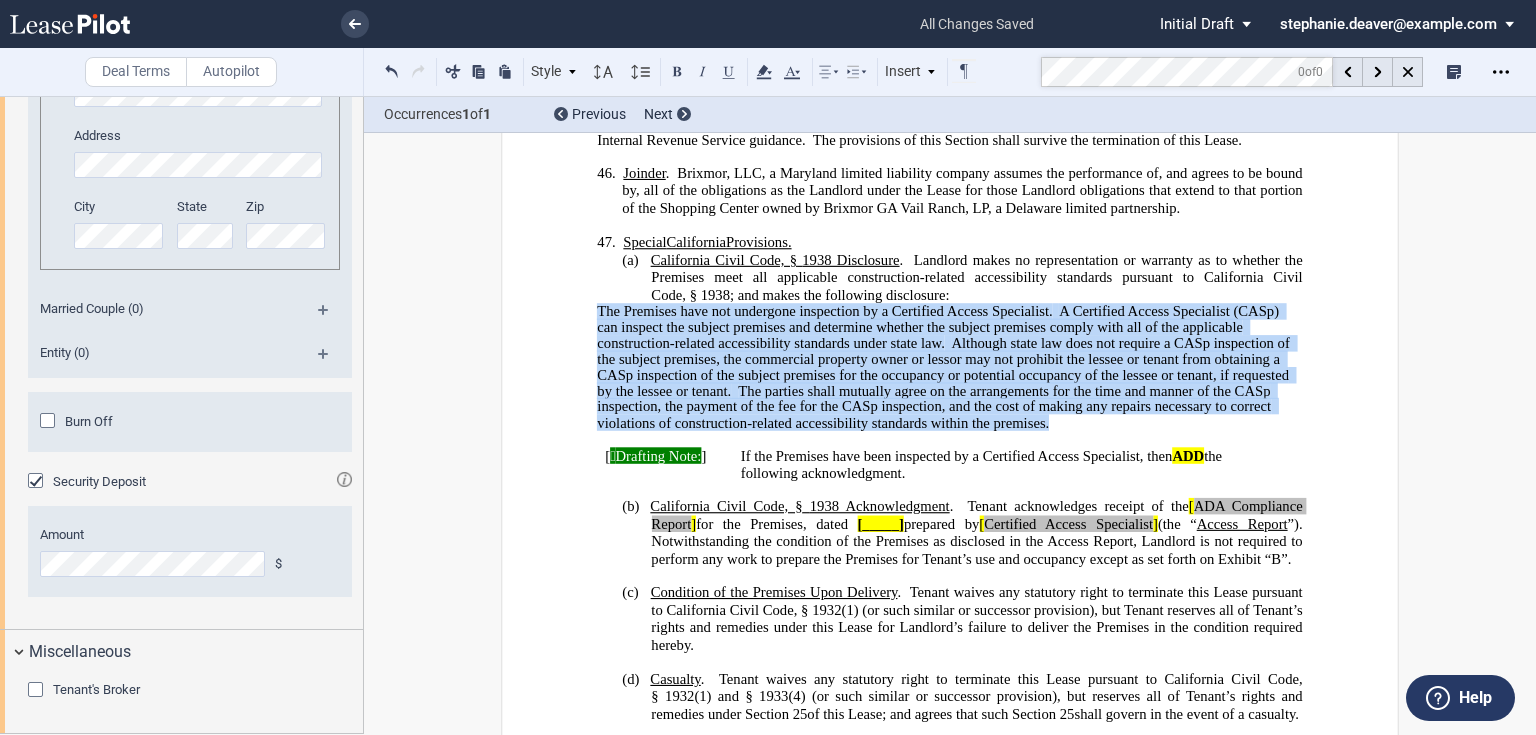 click on "The Premises have not undergone inspection by a Certified Access Specialist.    A Certified Access Specialist (CASp) can inspect the subject premises and determine whether the subject premises comply with all of the applicable construction-related accessibility standards under state law.    Although state law does not require a CASp inspection of the subject premises, the commercial property owner or lessor may not prohibit the lessee or tenant from obtaining a CASp inspection of the subject premises for the occupancy or potential occupancy of the lessee or tenant, if requested by the lessee or tenant.    The parties shall mutually agree on the arrangements for the time and manner of the CASp inspection, the payment of the fee for the CASp inspection, and the cost of making any repairs necessary to correct violations of construction-related accessibility standards within the premises." at bounding box center (949, 367) 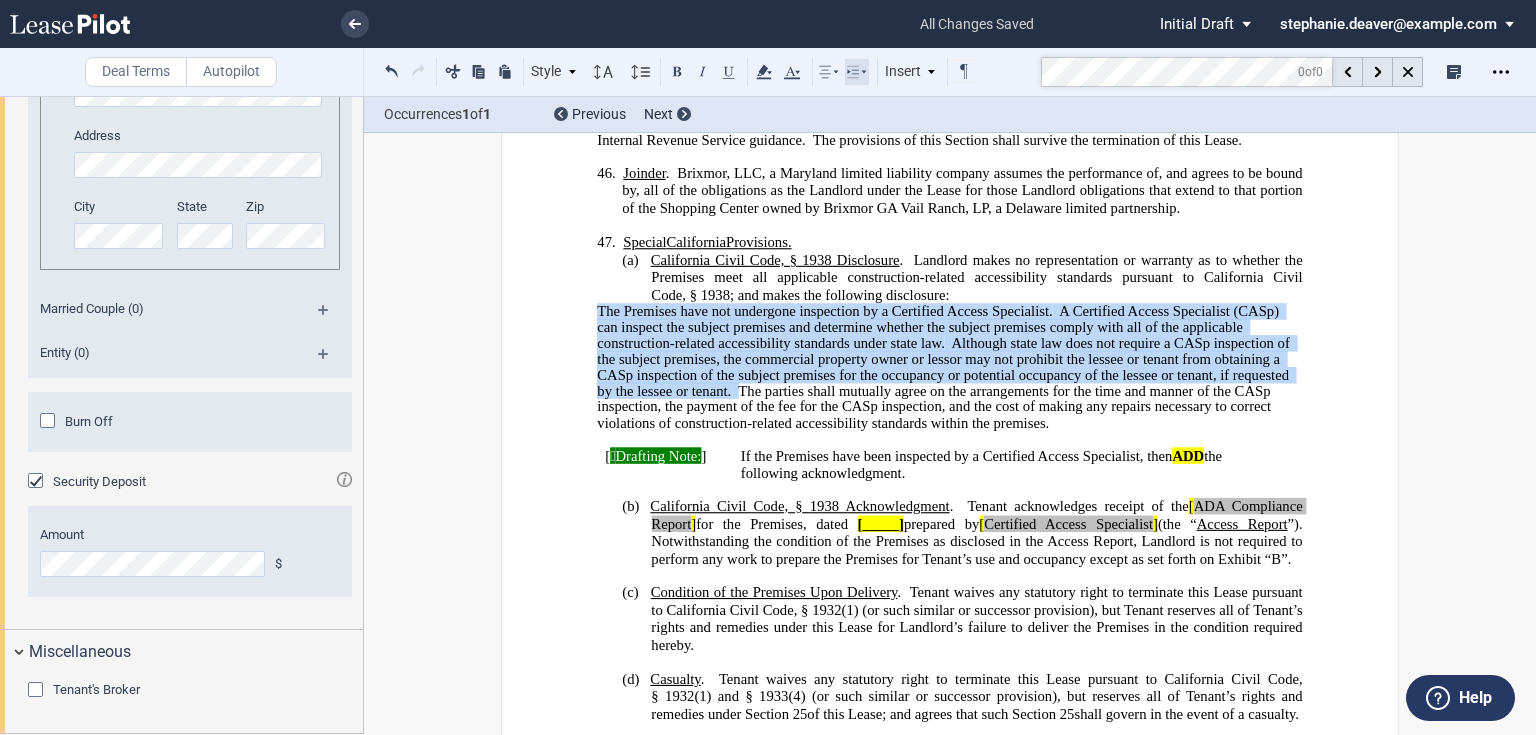 click 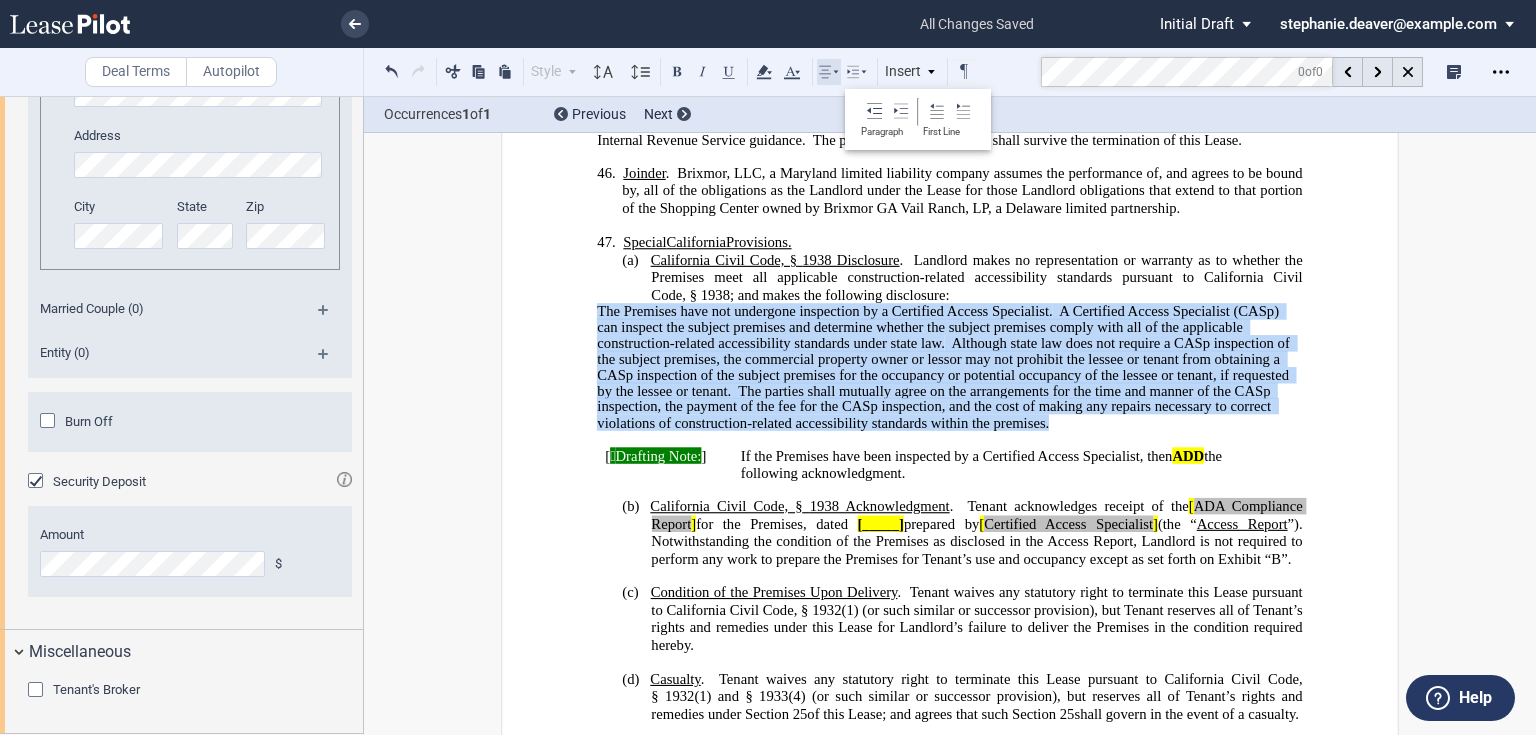 click 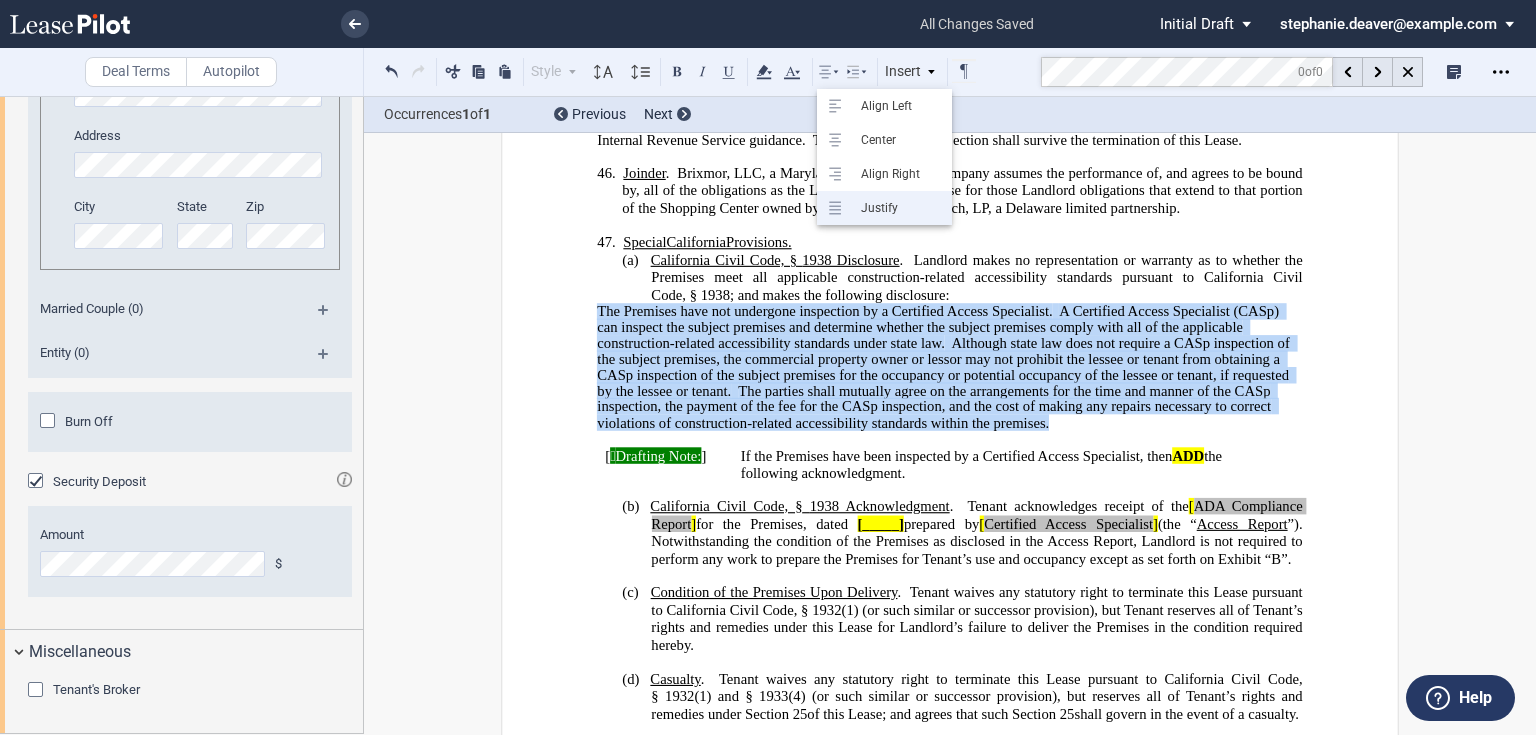 click 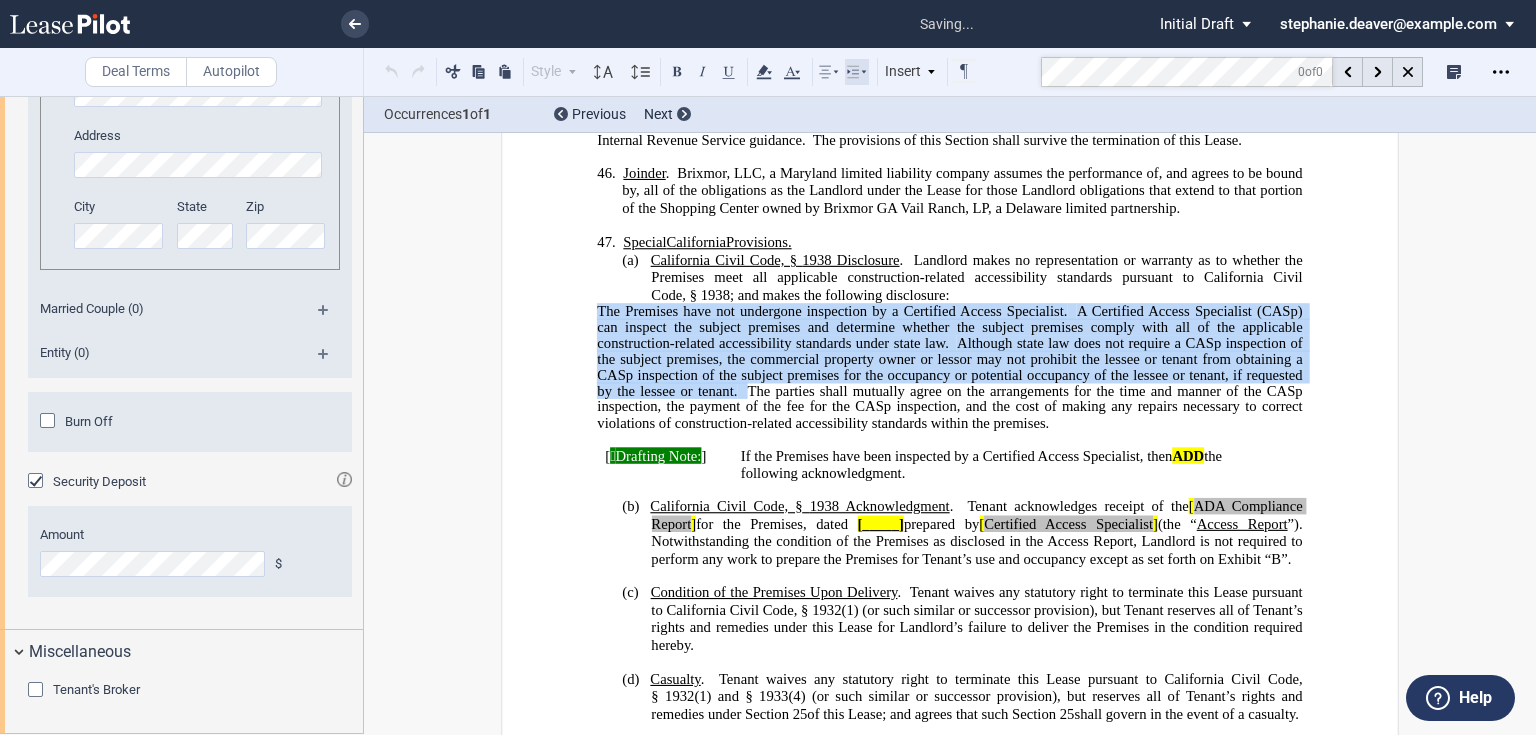 click 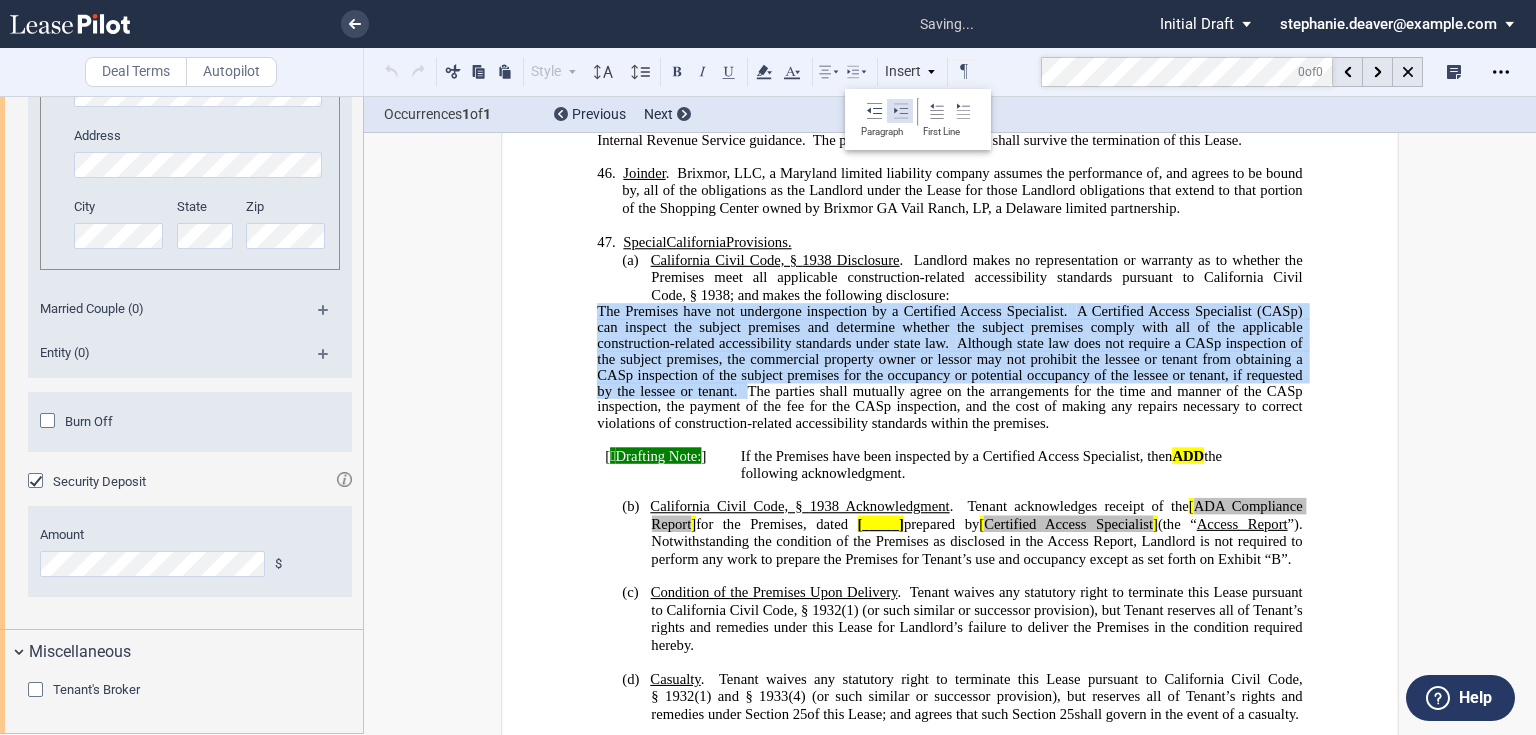 click 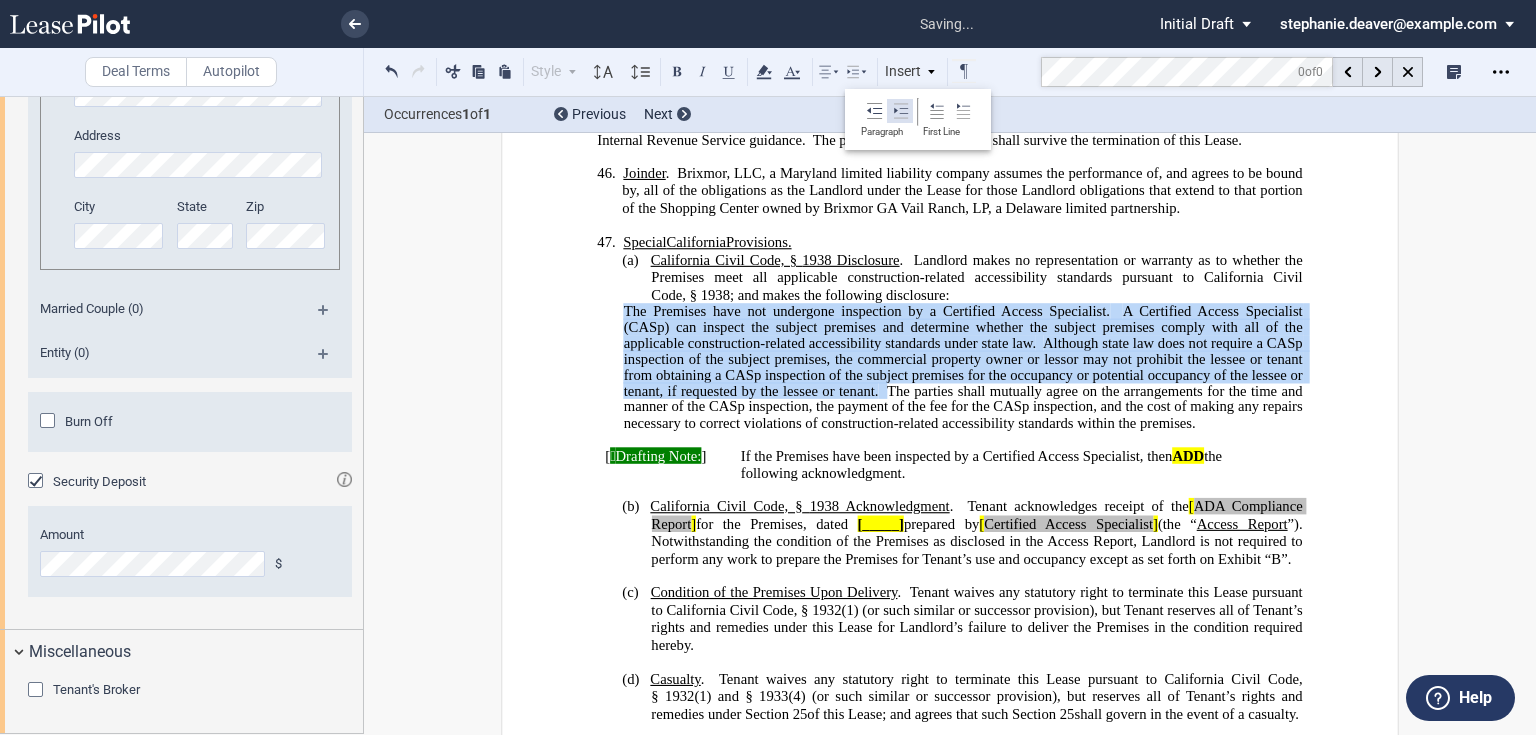 click 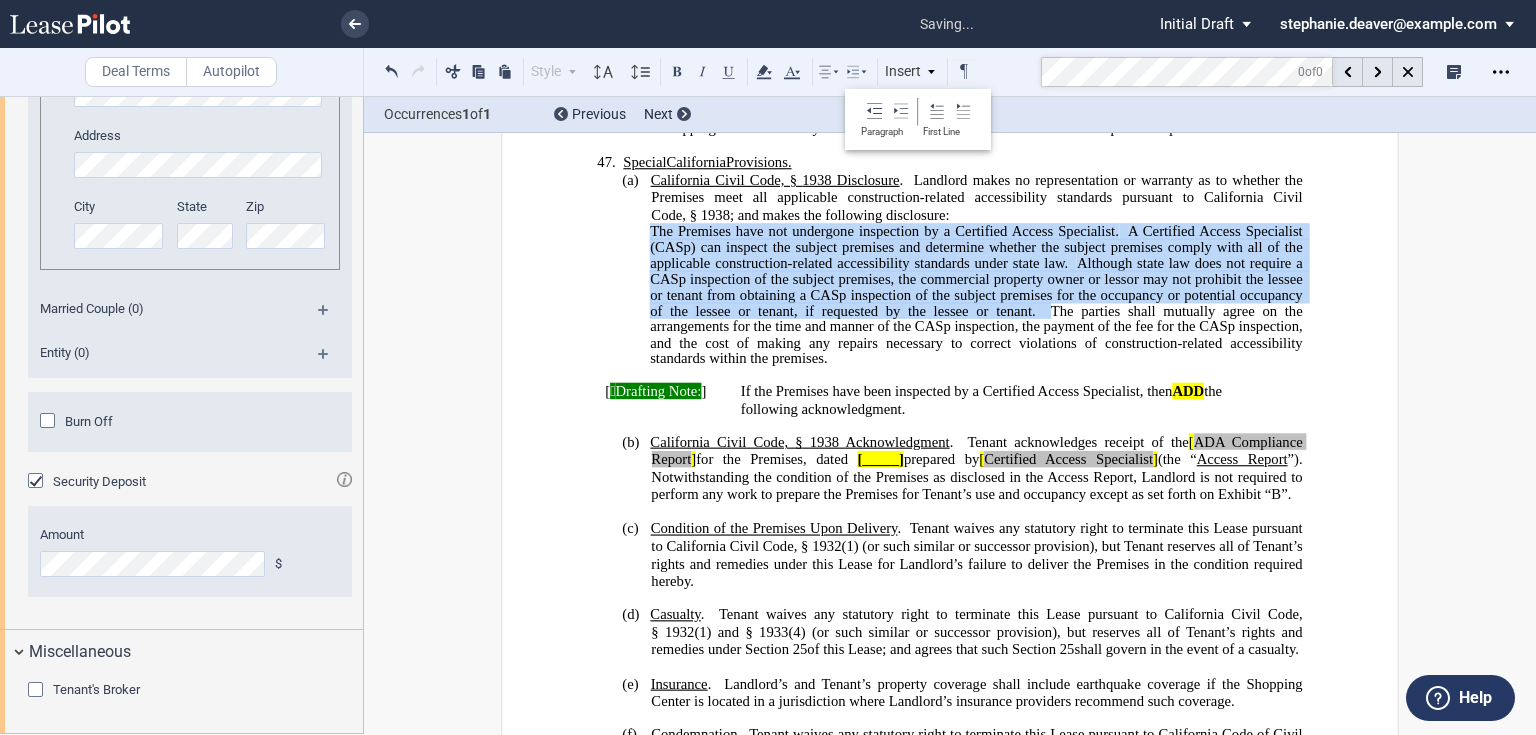 scroll, scrollTop: 14770, scrollLeft: 0, axis: vertical 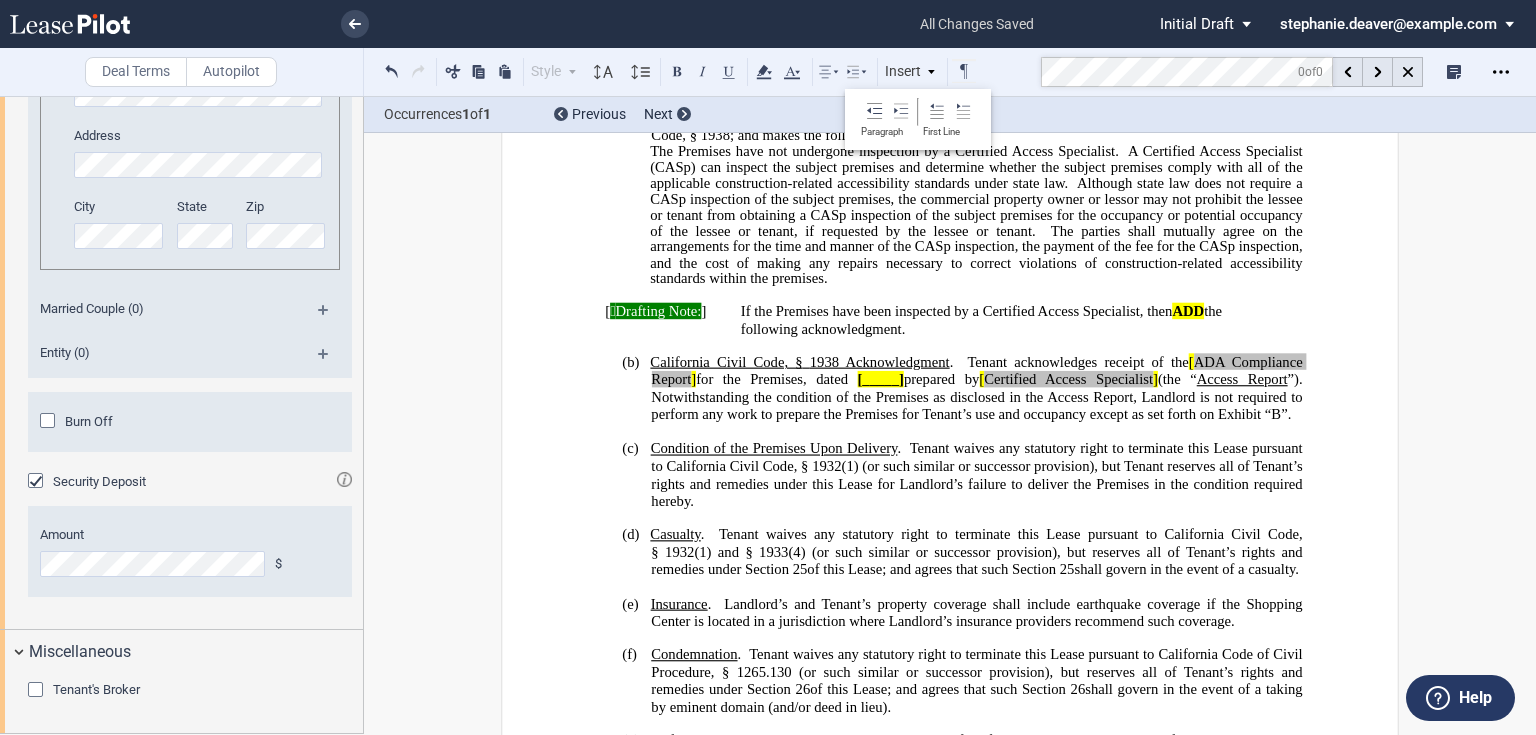 click on "﻿" at bounding box center (665, 329) 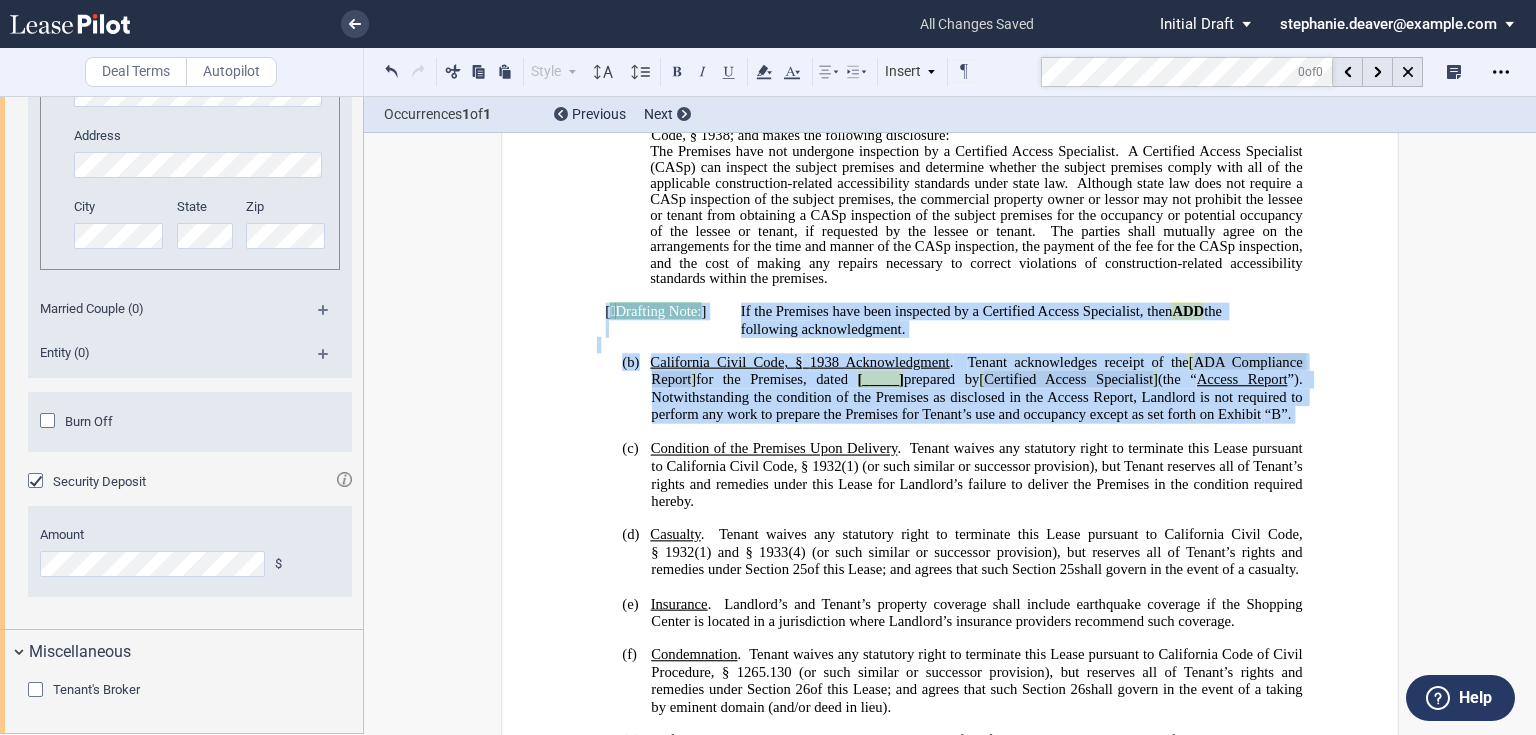 drag, startPoint x: 592, startPoint y: 355, endPoint x: 1294, endPoint y: 476, distance: 712.35175 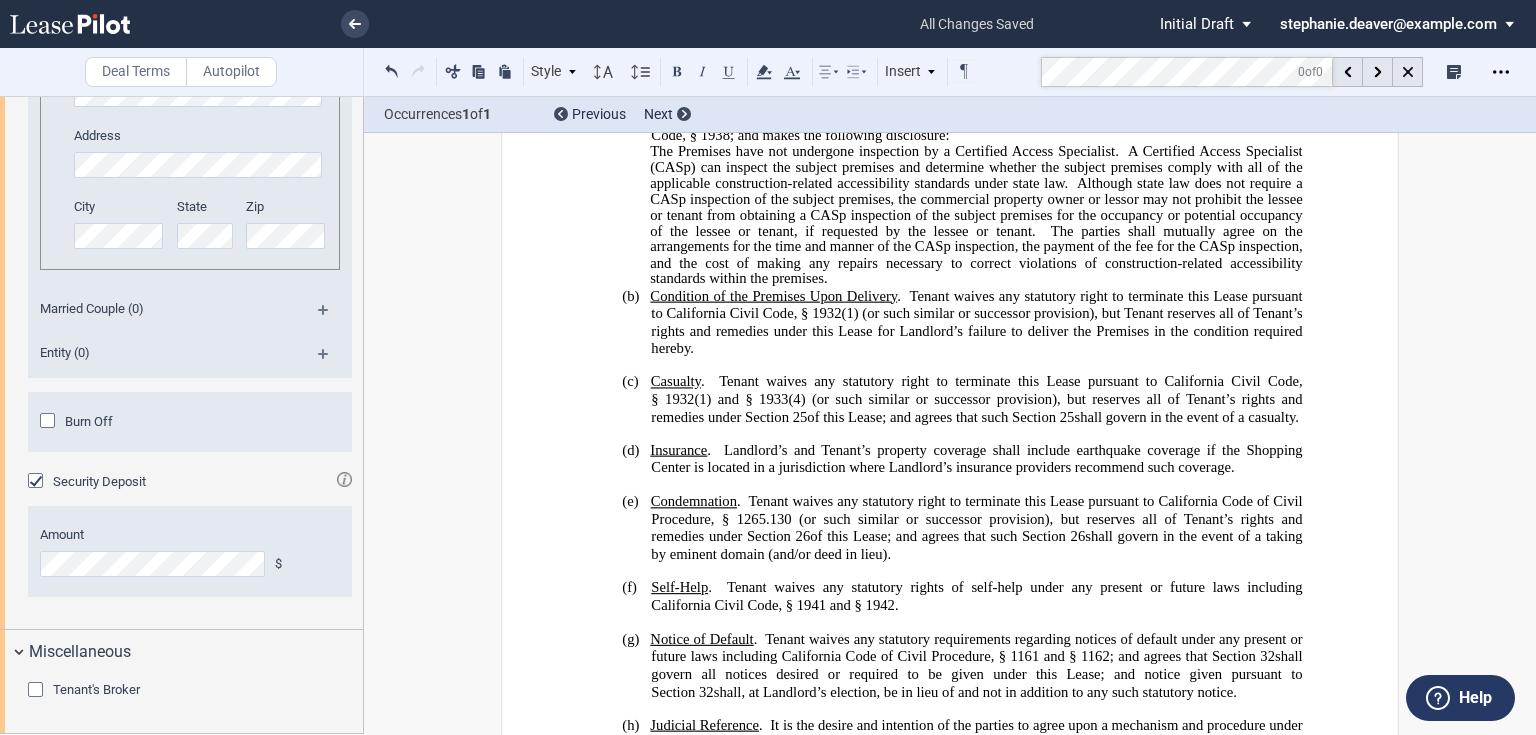 click on "﻿" at bounding box center (949, 365) 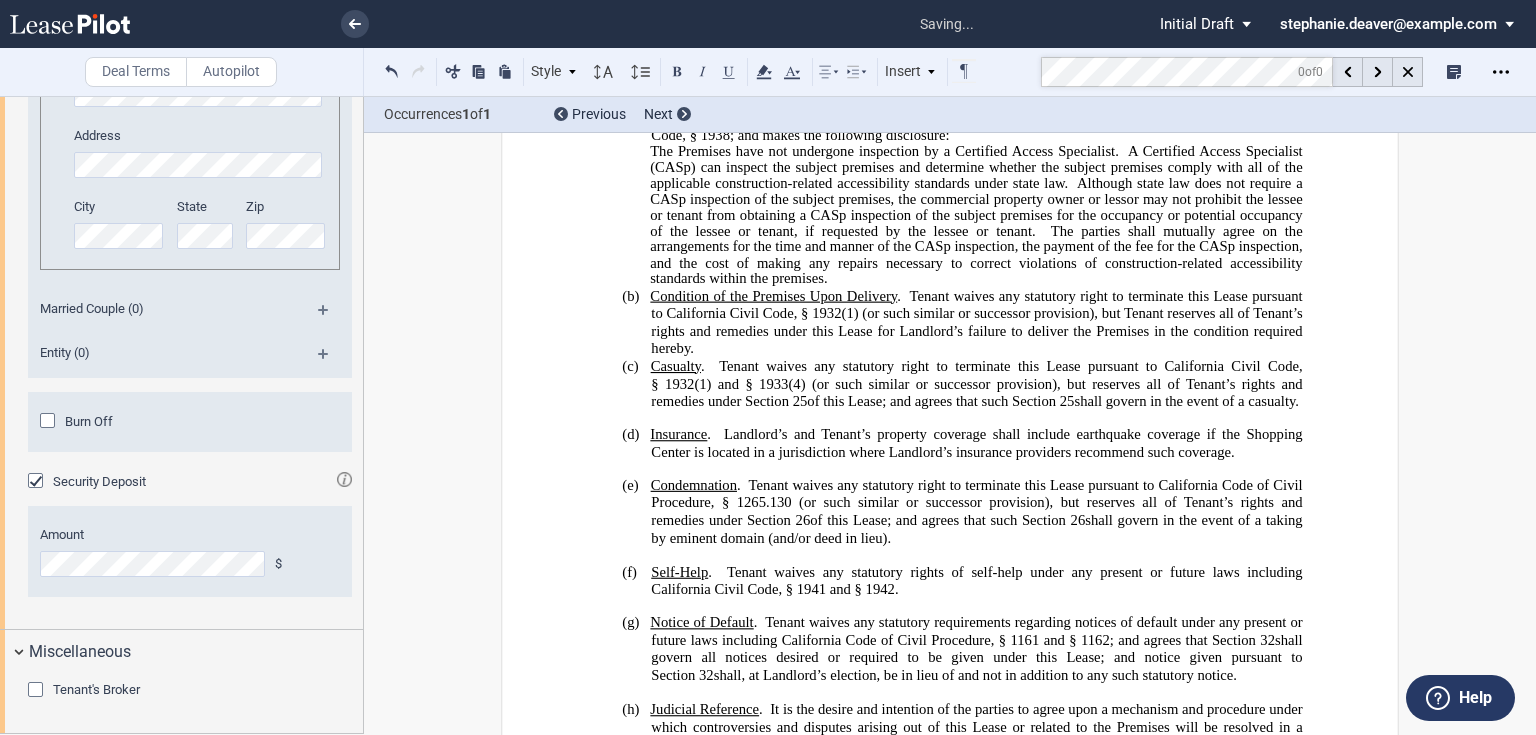 click on "﻿" at bounding box center (949, 418) 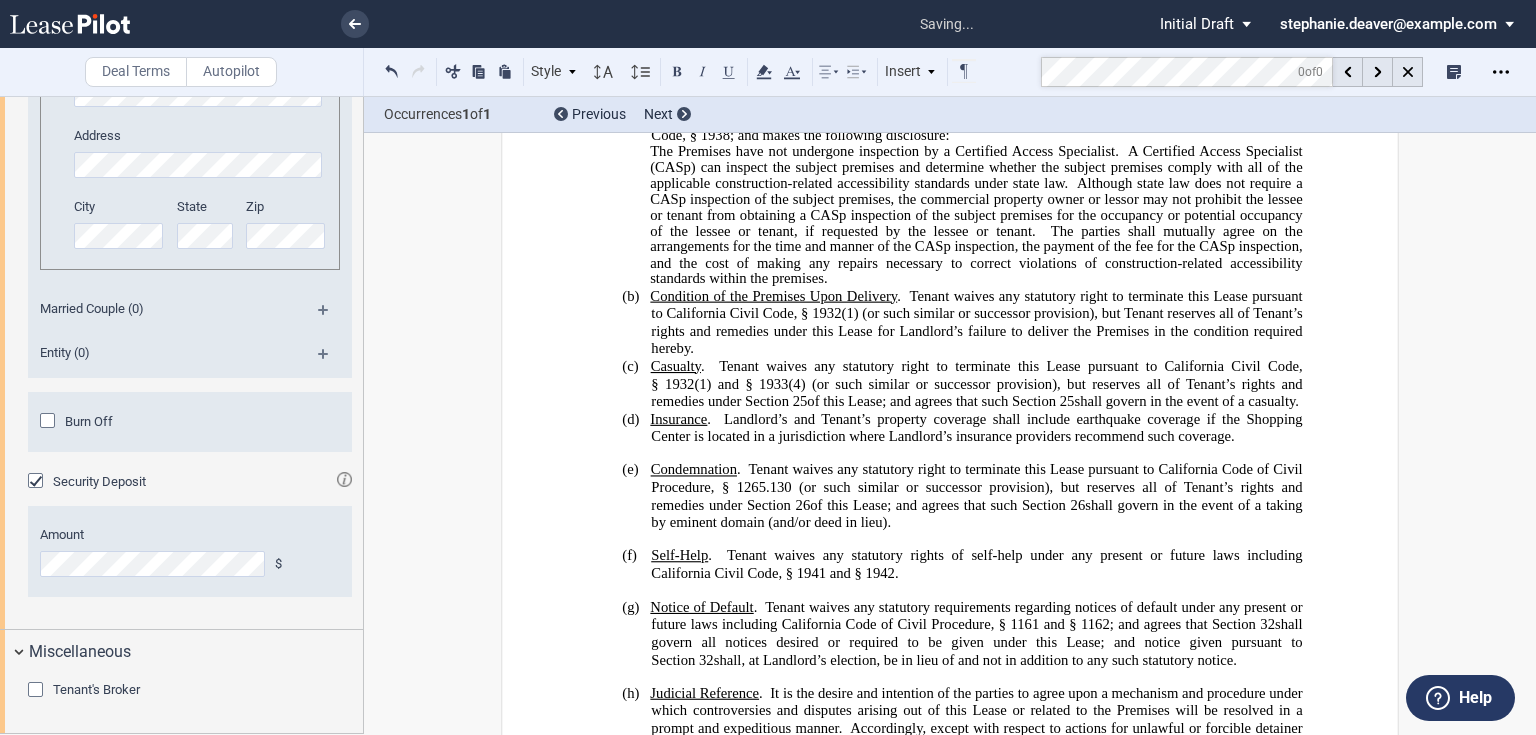 click on "﻿" at bounding box center [949, 453] 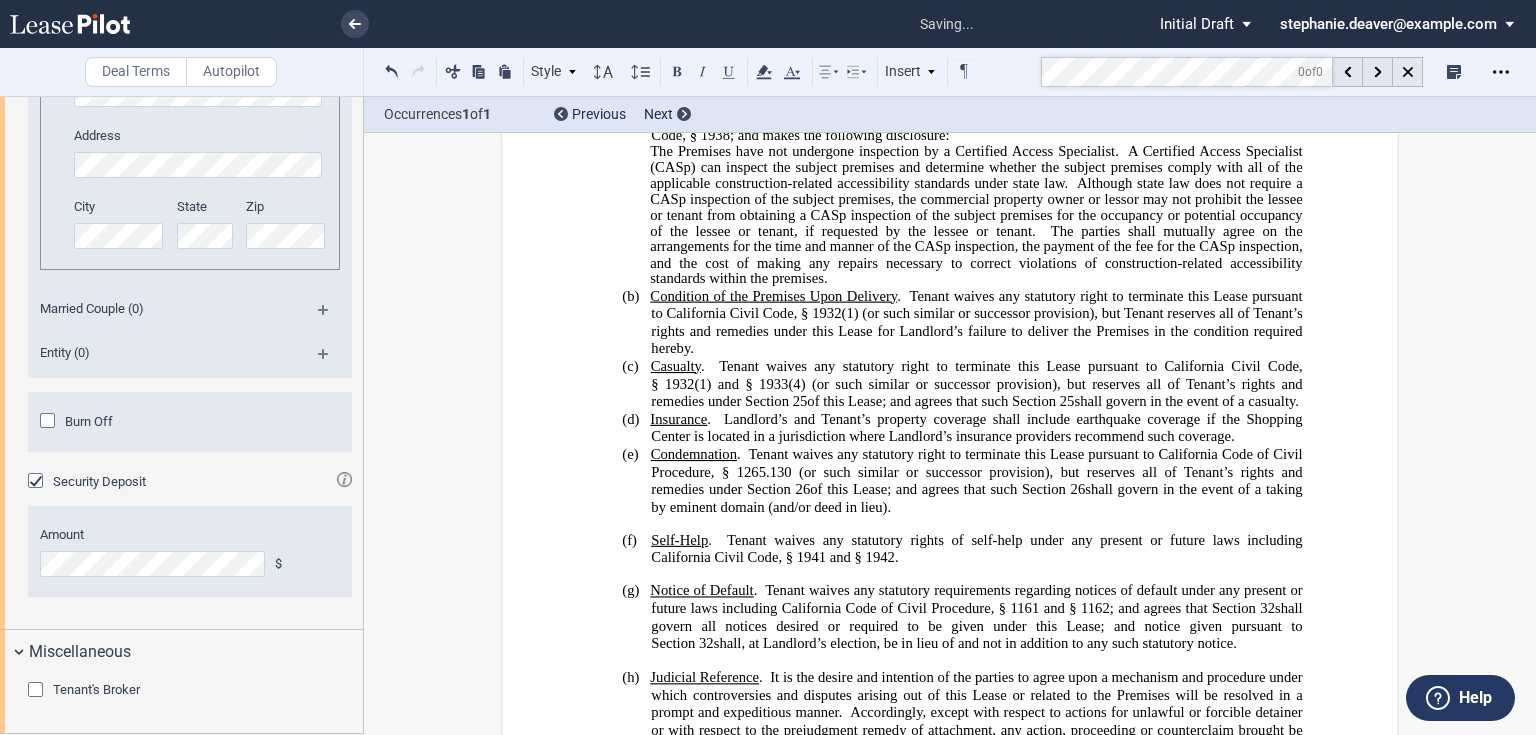 click on "﻿" at bounding box center (949, 524) 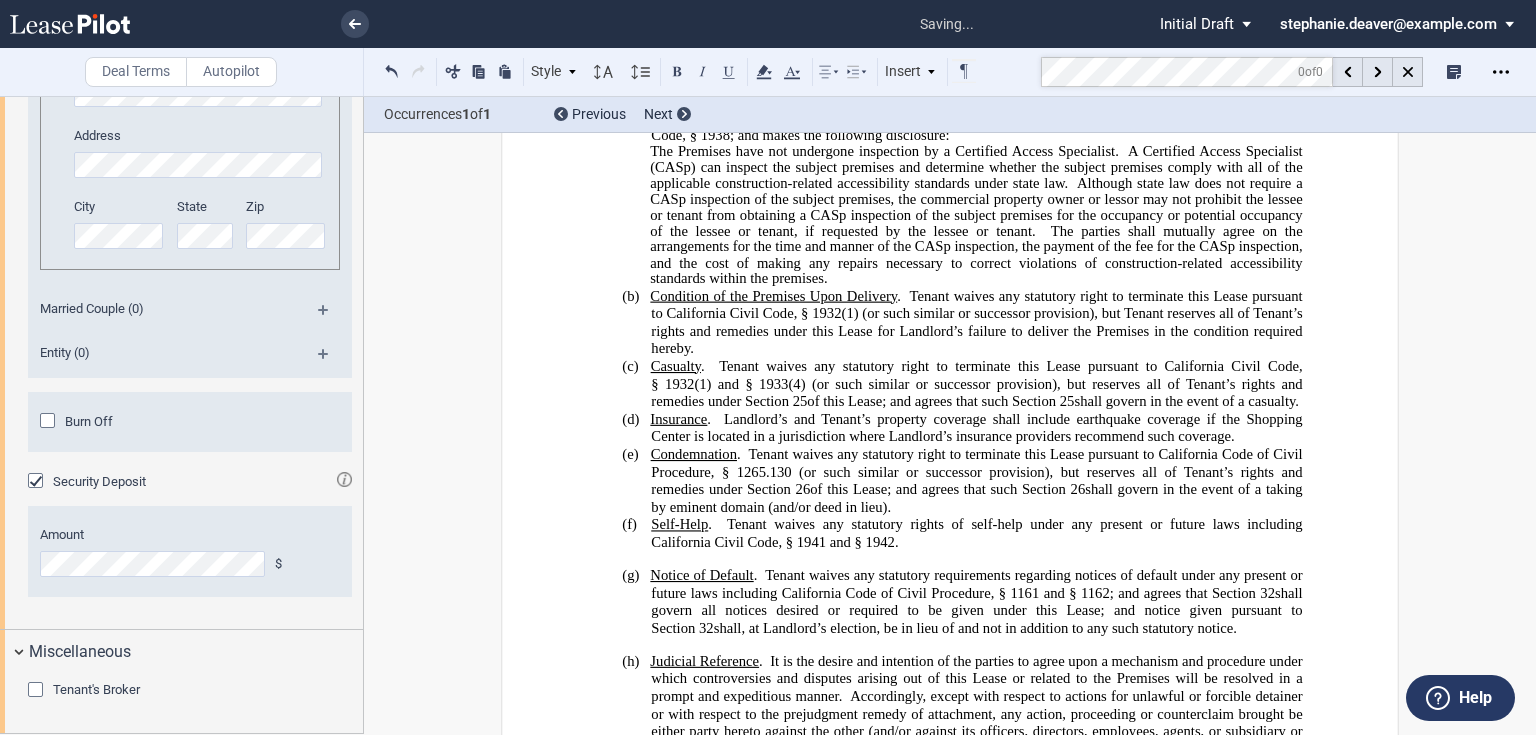 scroll, scrollTop: 14930, scrollLeft: 0, axis: vertical 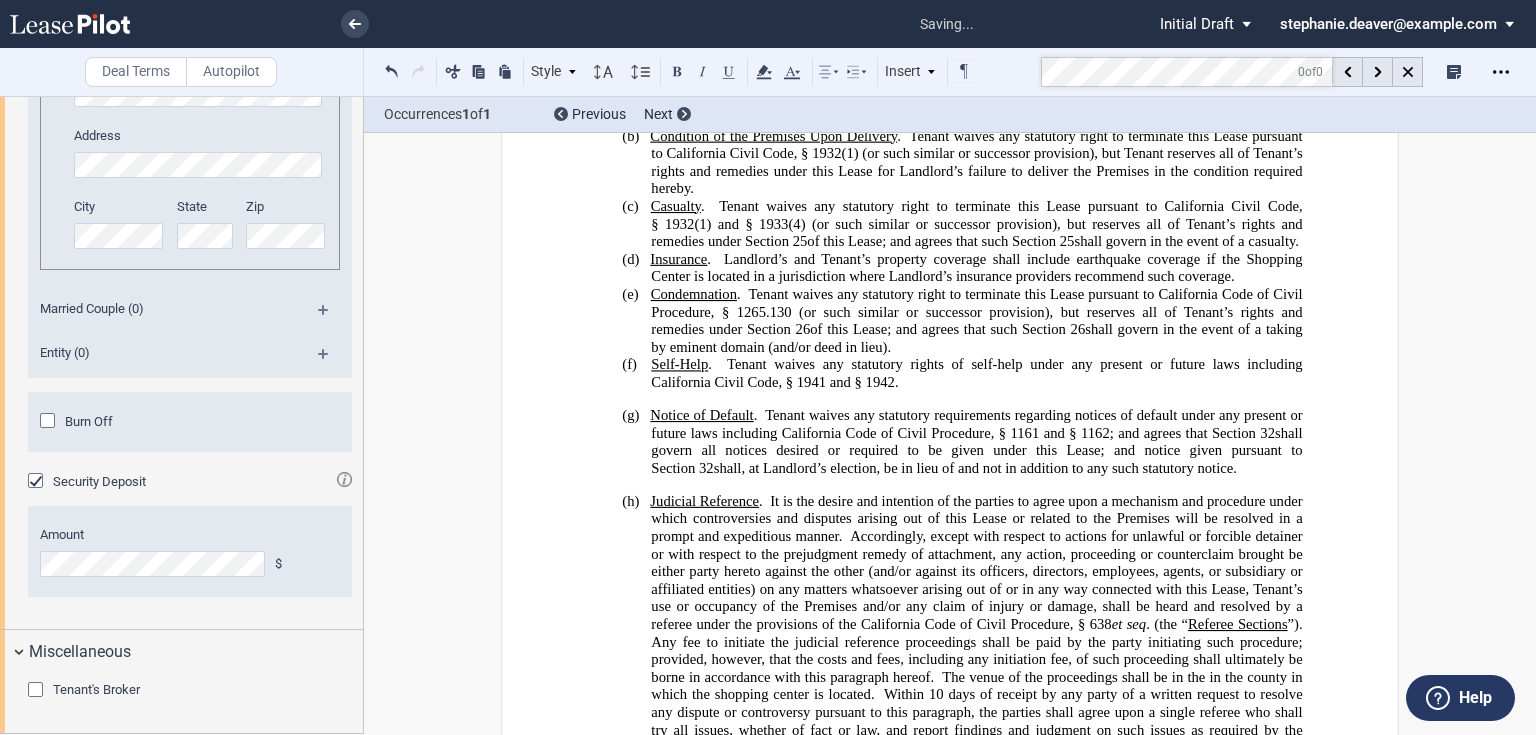 click on "﻿" at bounding box center (949, 399) 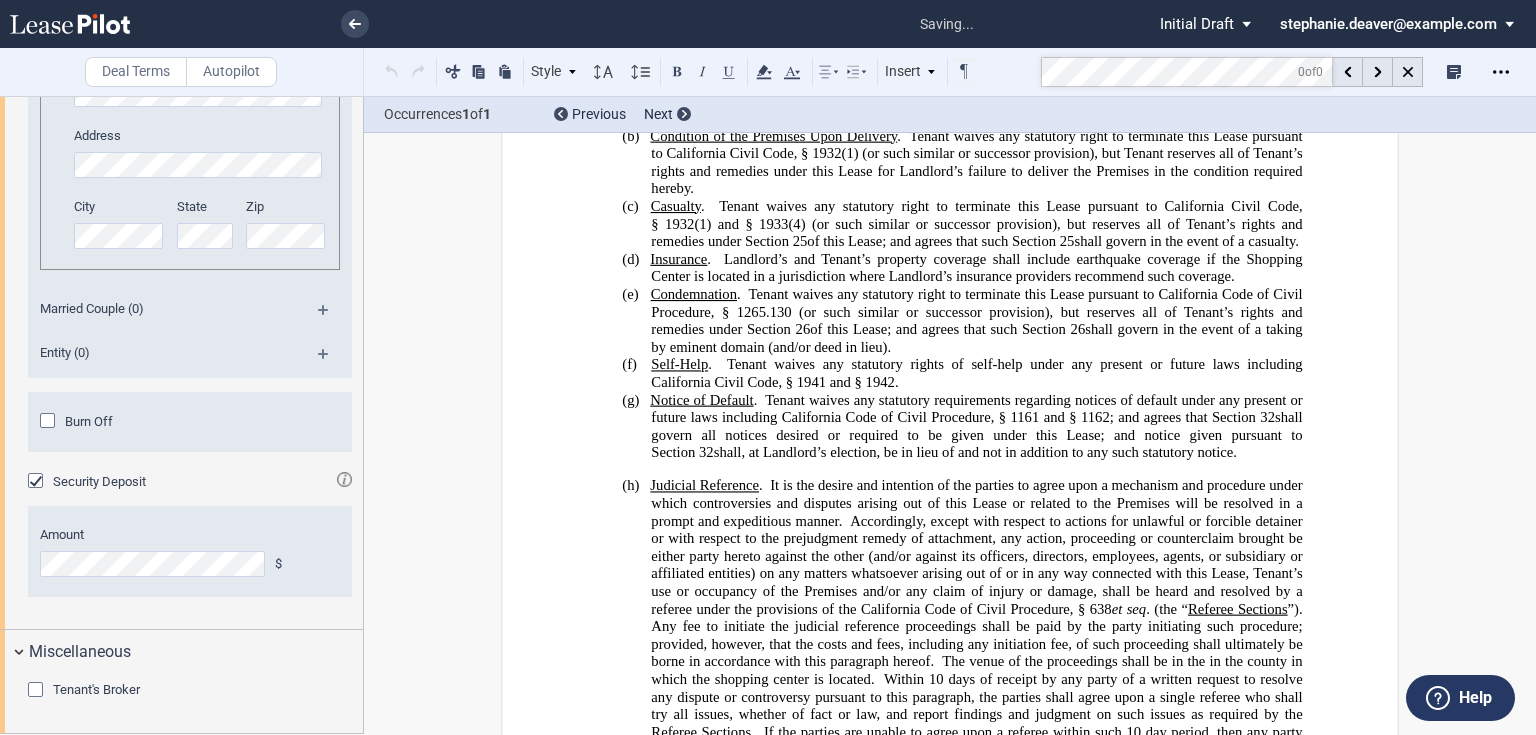 click on "﻿" at bounding box center [949, 469] 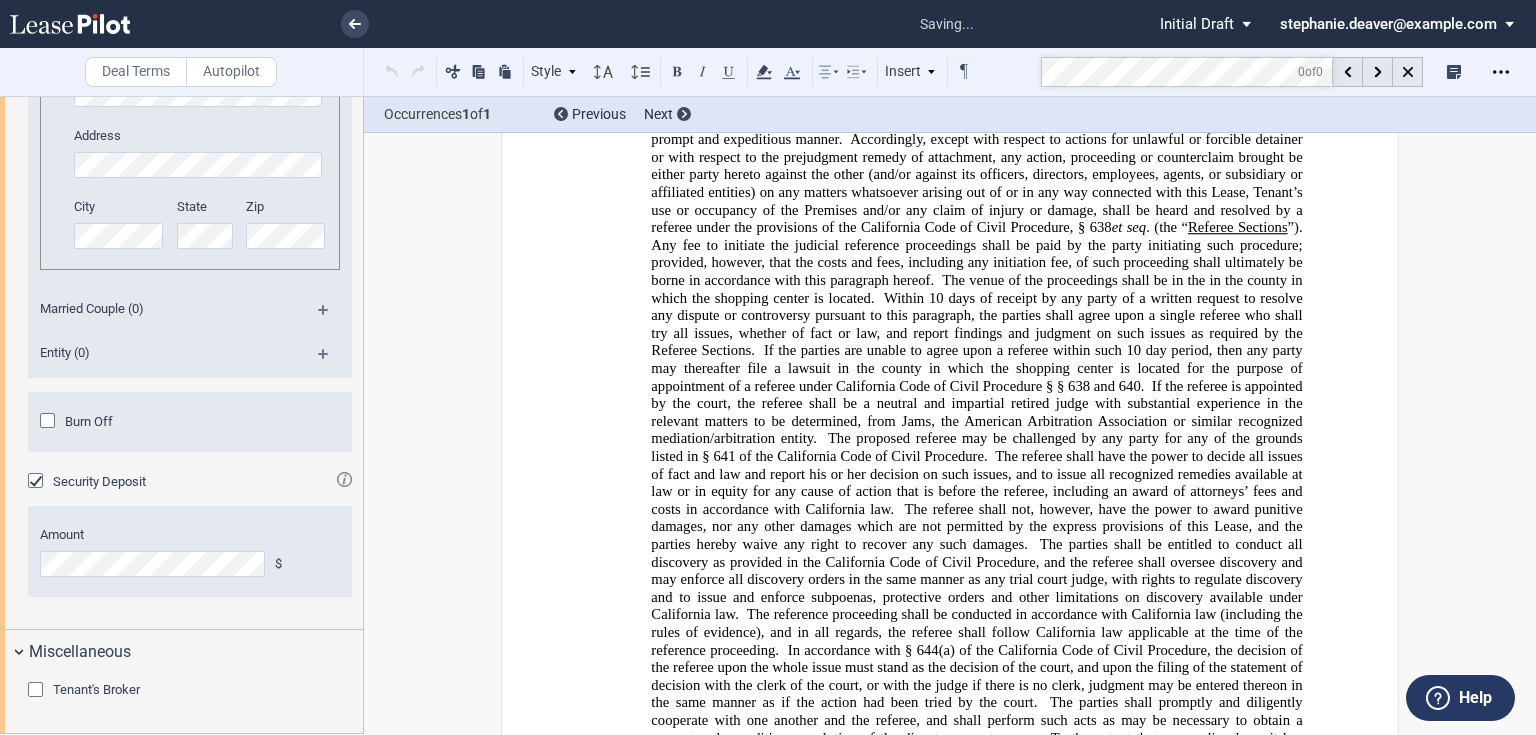 scroll, scrollTop: 15890, scrollLeft: 0, axis: vertical 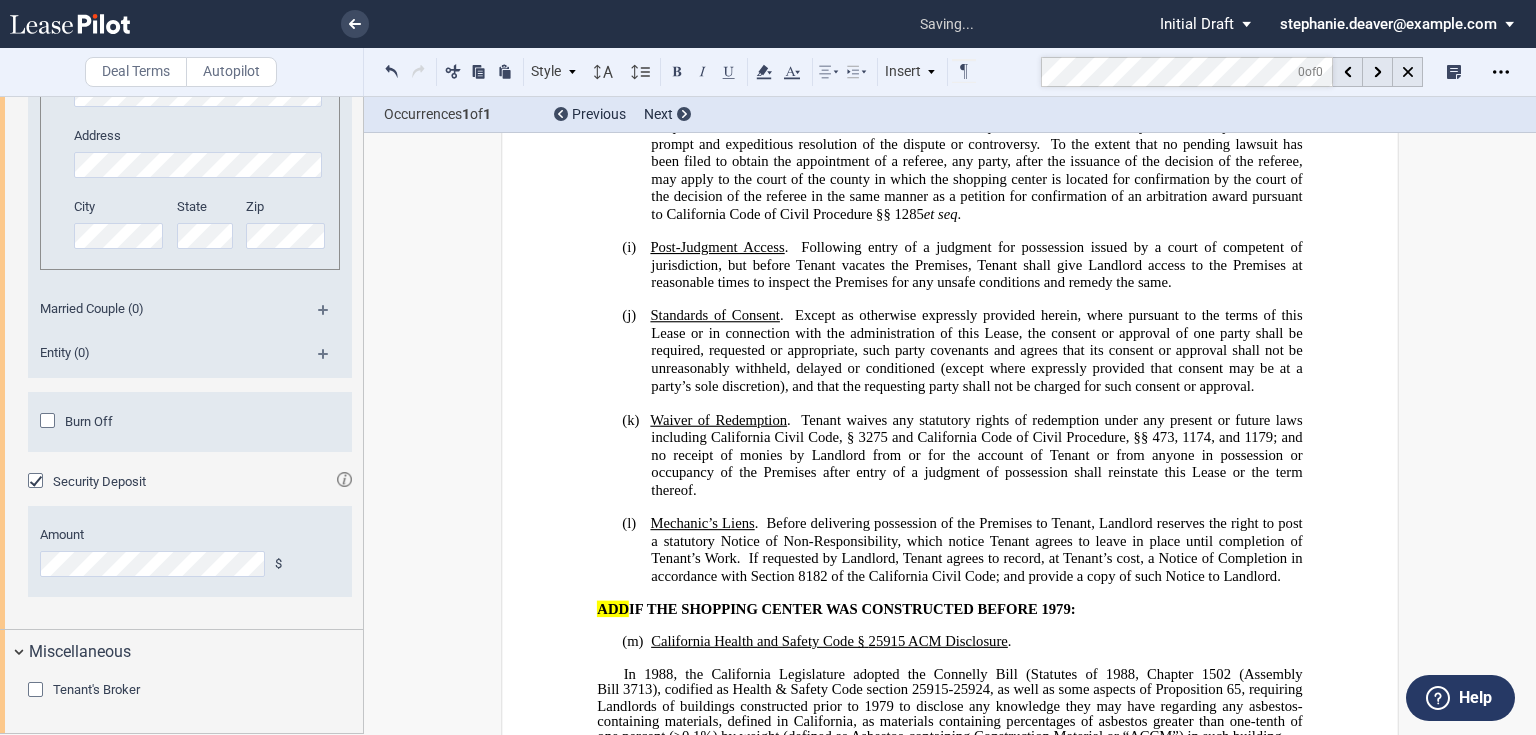 click on "﻿" at bounding box center [949, 231] 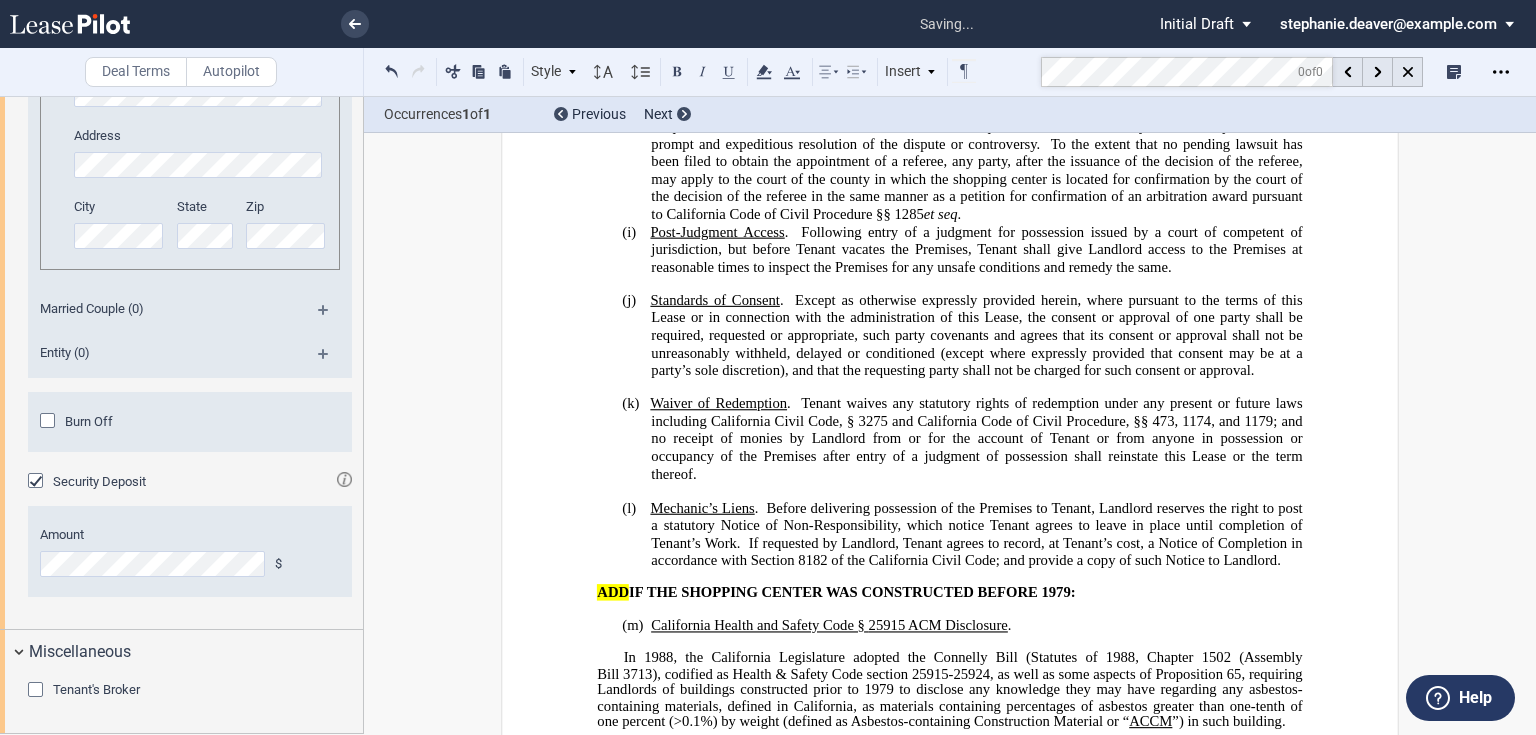 click on "﻿" at bounding box center [949, 284] 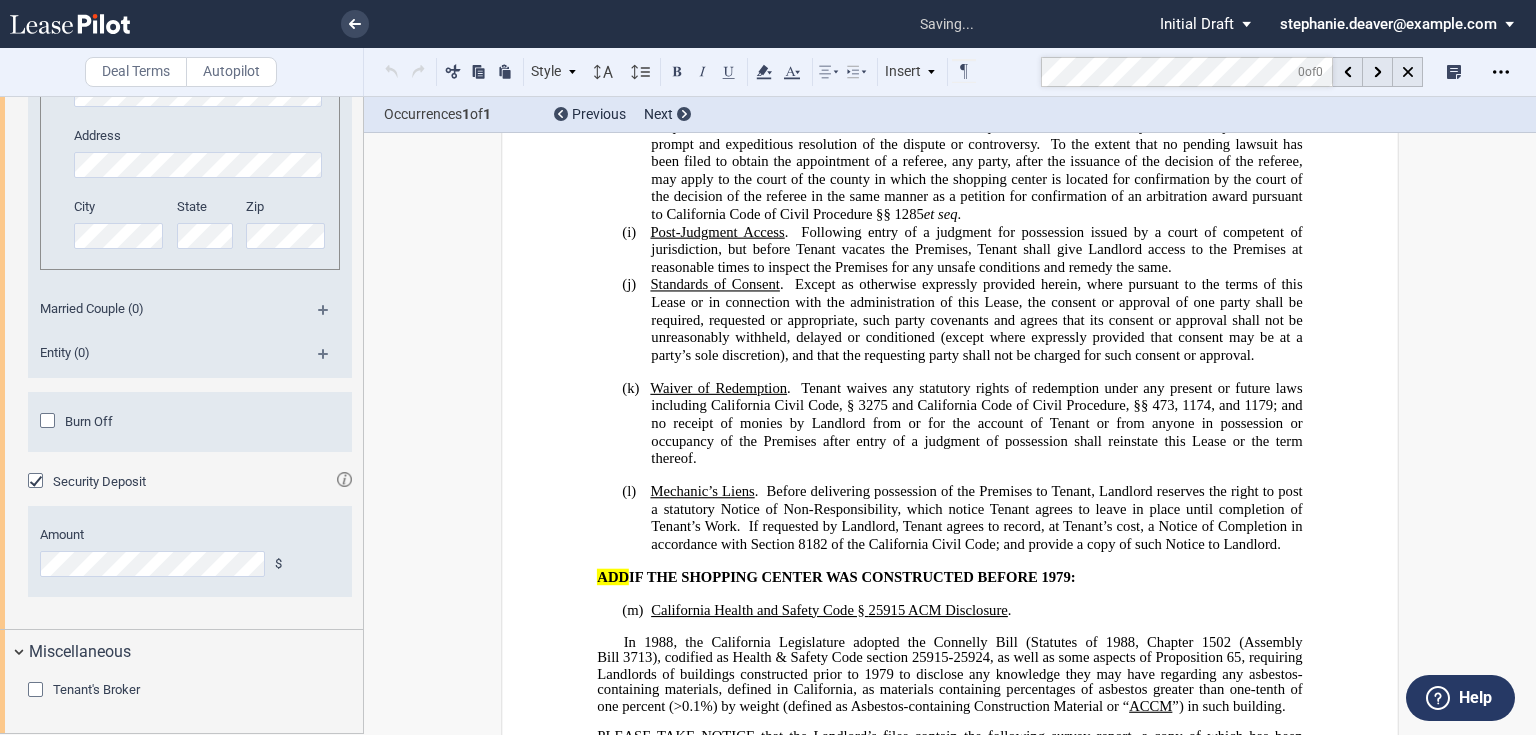 click on "﻿" at bounding box center (949, 372) 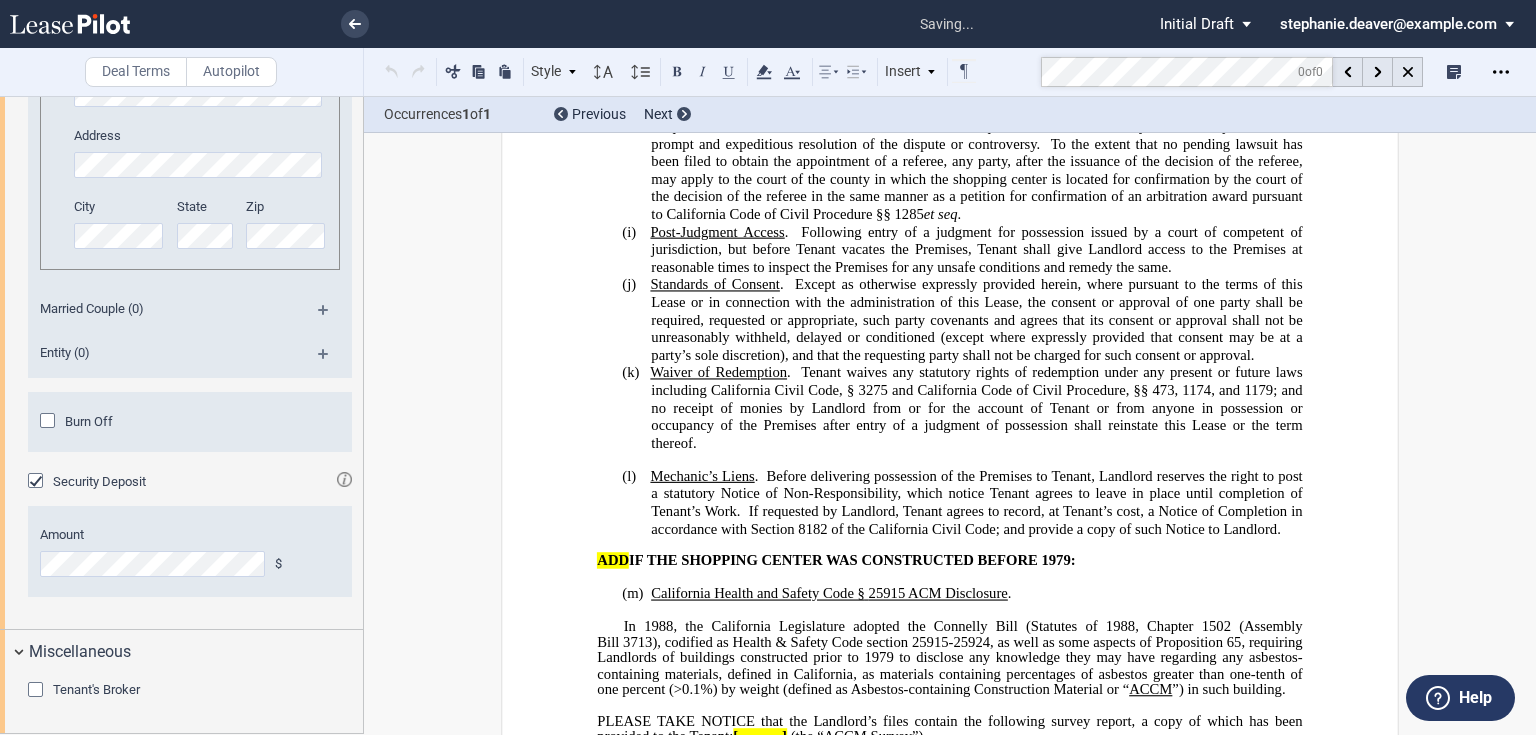 click on "﻿" at bounding box center [949, 460] 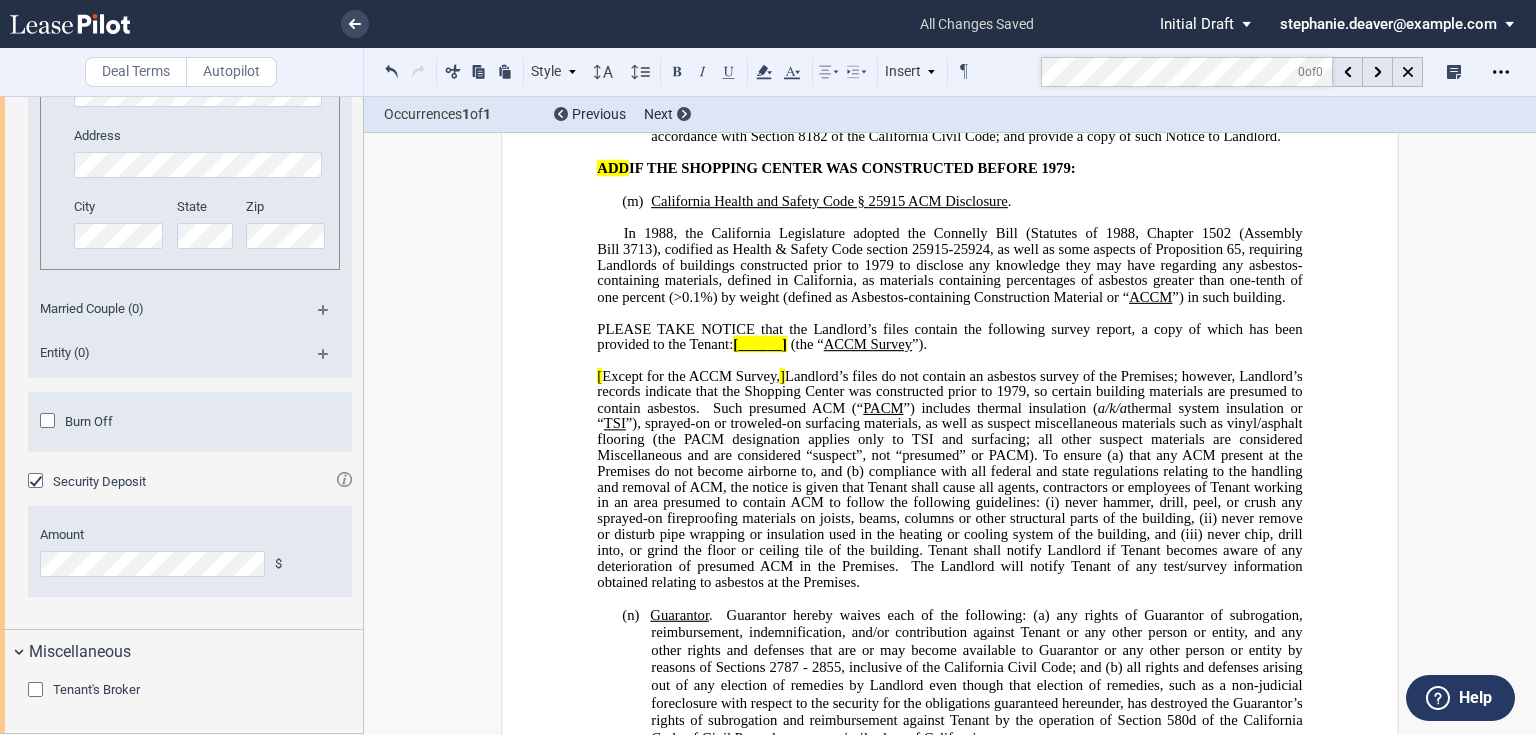 scroll, scrollTop: 16290, scrollLeft: 0, axis: vertical 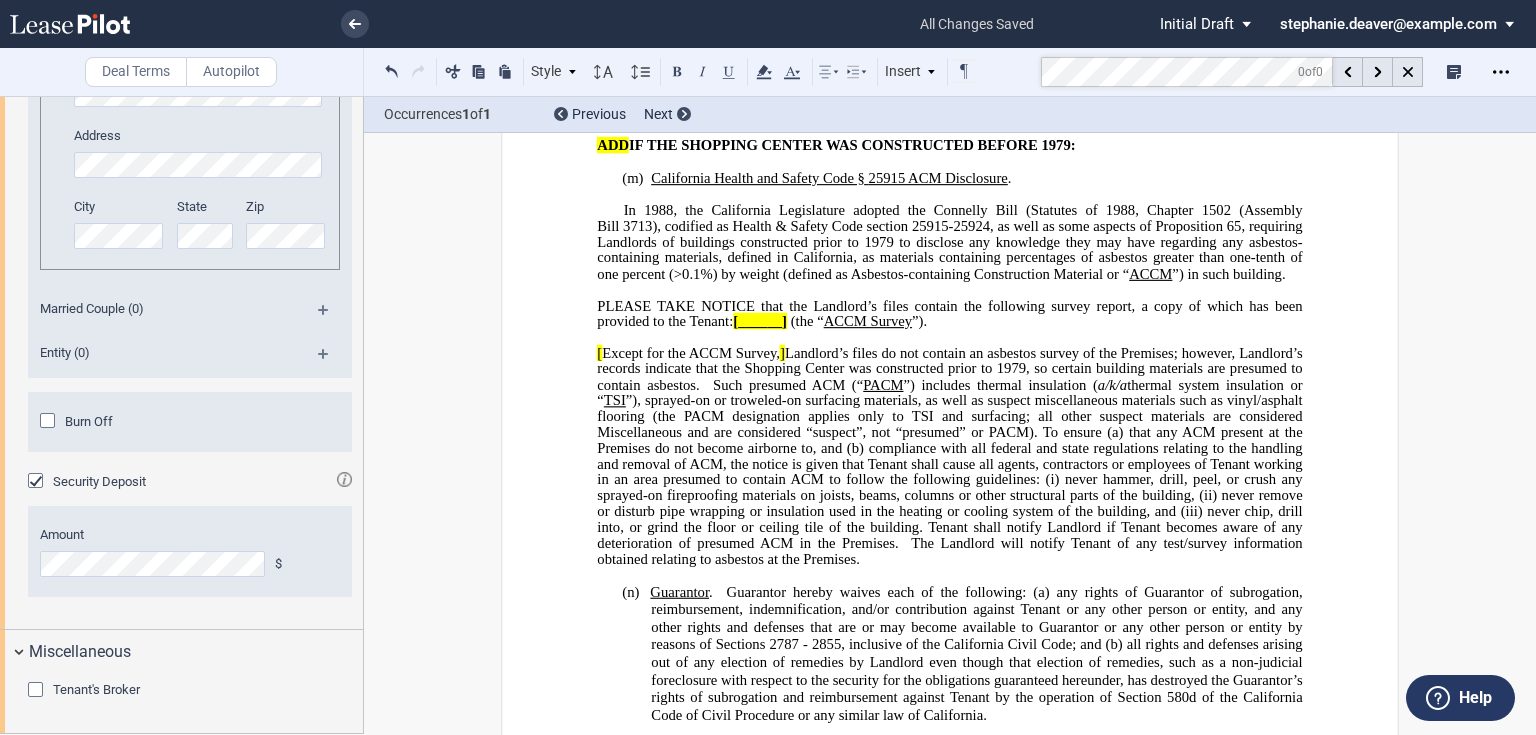 click on "65, requiring Landlords of buildings constructed prior to 1979 to disclose any knowledge they may have regarding any asbestos-containing materials, defined in California, as materials containing percentages of asbestos greater than one-tenth of one percent (>0.1%) by weight (defined as Asbestos-containing Construction Material or “" 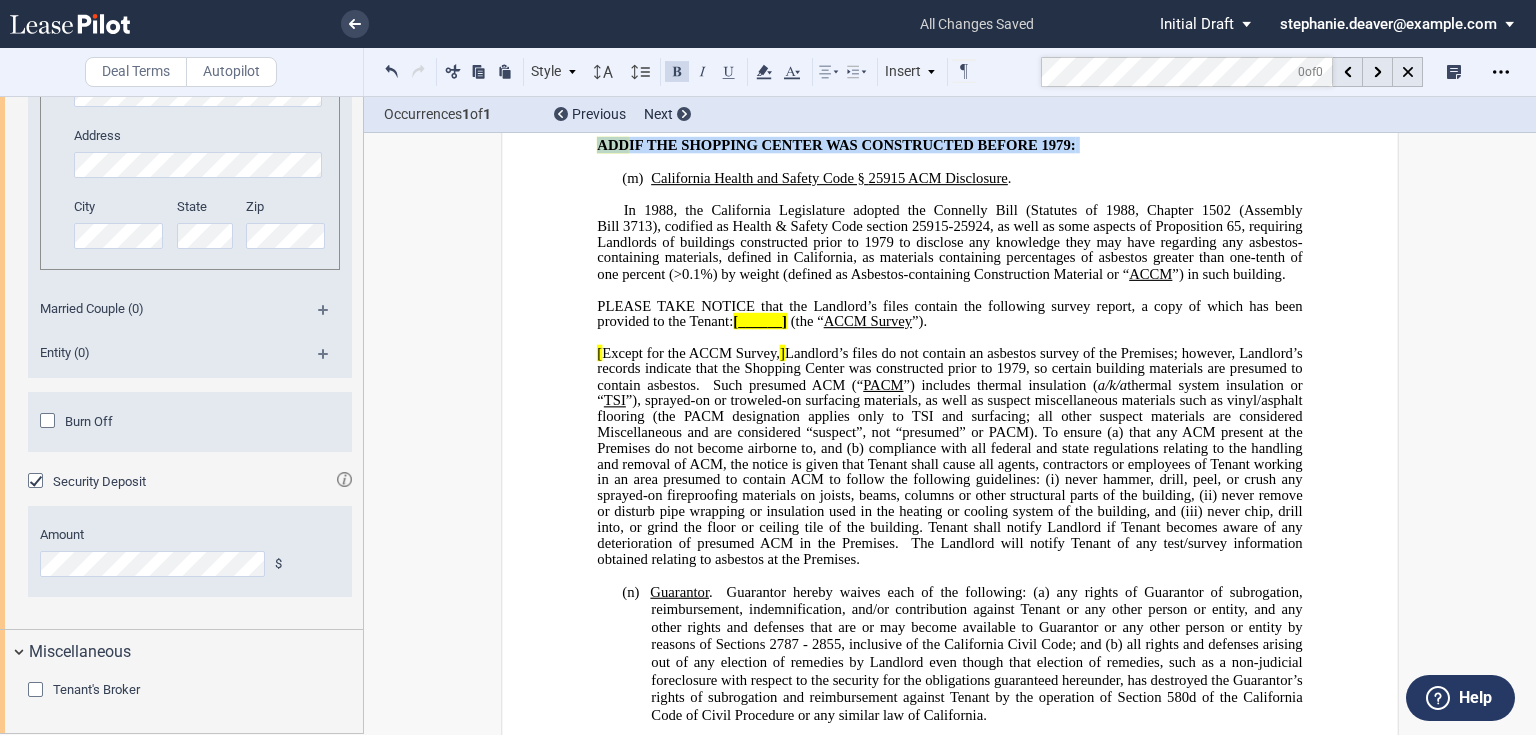 click on "[ Except for the ACCM Survey,  ] Landlord’s files do not contain an asbestos survey of the Premises; however, Landlord’s records indicate that the Shopping Center was constructed prior to   1979, so certain building materials are presumed to contain asbestos.    Such presumed ACM (“ PACM ”) includes thermal insulation ( a/k/a  thermal system insulation or “ TSI ”), sprayed-on or troweled-on surfacing materials, as well as suspect miscellaneous materials such as vinyl/asphalt flooring (the PACM designation applies only to TSI and surfacing; all other suspect materials are considered Miscellaneous and are considered “suspect”, not “presumed” or PACM). To ensure (a)   that any ACM present at the Premises do not become airborne to, and (b)     never hammer, drill, peel, or crush any sprayed-on fireproofing materials on joists, beams, columns or other structural parts of the building, (ii)" at bounding box center (949, 457) 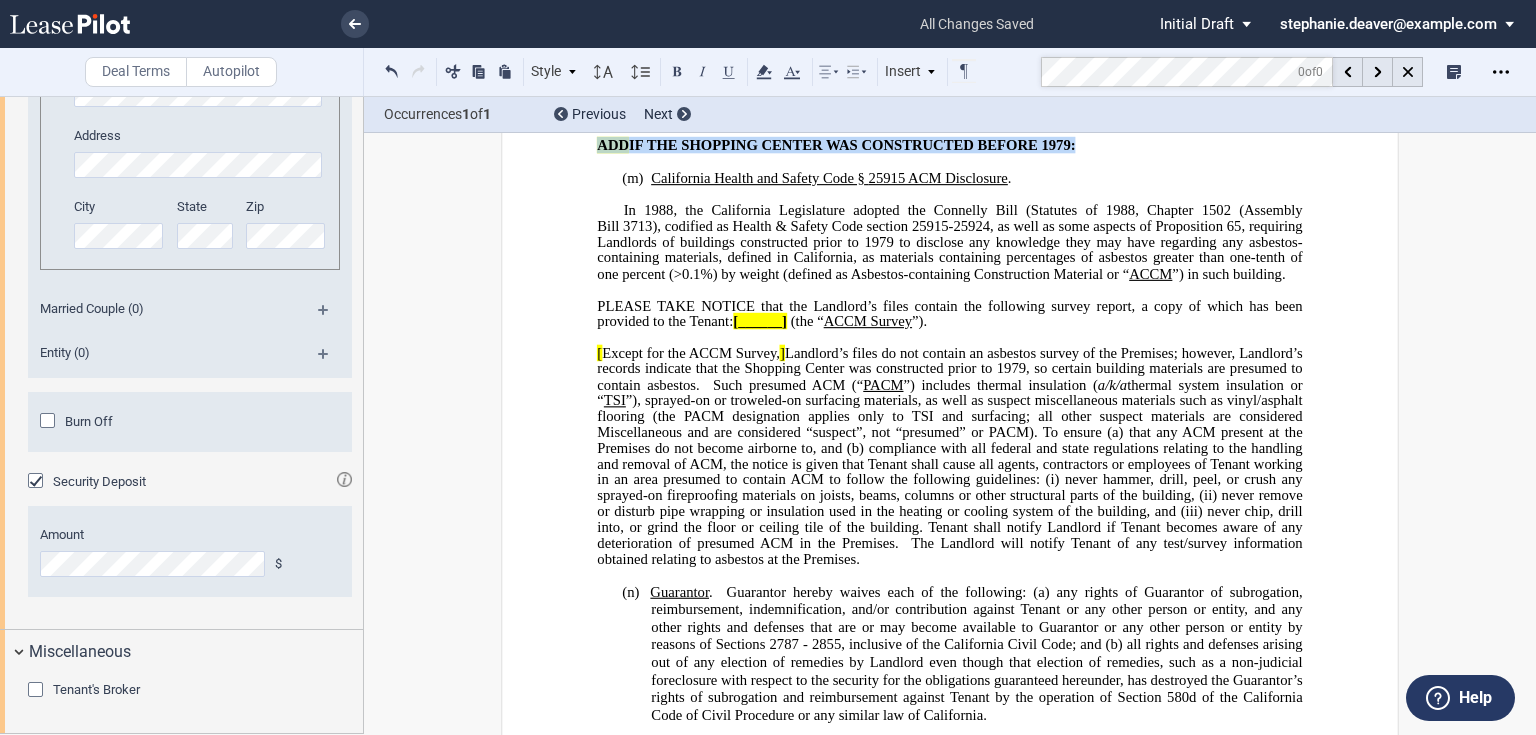 click on "[ Except for the ACCM Survey,  ] Landlord’s files do not contain an asbestos survey of the Premises; however, Landlord’s records indicate that the Shopping Center was constructed prior to   1979, so certain building materials are presumed to contain asbestos.    Such presumed ACM (“ PACM ”) includes thermal insulation ( a/k/a  thermal system insulation or “ TSI ”), sprayed-on or troweled-on surfacing materials, as well as suspect miscellaneous materials such as vinyl/asphalt flooring (the PACM designation applies only to TSI and surfacing; all other suspect materials are considered Miscellaneous and are considered “suspect”, not “presumed” or PACM). To ensure (a)   that any ACM present at the Premises do not become airborne to, and (b)     never hammer, drill, peel, or crush any sprayed-on fireproofing materials on joists, beams, columns or other structural parts of the building, (ii)" at bounding box center (949, 457) 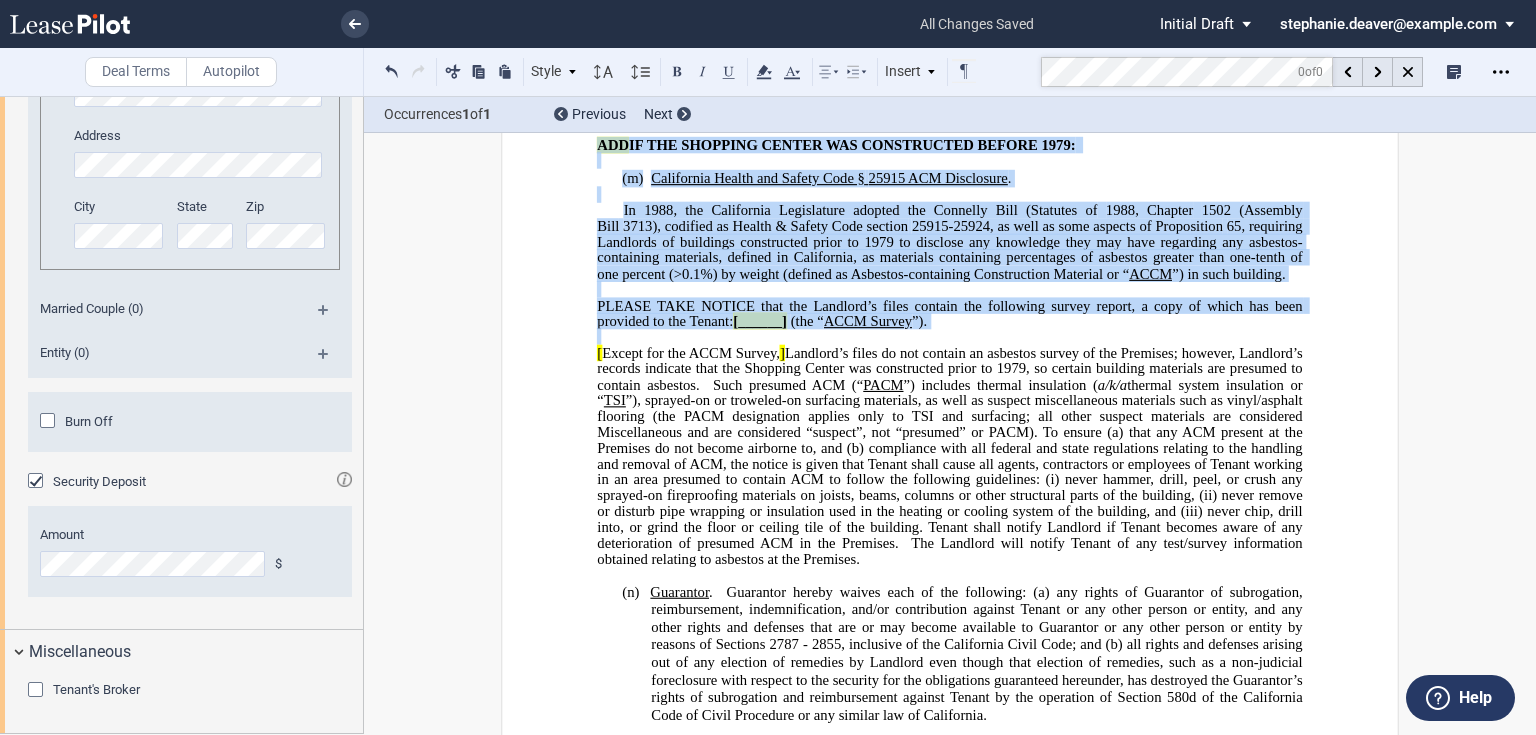 click on "[ Except for the ACCM Survey,  ] Landlord’s files do not contain an asbestos survey of the Premises; however, Landlord’s records indicate that the Shopping Center was constructed prior to   1979, so certain building materials are presumed to contain asbestos.    Such presumed ACM (“ PACM ”) includes thermal insulation ( a/k/a  thermal system insulation or “ TSI ”), sprayed-on or troweled-on surfacing materials, as well as suspect miscellaneous materials such as vinyl/asphalt flooring (the PACM designation applies only to TSI and surfacing; all other suspect materials are considered Miscellaneous and are considered “suspect”, not “presumed” or PACM). To ensure (a)   that any ACM present at the Premises do not become airborne to, and (b)     never hammer, drill, peel, or crush any sprayed-on fireproofing materials on joists, beams, columns or other structural parts of the building, (ii)" at bounding box center (949, 457) 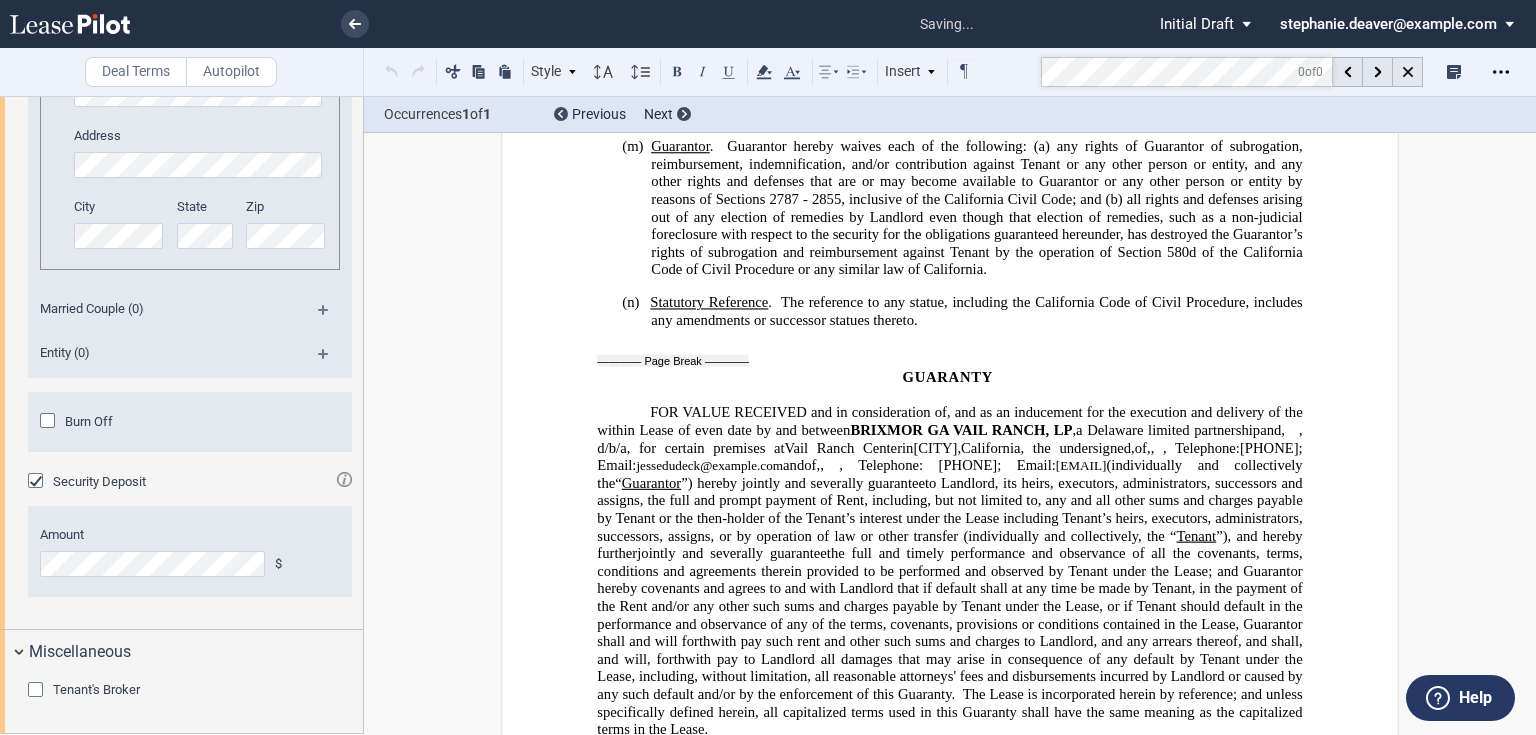 click on "﻿" at bounding box center [949, 130] 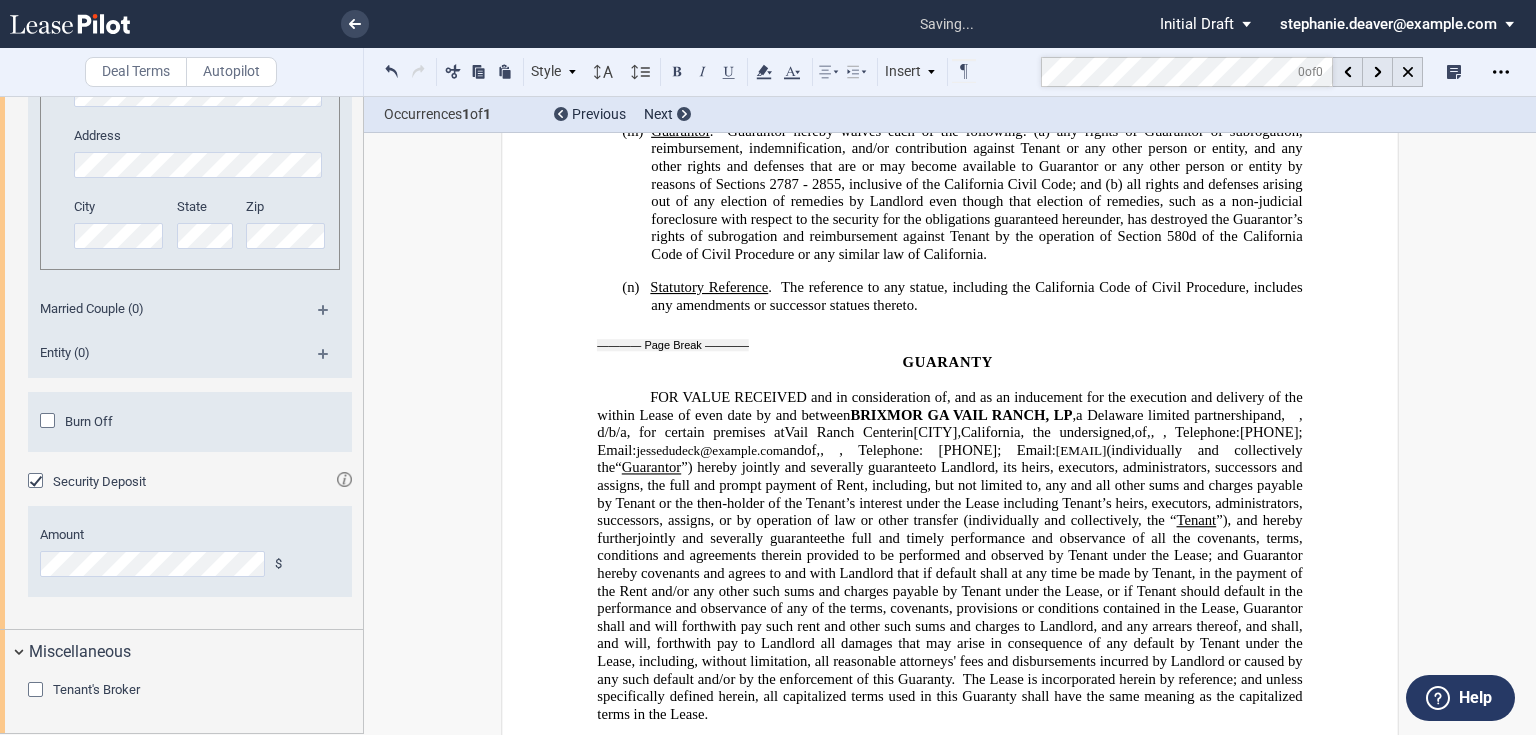 click on "﻿" at bounding box center [949, 271] 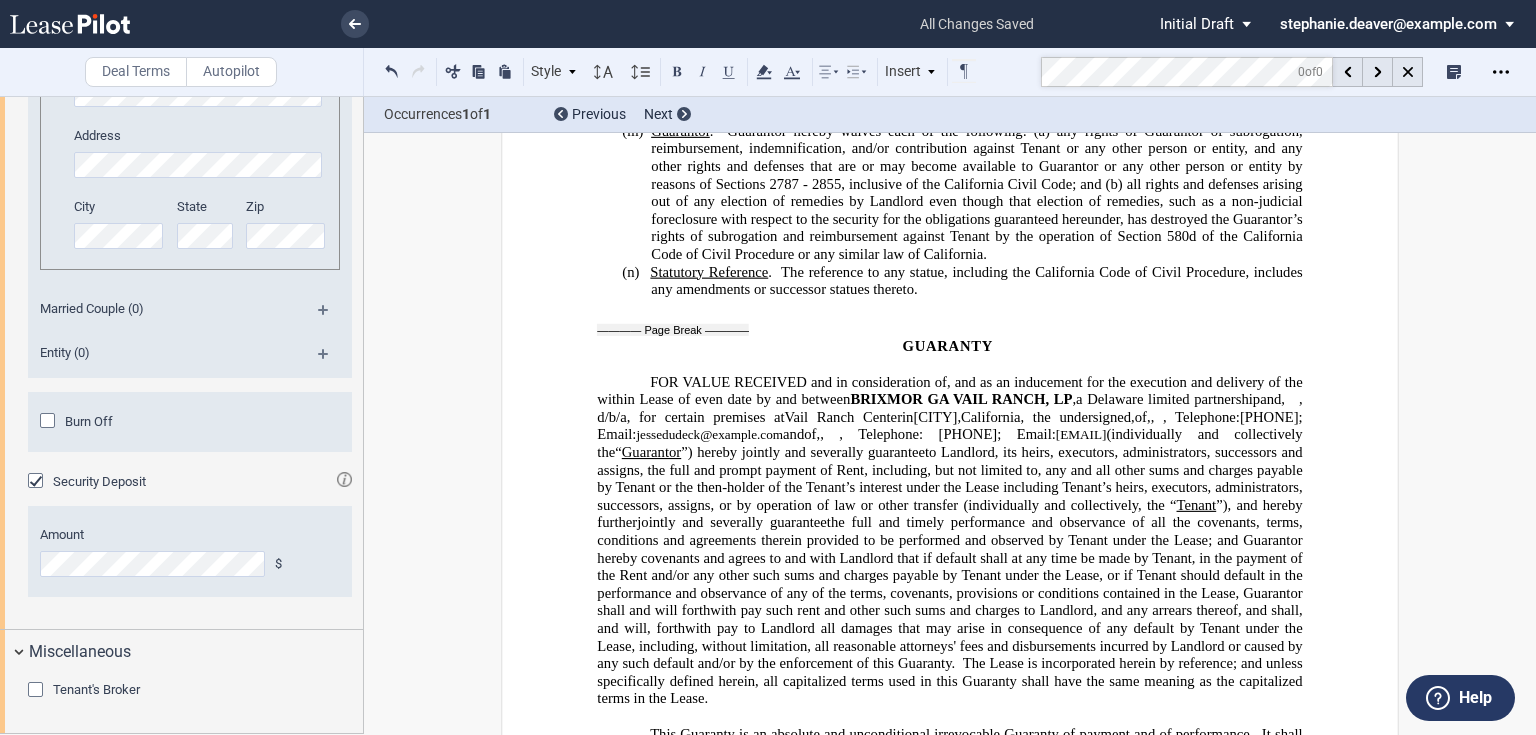 click on "(n)        Statutory Reference .    The reference to any statue, including the California Code of Civil Procedure, includes any amendments or successor statues thereto." at bounding box center (976, 280) 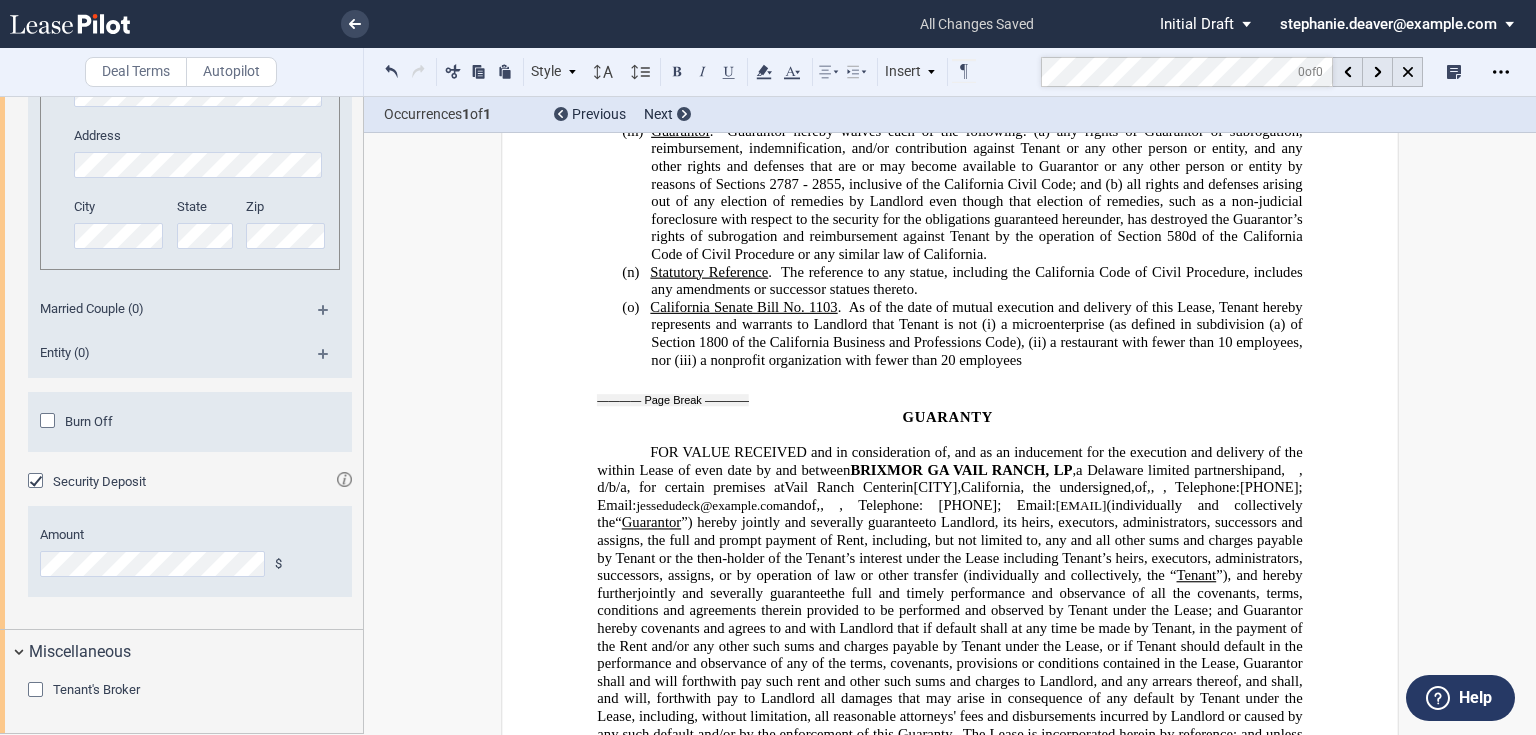 type 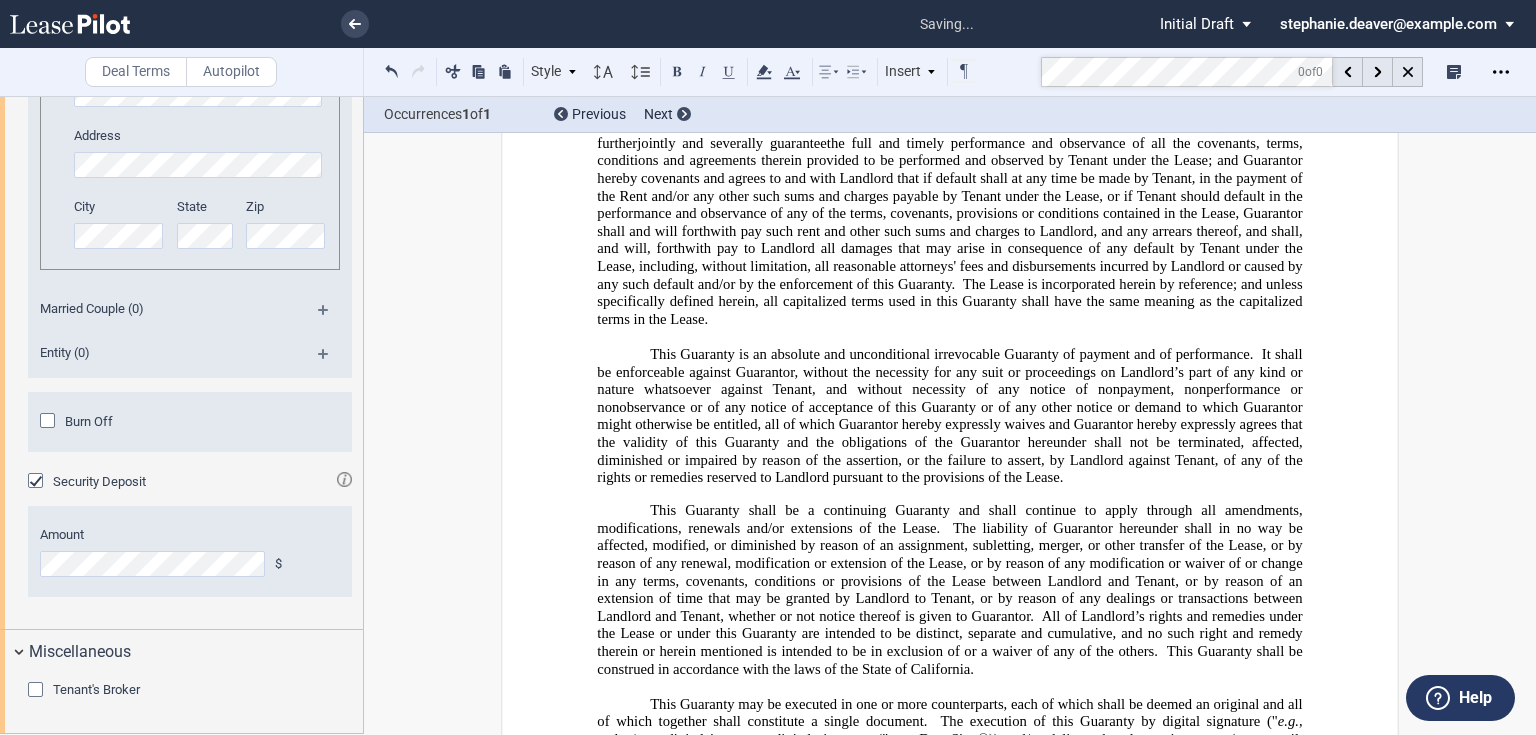 scroll, scrollTop: 16770, scrollLeft: 0, axis: vertical 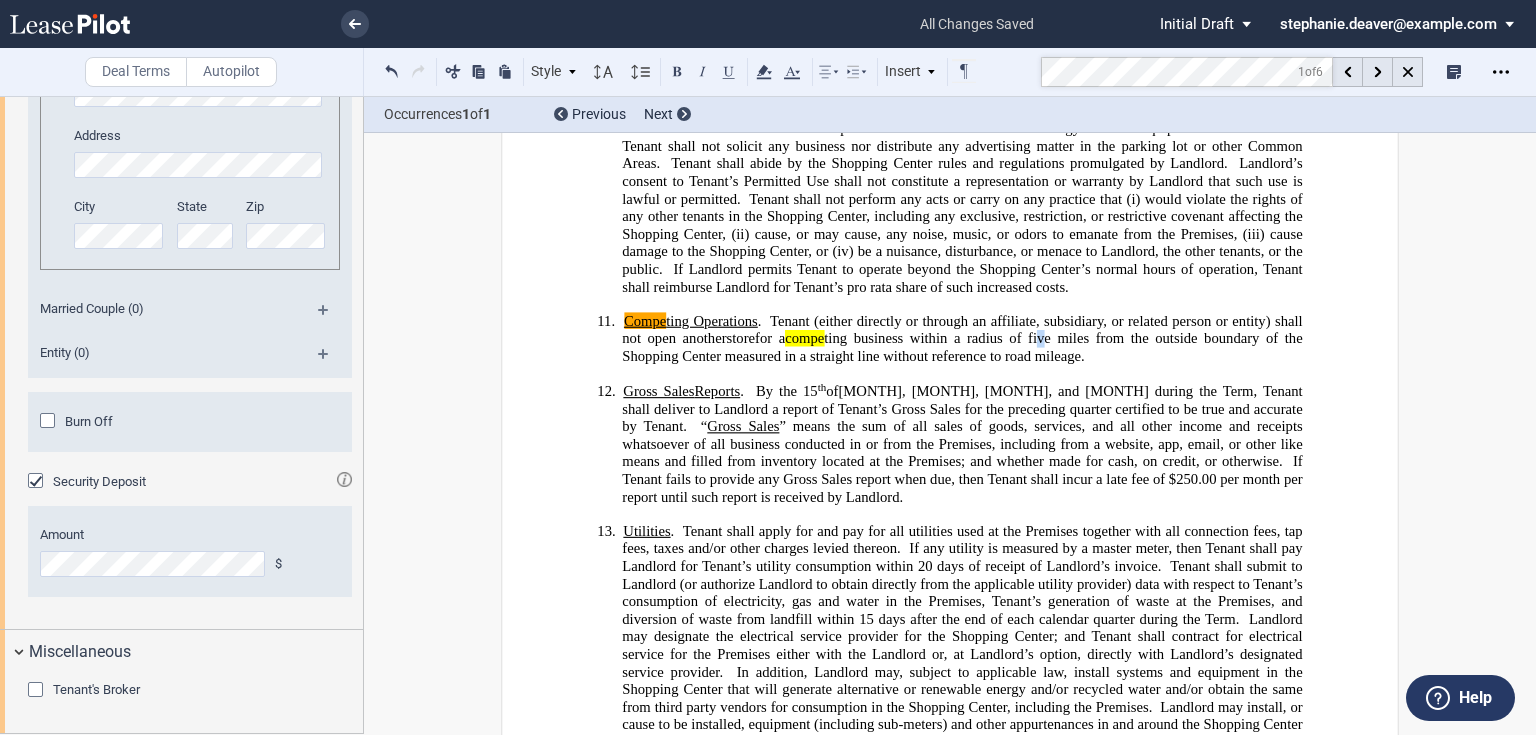 click on "for a competing business within a radius of five miles from the outside boundary of the Shopping Center measured in a straight line without reference to road mileage." 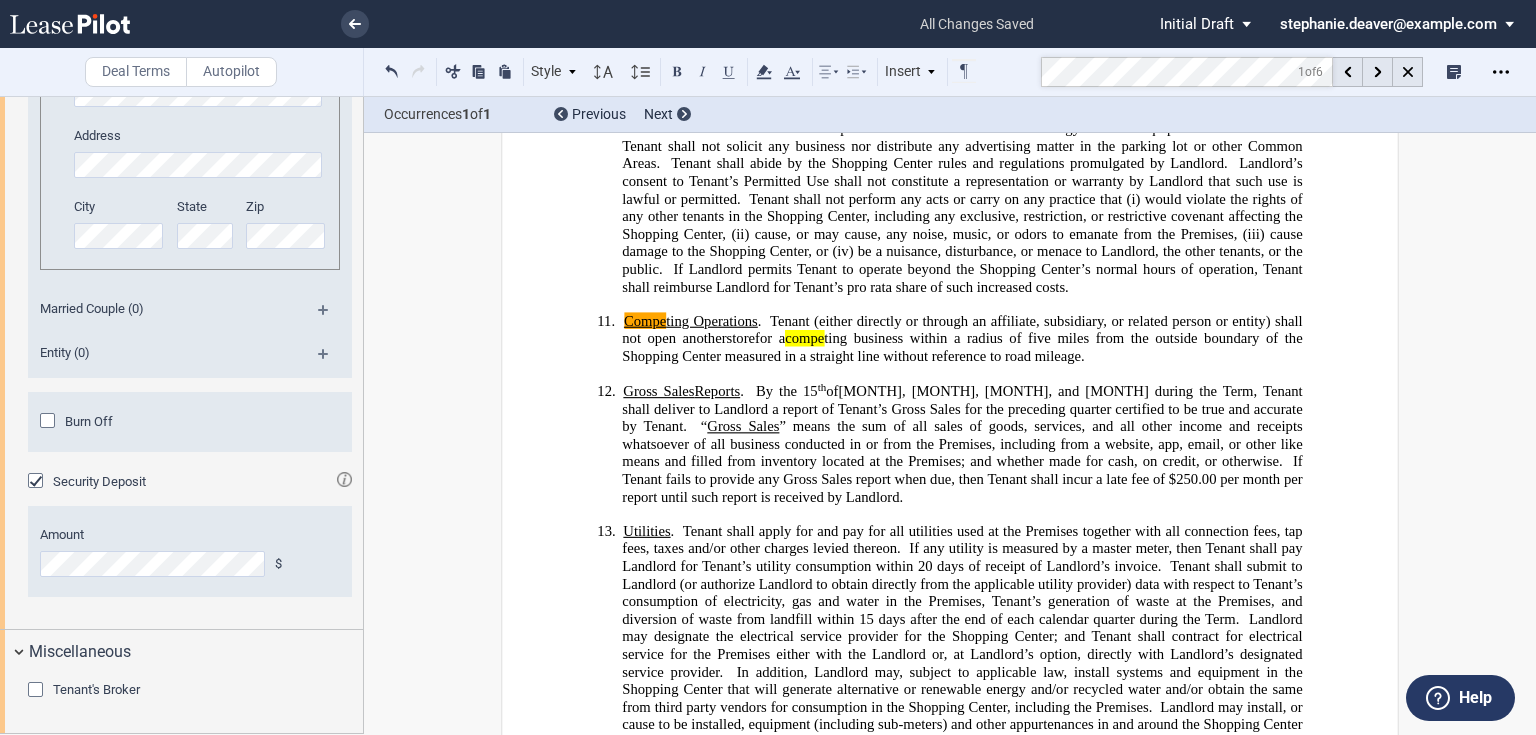 click on "for a competing business within a radius of five miles from the outside boundary of the Shopping Center measured in a straight line without reference to road mileage." 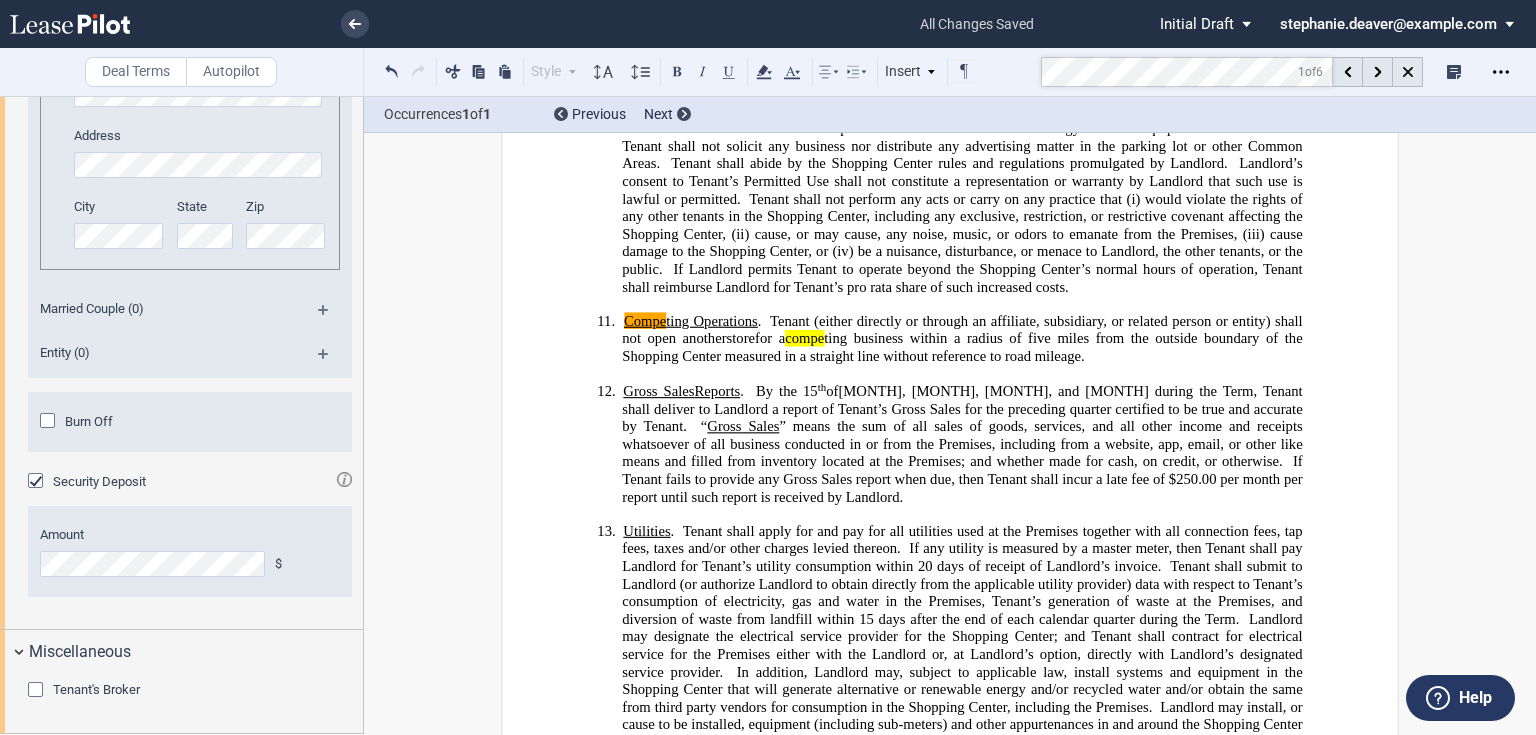 click on "for a competing business within a radius of five miles from the outside boundary of the Shopping Center measured in a straight line without reference to road mileage." 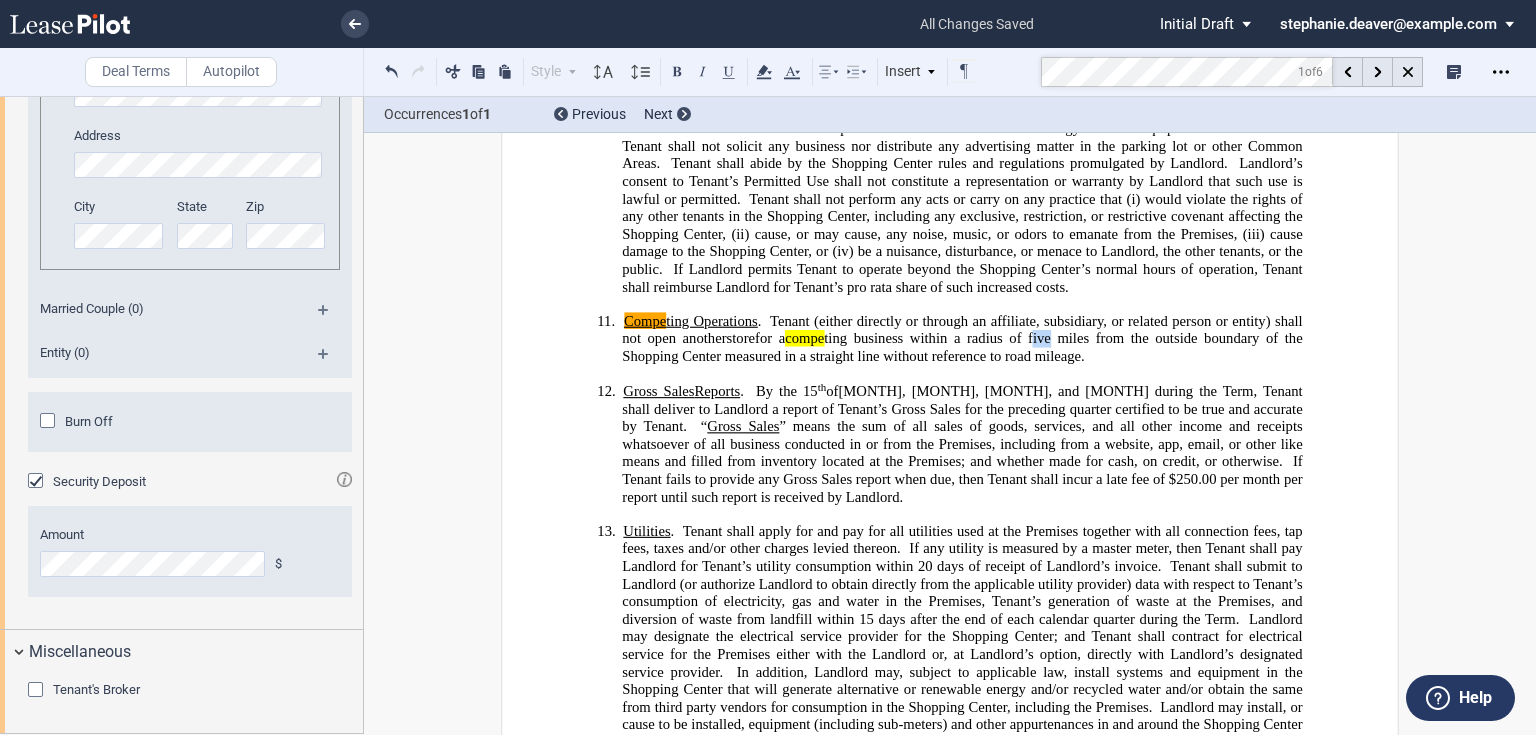 click on "for a competing business within a radius of five miles from the outside boundary of the Shopping Center measured in a straight line without reference to road mileage." 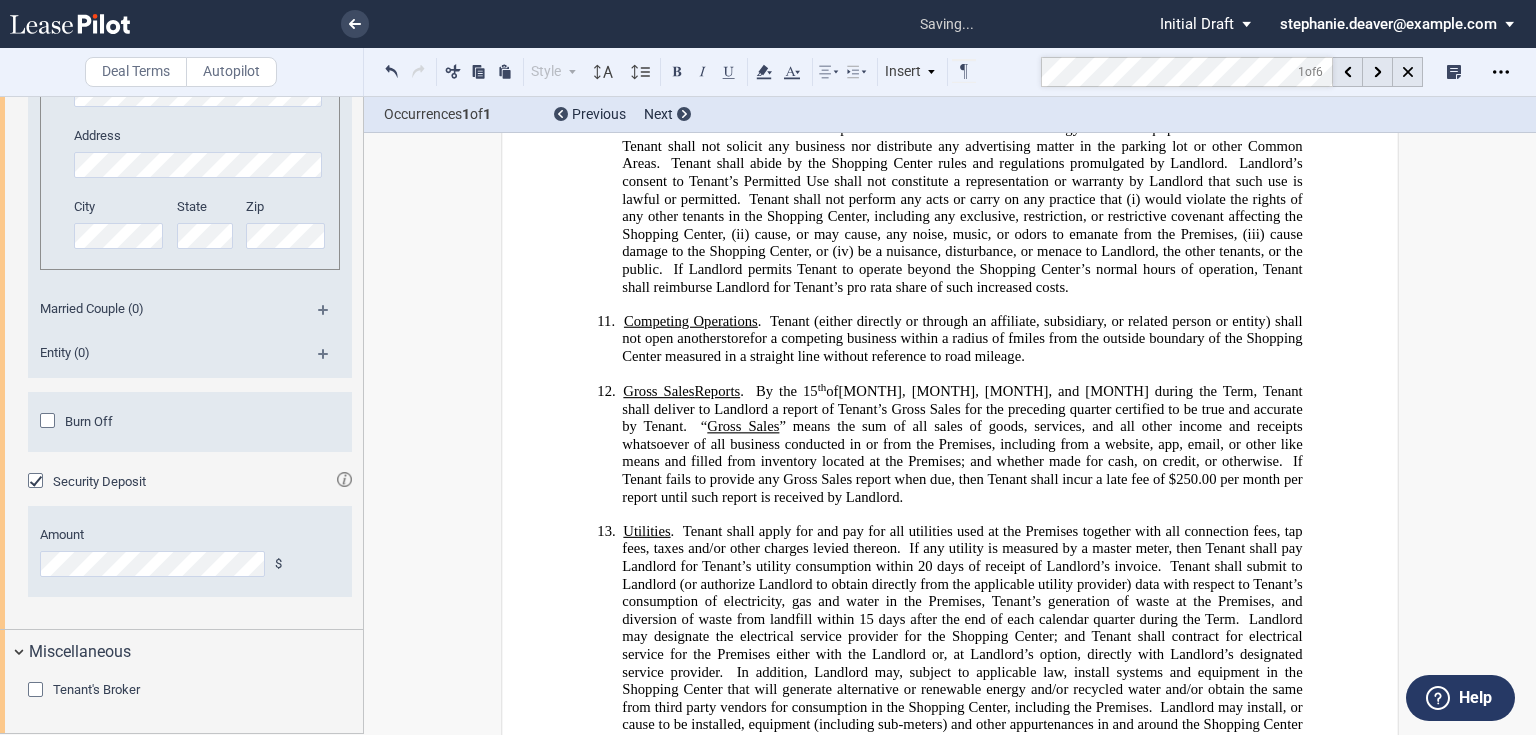 type 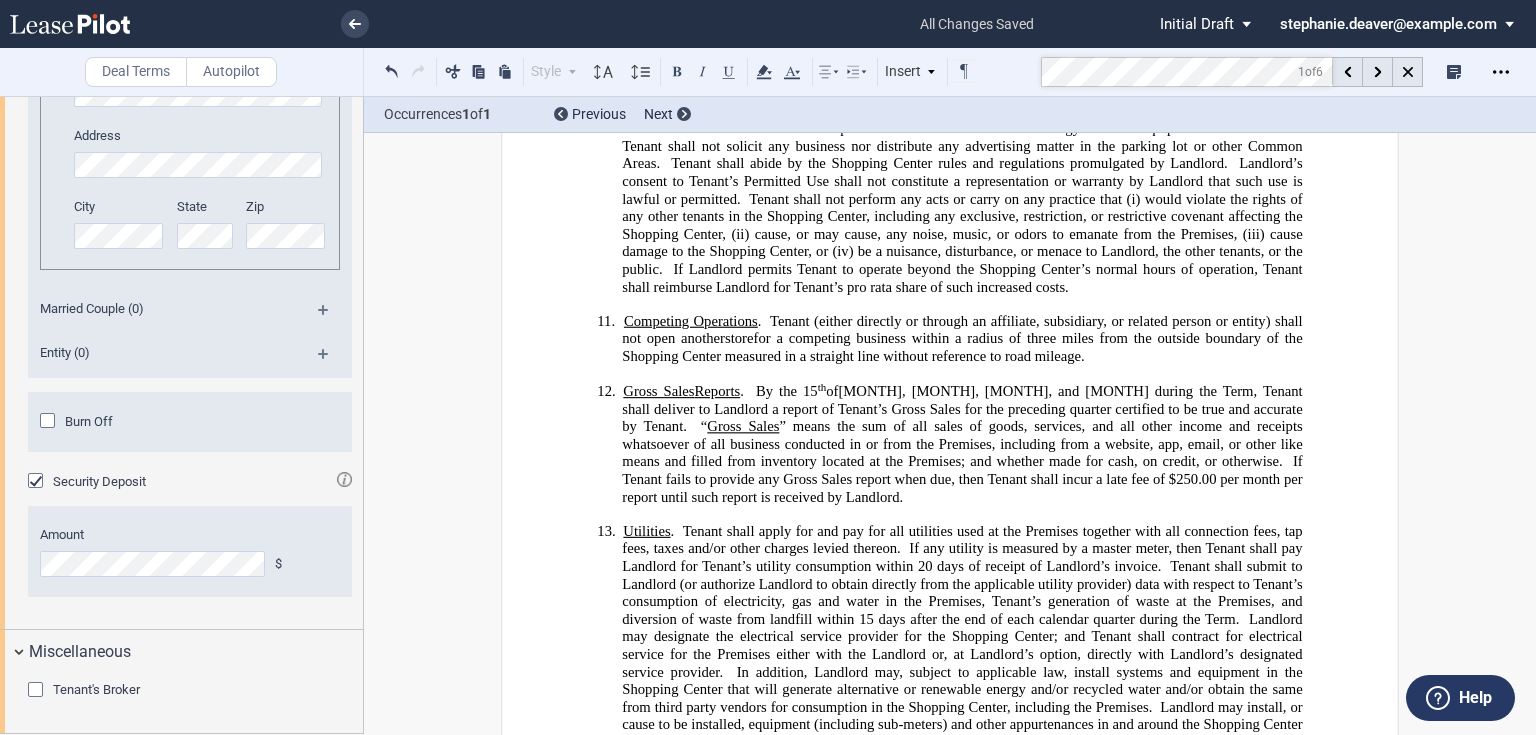 click on "Deal Terms
Autopilot
Style
1. Section
(a) Subsection
(1) Subsection 1
(i) Subsection 2
Normal
Normal
8pt
9pt
10pt
10.5pt
11pt
12pt
14pt
16pt
Normal
1
1.15
1.5
2
3
No Color
Automatic
Align Left
Center
Align Right
Justify
Paragraph
First Line
Insert
List
1. Section
(a) Subsection
(1) Subsection 1
(i) Subsection 2
Normal" at bounding box center [768, 72] 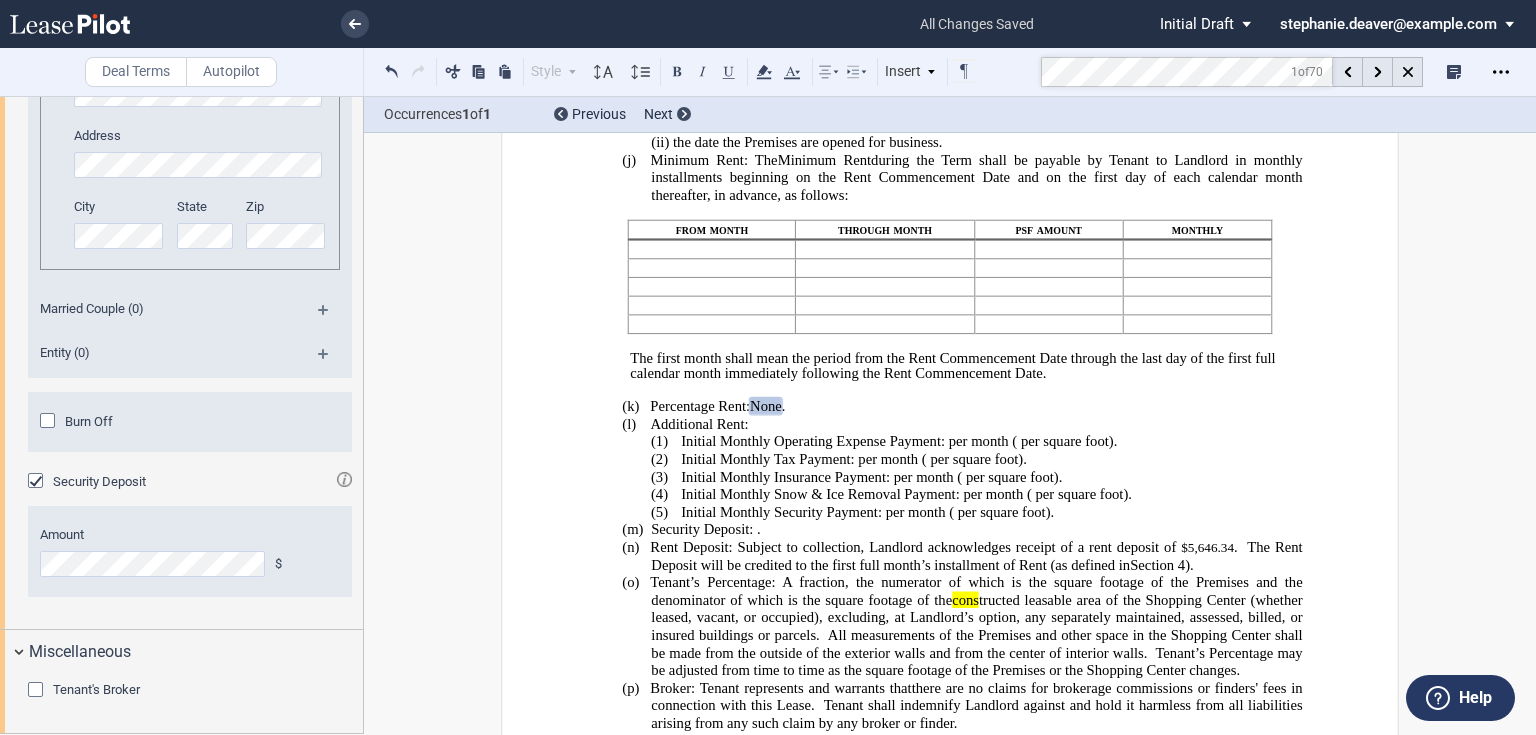 scroll, scrollTop: 3, scrollLeft: 0, axis: vertical 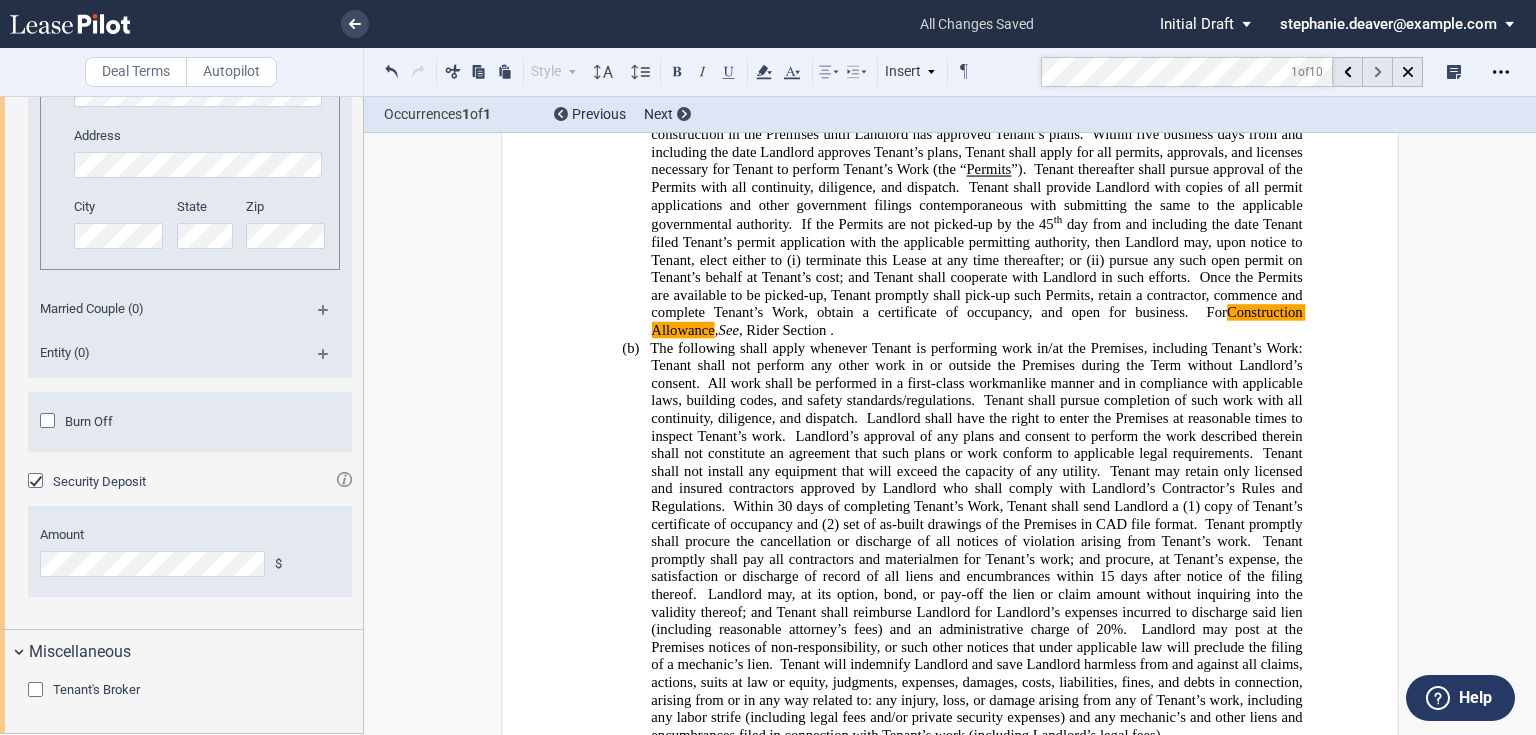 click at bounding box center (1378, 72) 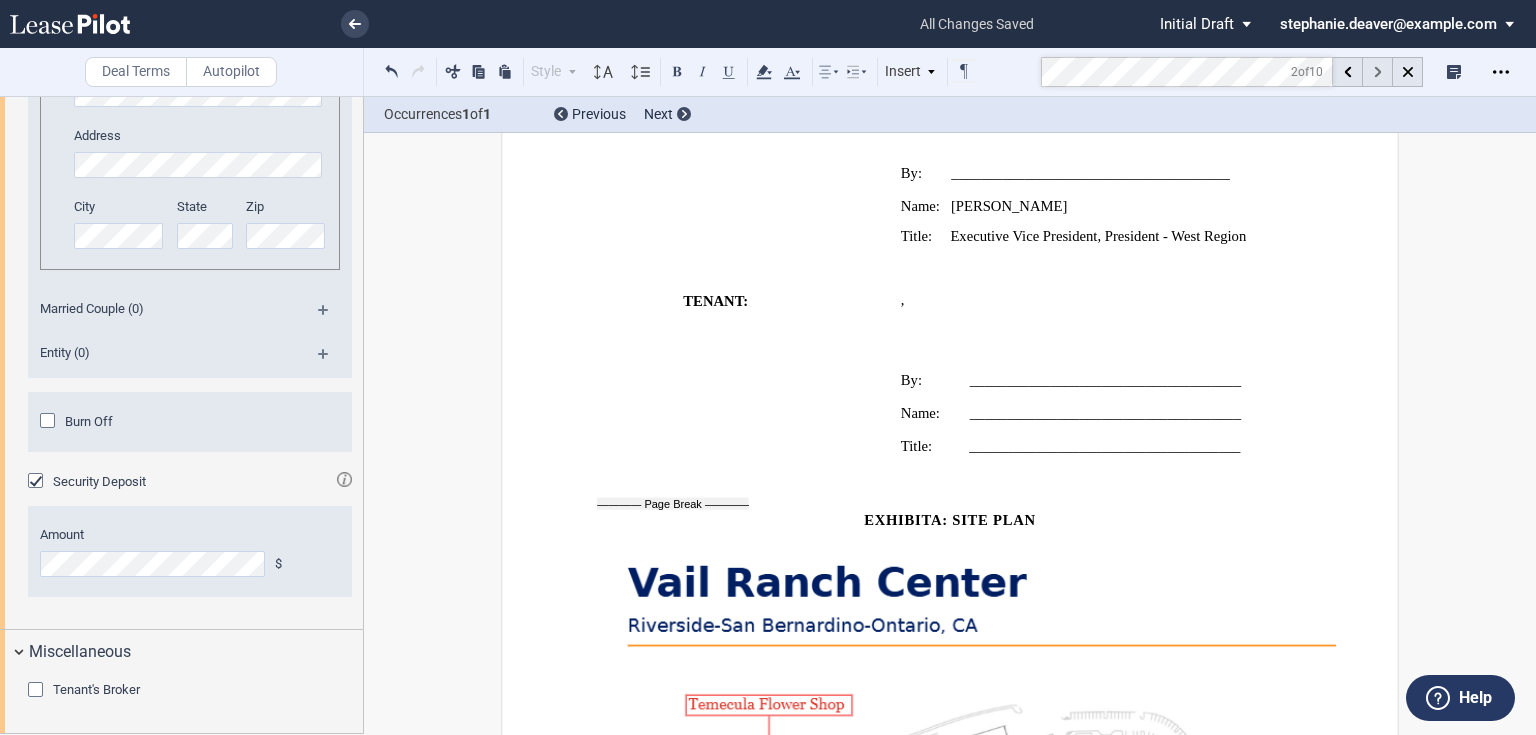 scroll, scrollTop: 13676, scrollLeft: 0, axis: vertical 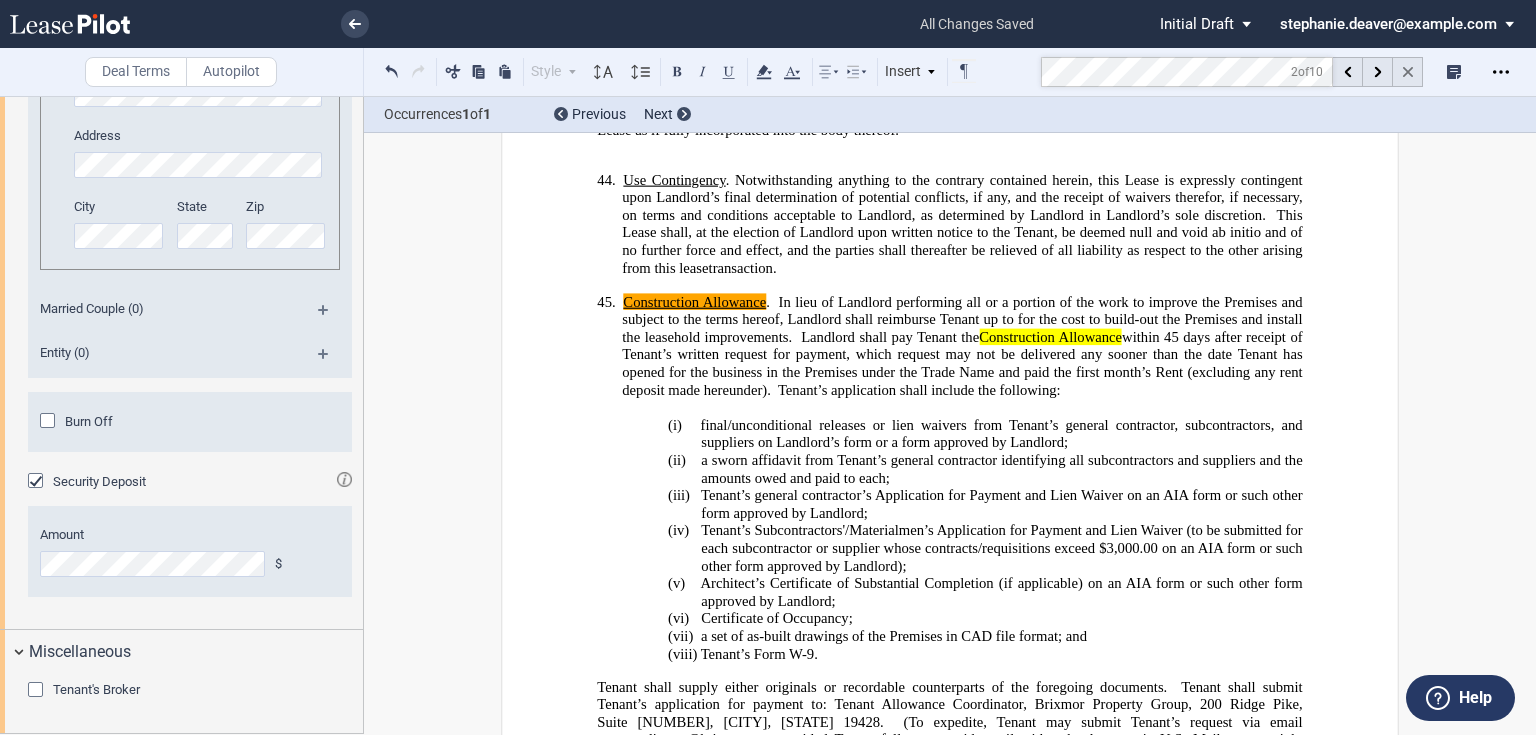 click at bounding box center [1408, 72] 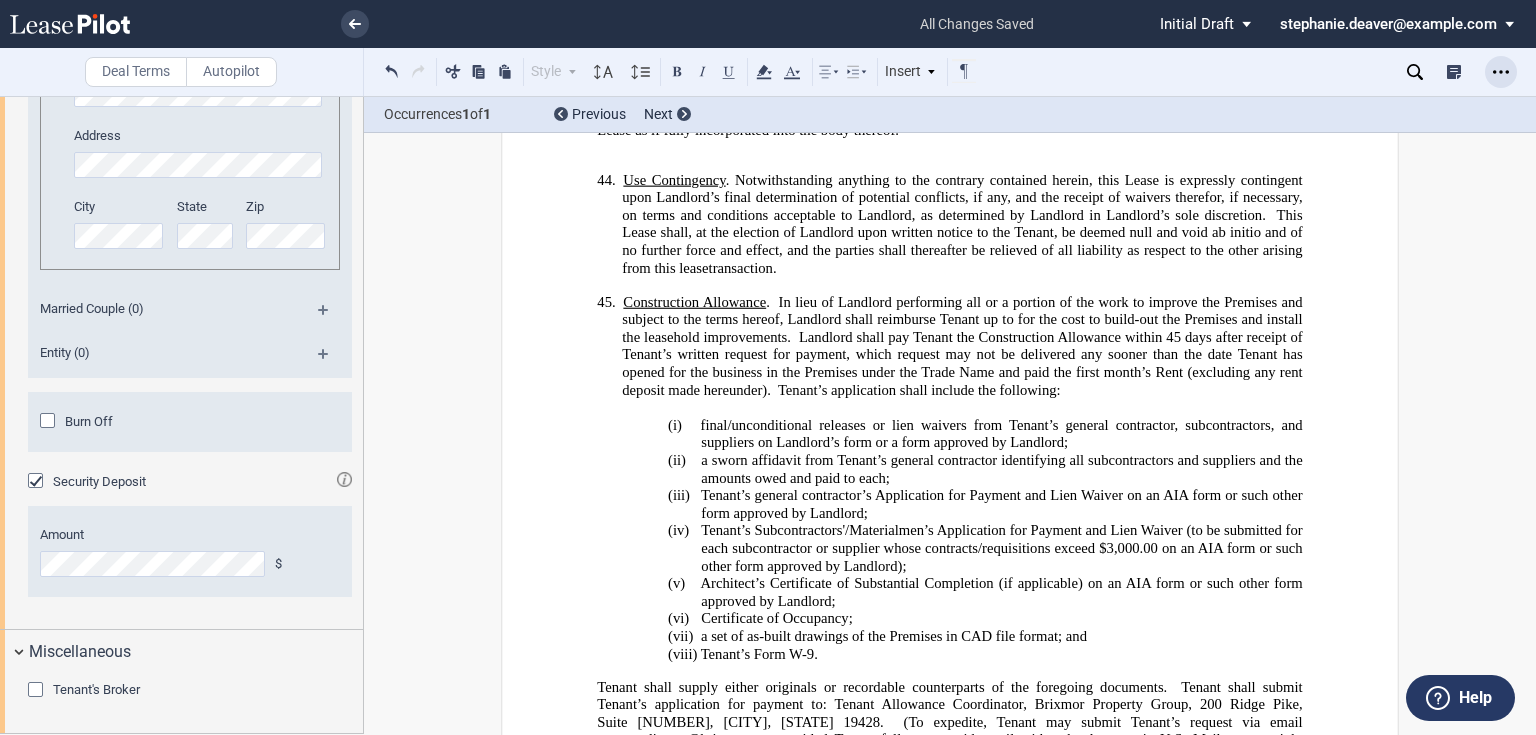 click 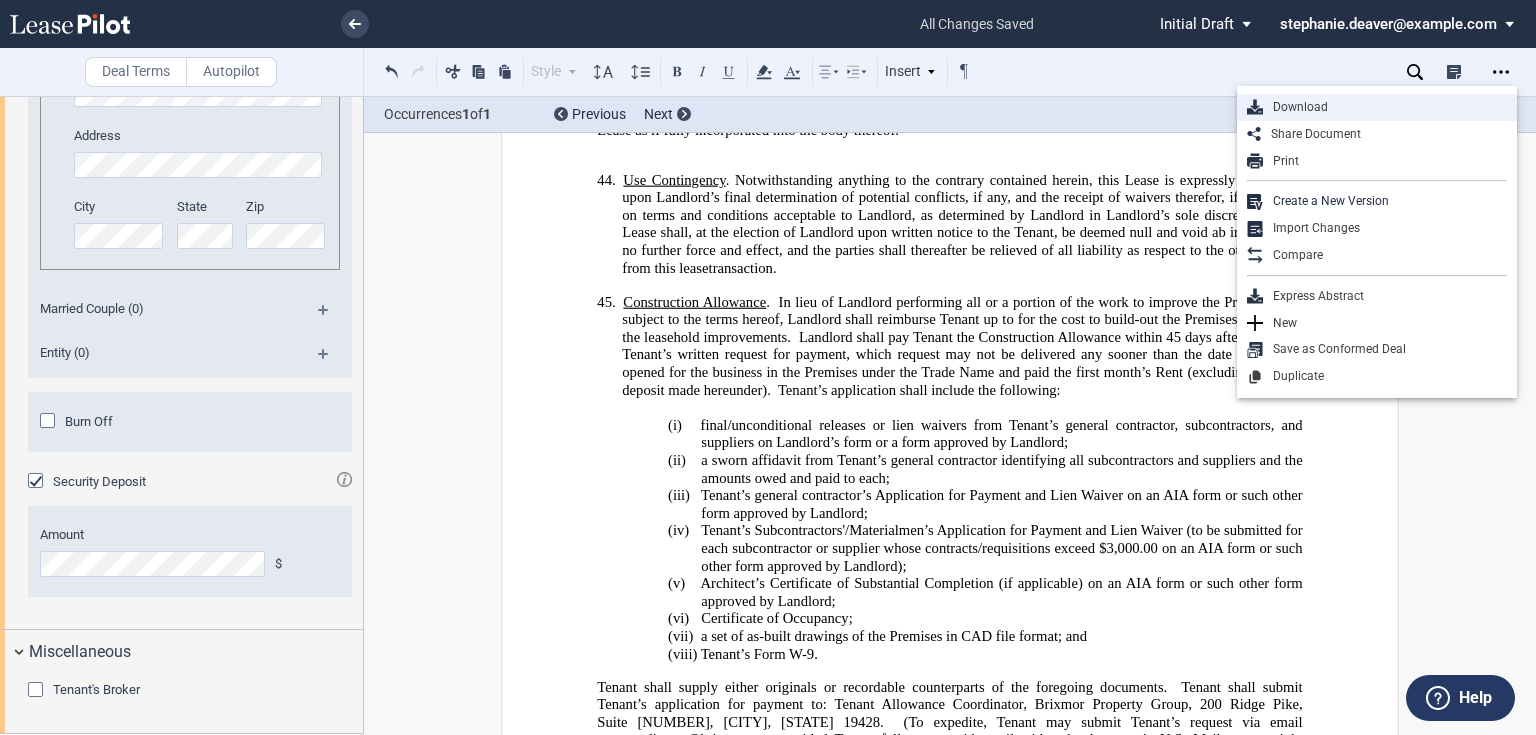 click on "Download" at bounding box center (1385, 107) 